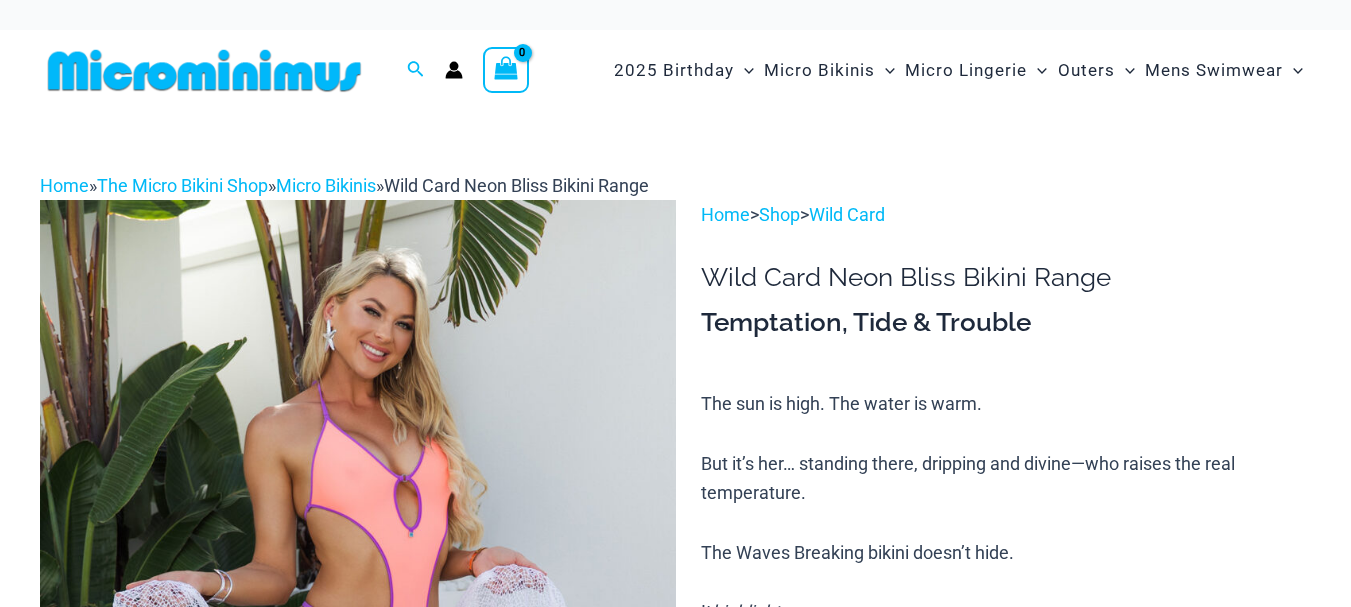 scroll, scrollTop: 0, scrollLeft: 0, axis: both 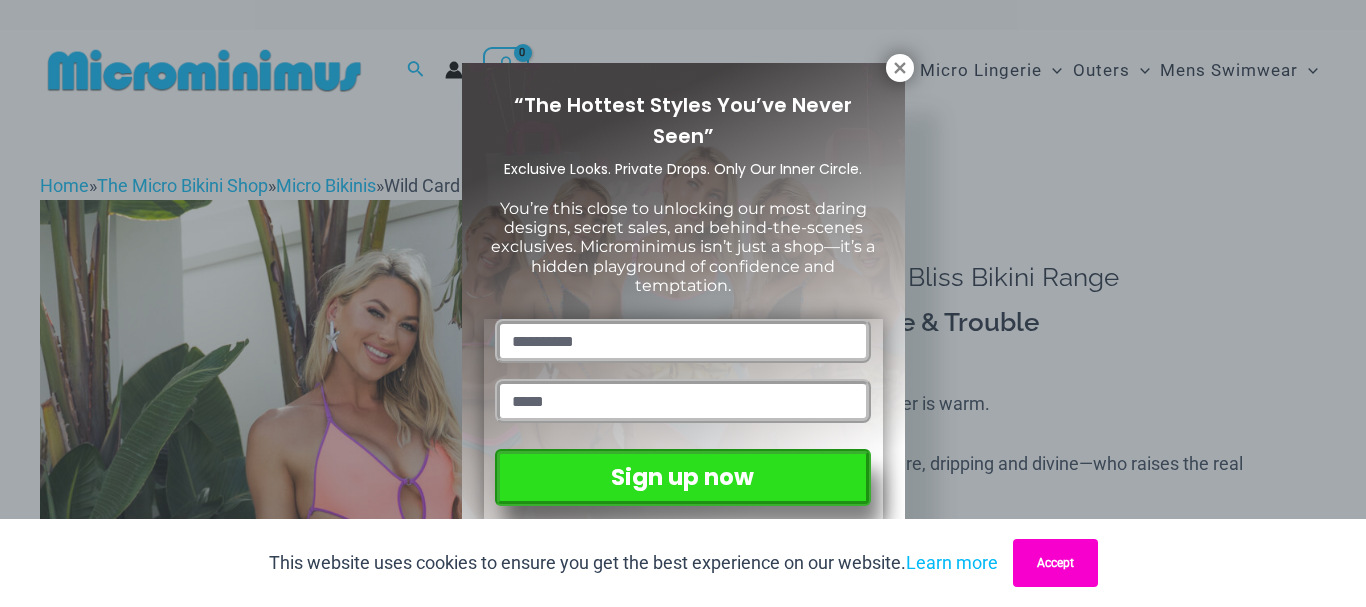 click on "Accept" at bounding box center [1055, 563] 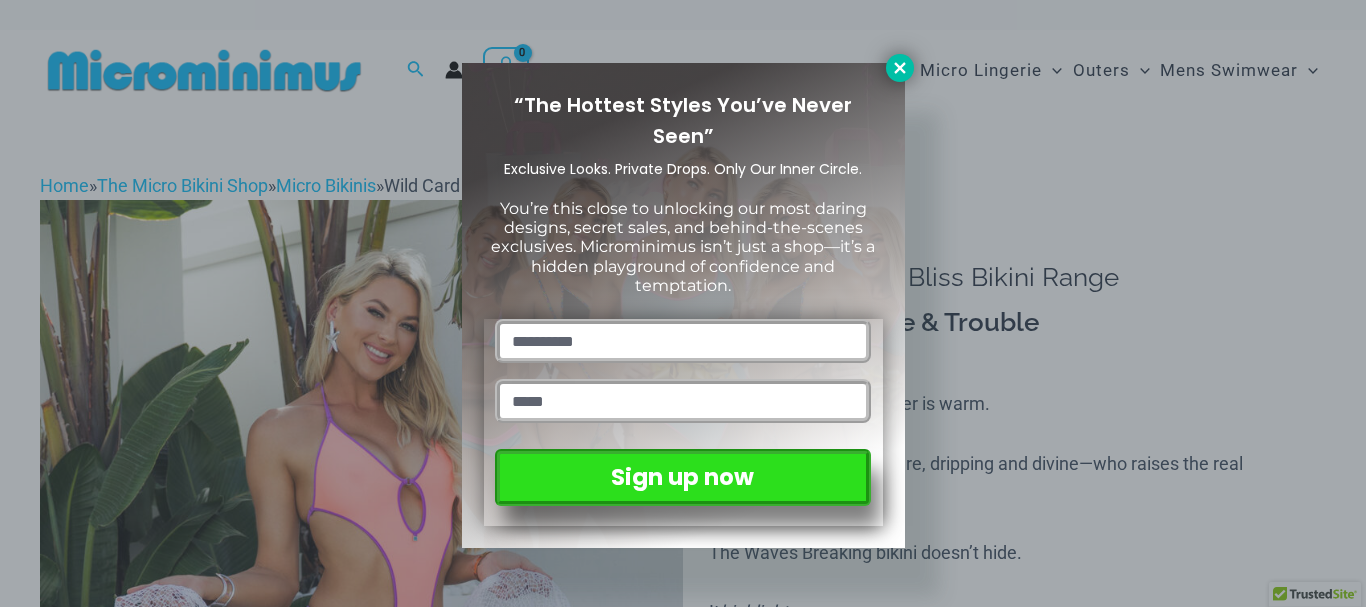 click 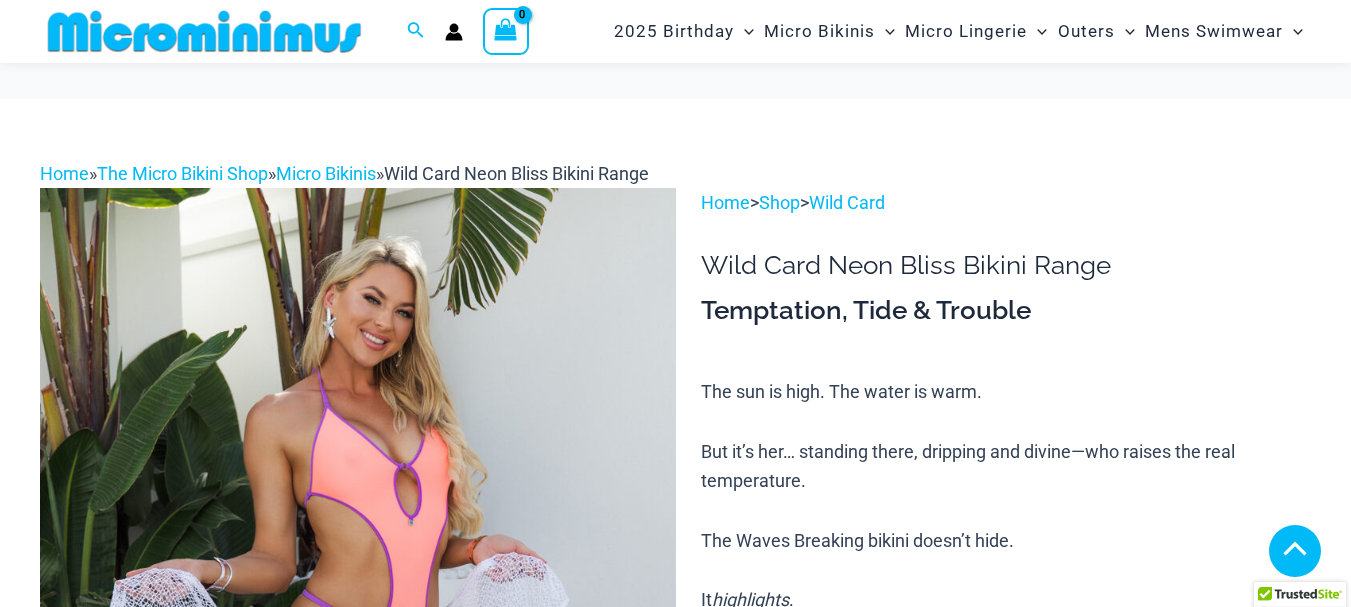 scroll, scrollTop: 482, scrollLeft: 0, axis: vertical 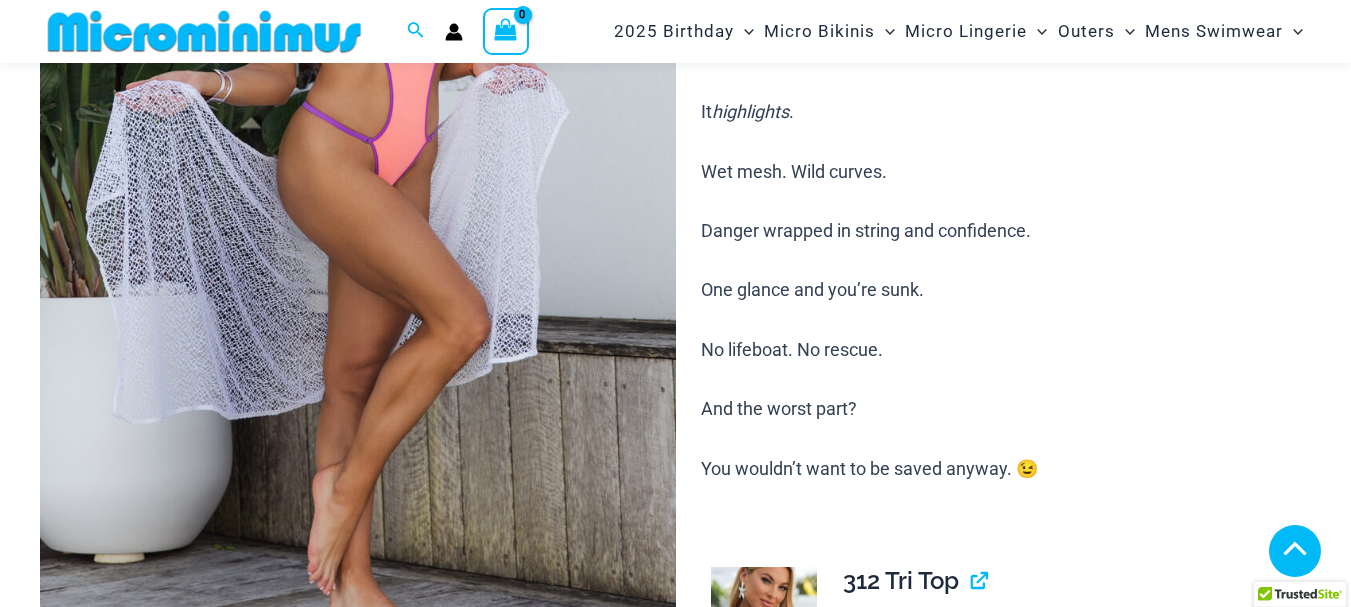 click at bounding box center [358, 176] 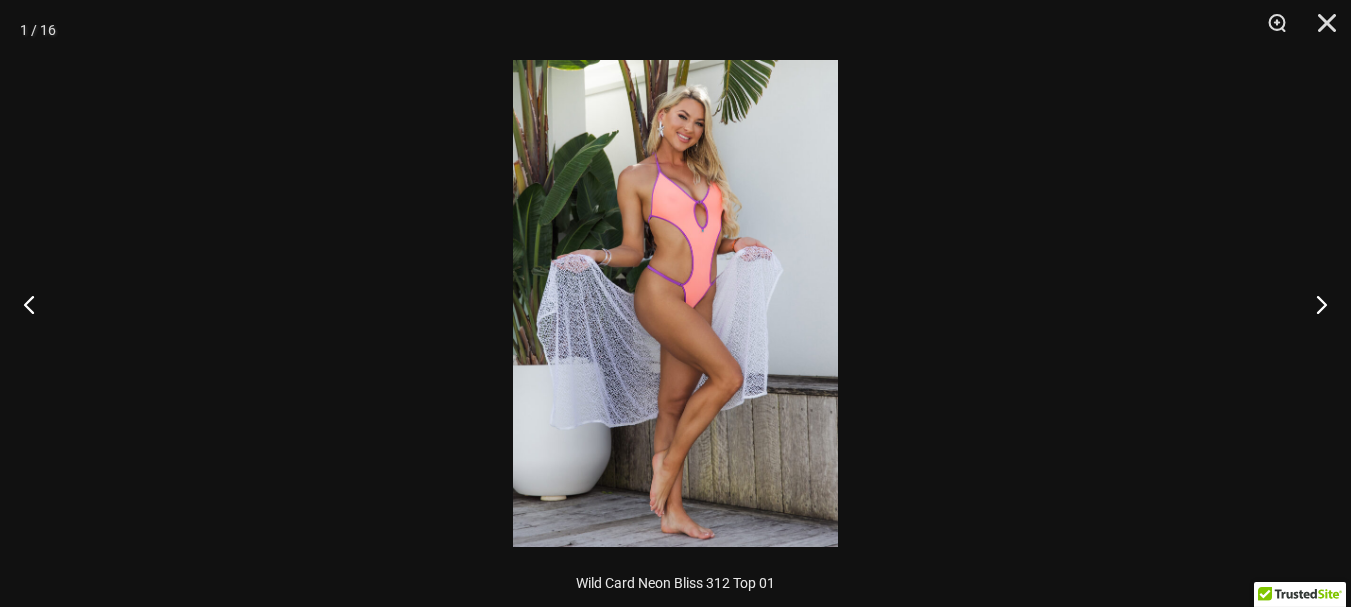 click at bounding box center (675, 303) 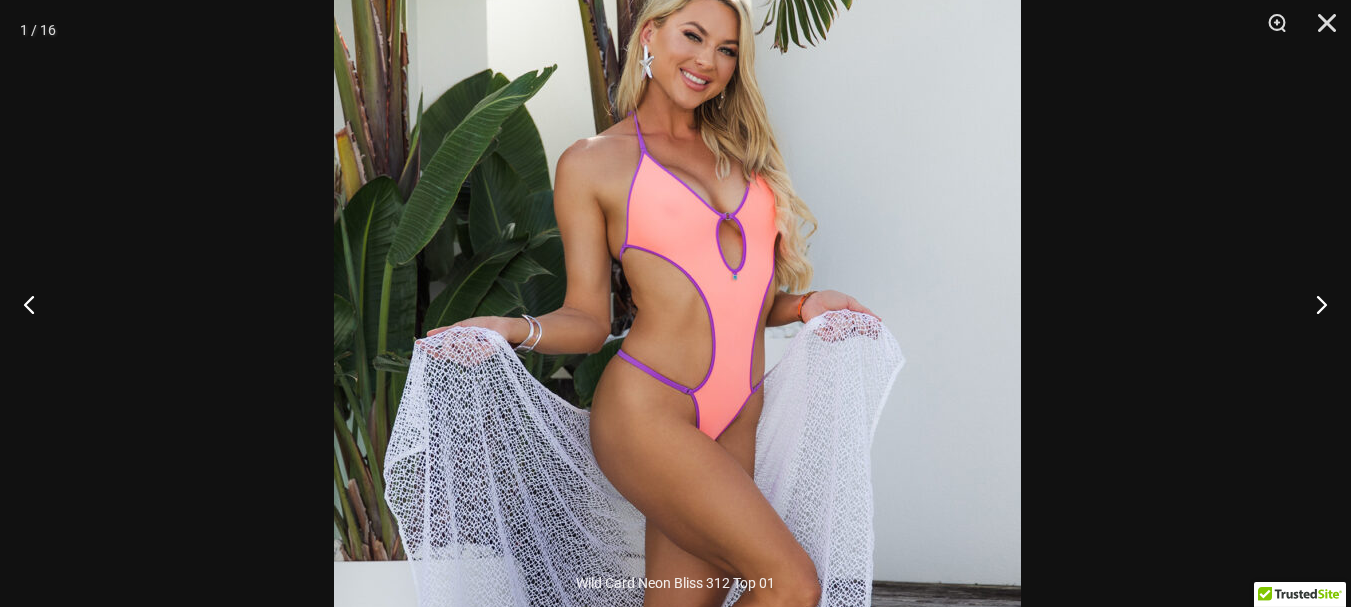 click at bounding box center [677, 431] 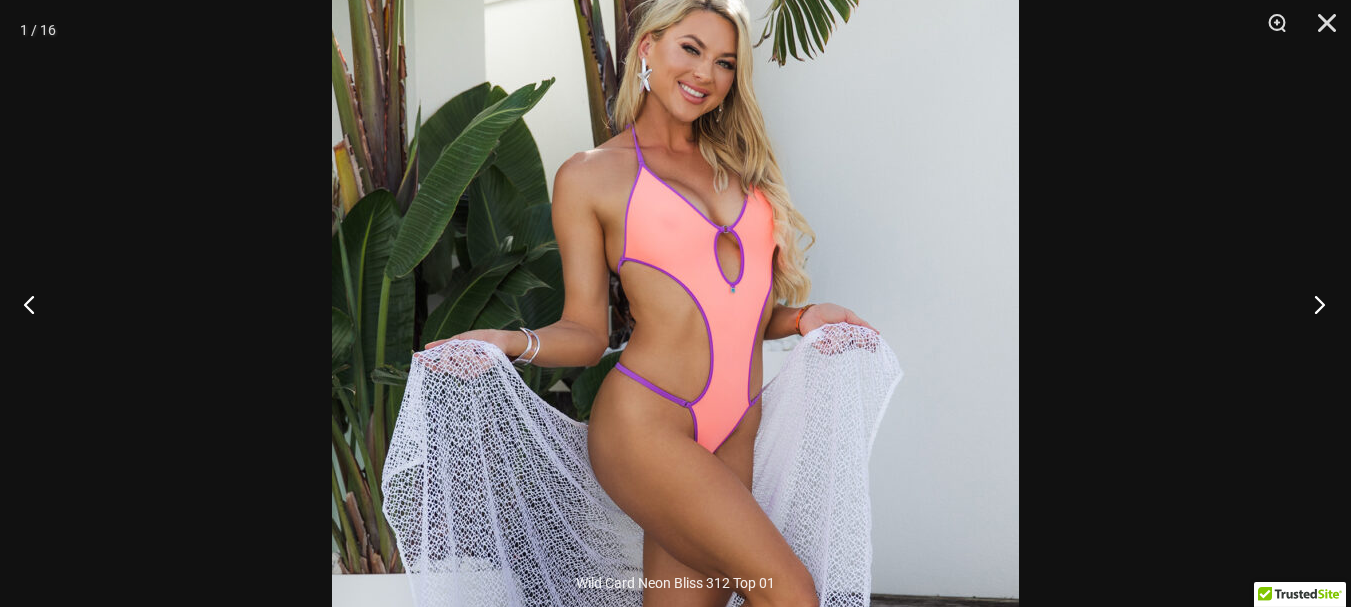 click at bounding box center (1313, 304) 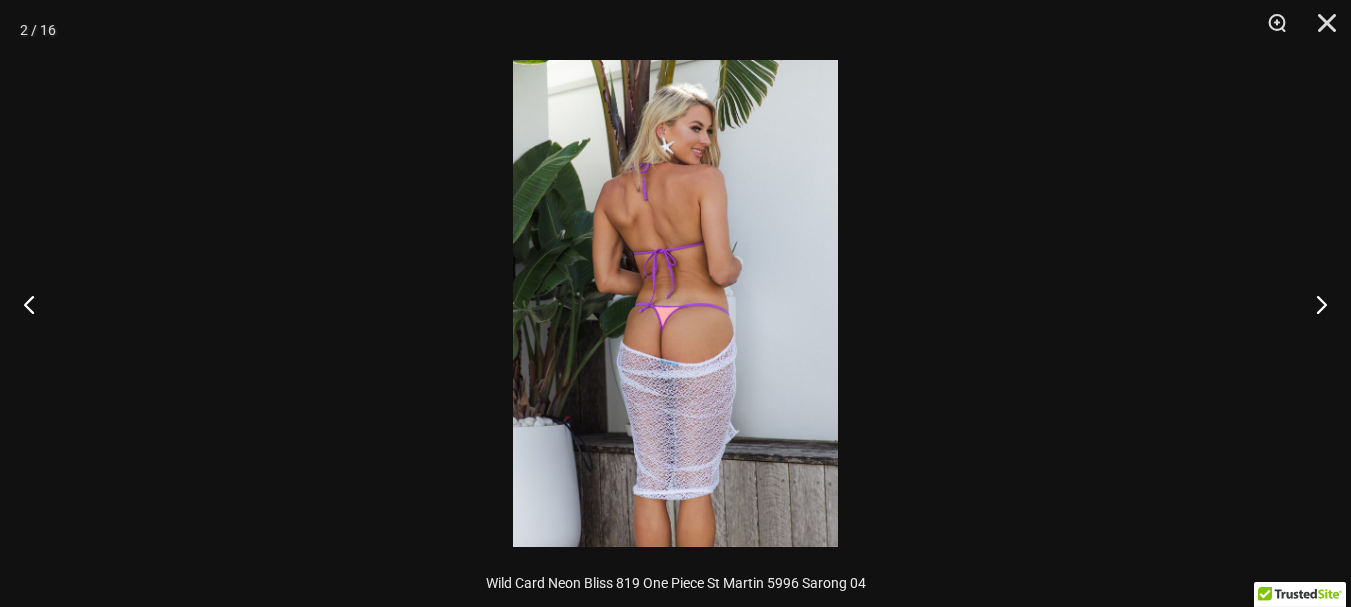 click at bounding box center (675, 303) 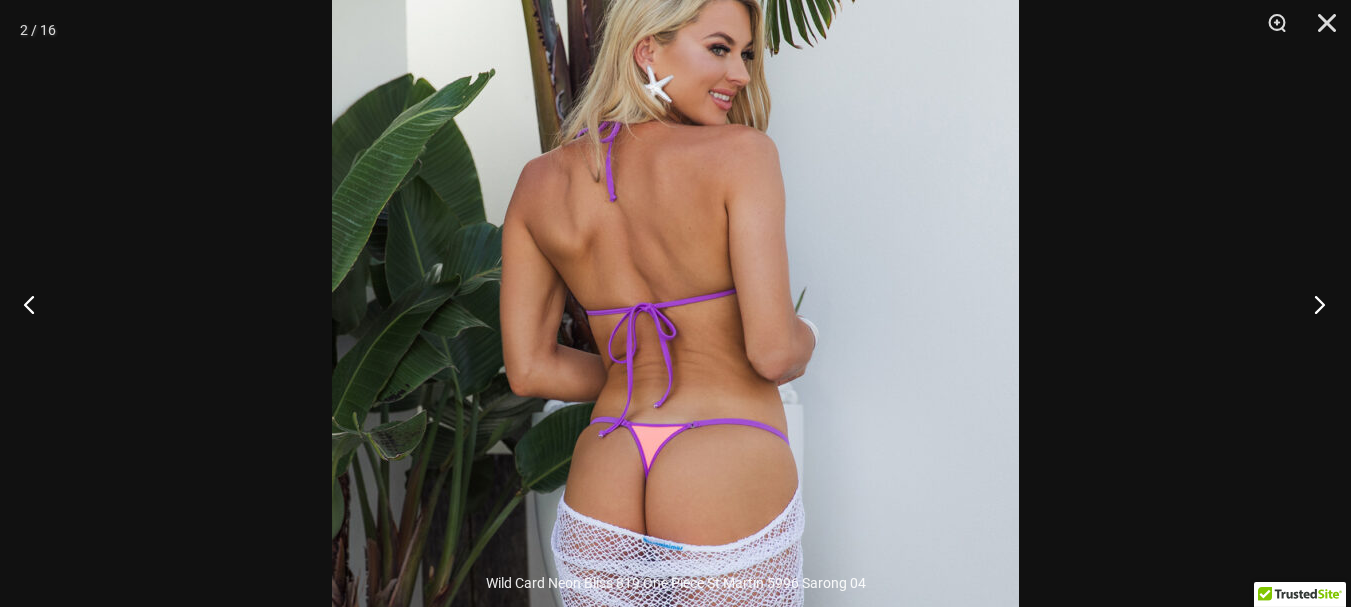 click at bounding box center (1313, 304) 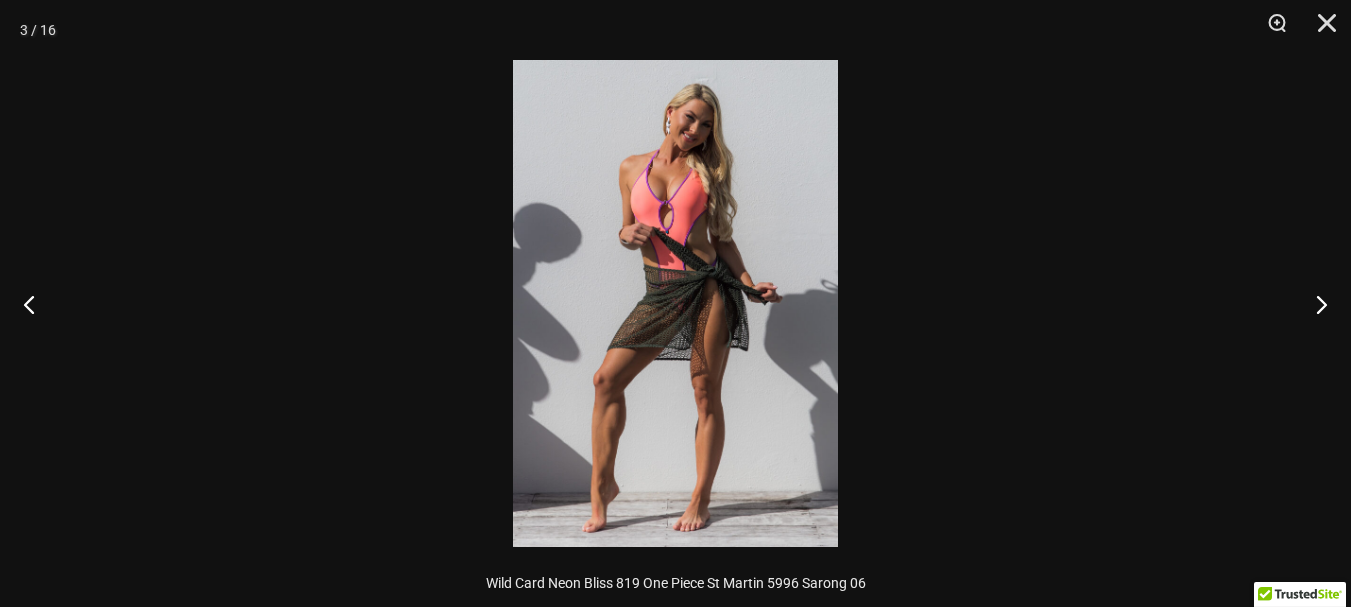 click at bounding box center [675, 303] 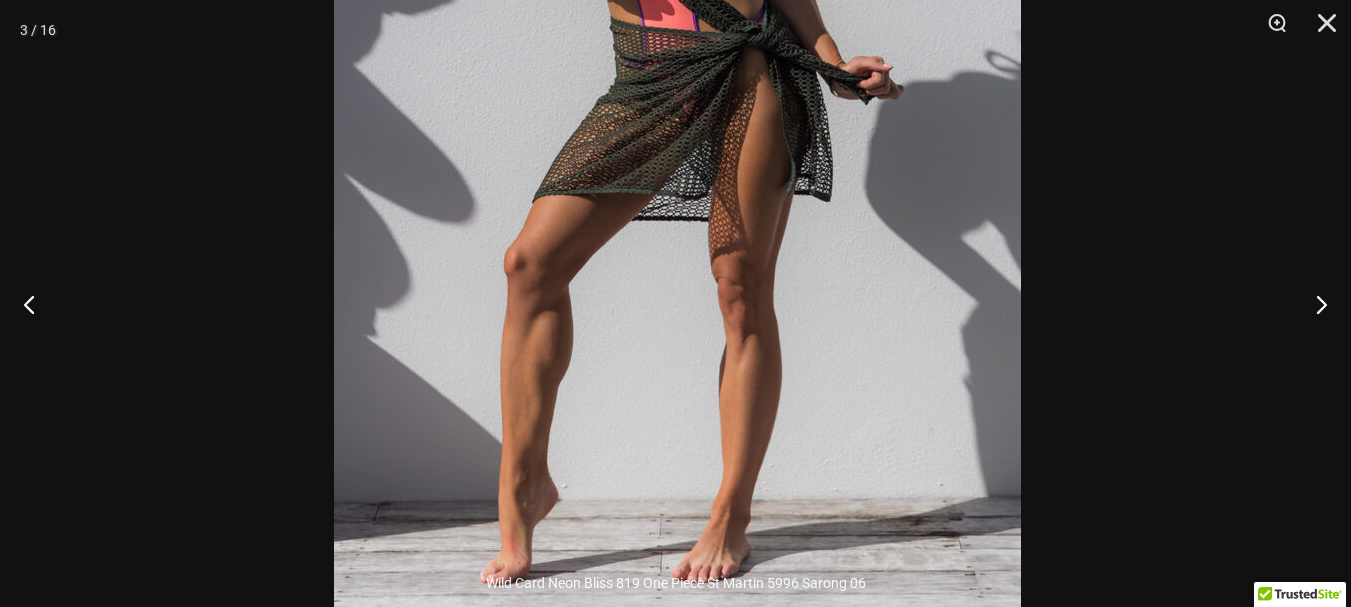click on "Skip to content
Search for:
Search
Search
No products in the cart.
No products in the cart.
Continue Shopping
2025 Birthday" at bounding box center (675, 3160) 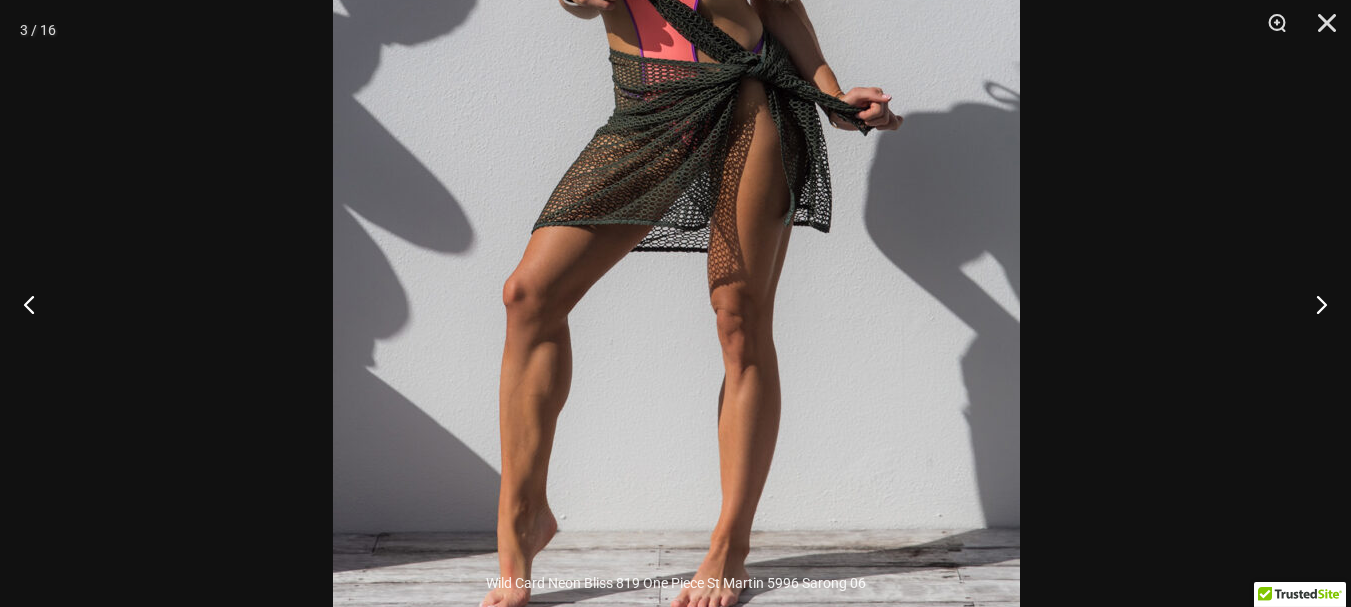 click at bounding box center [676, 132] 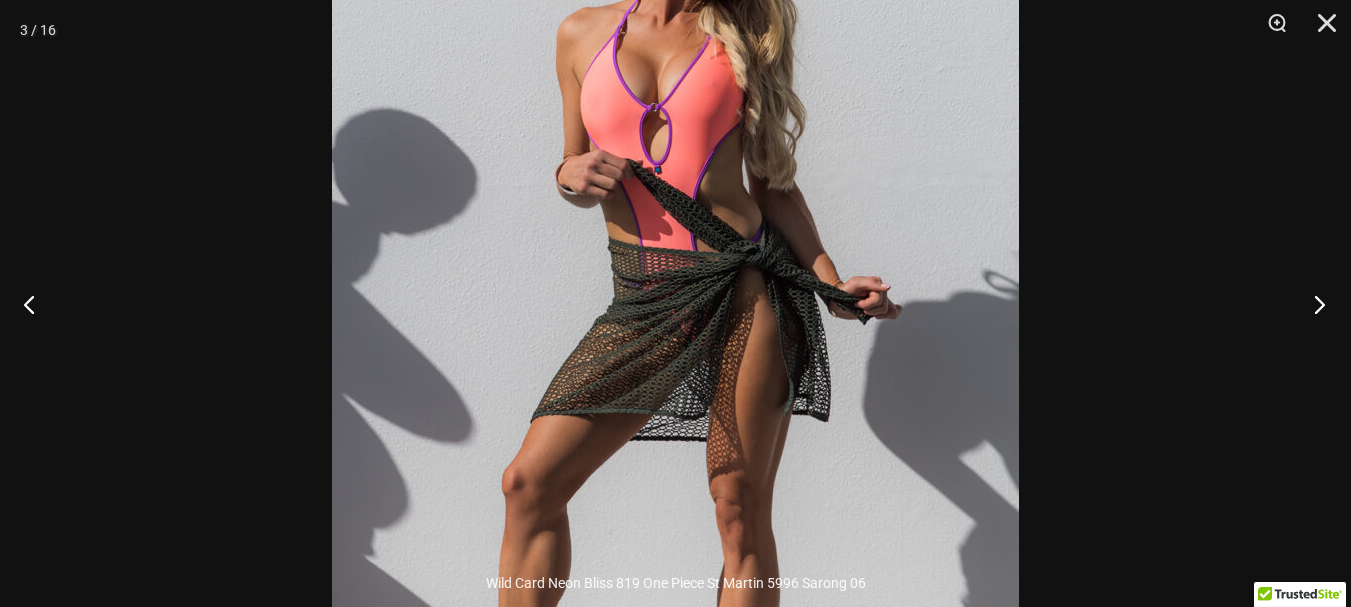 click at bounding box center (1313, 304) 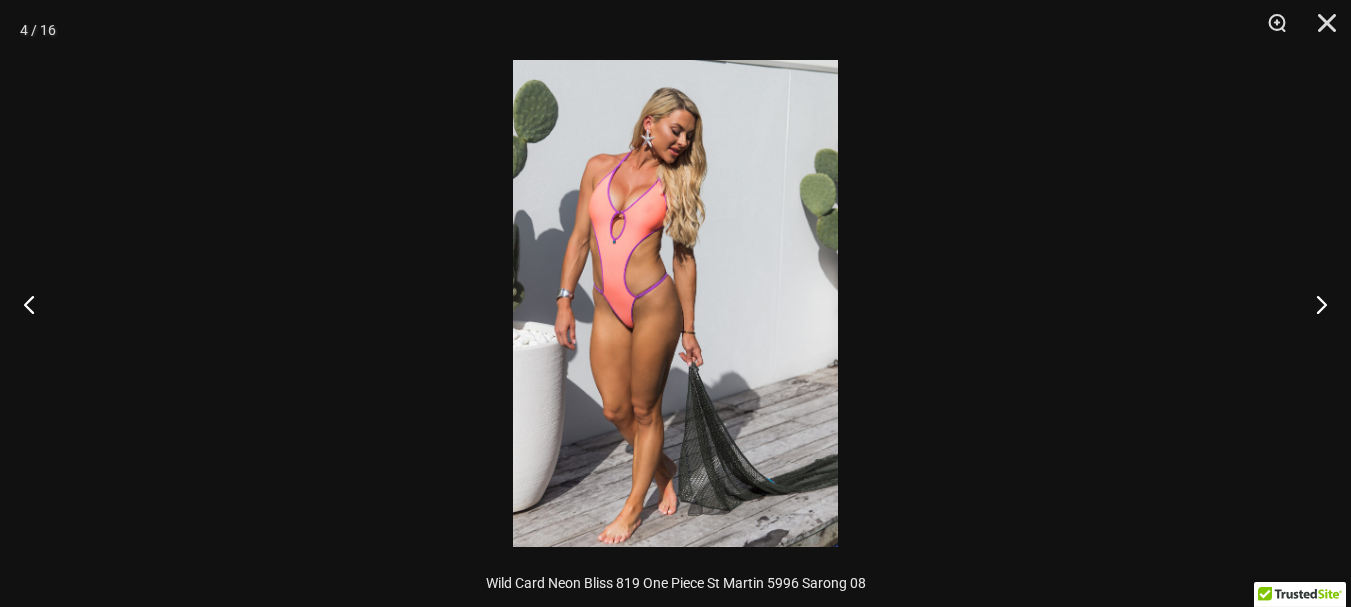 click at bounding box center (675, 303) 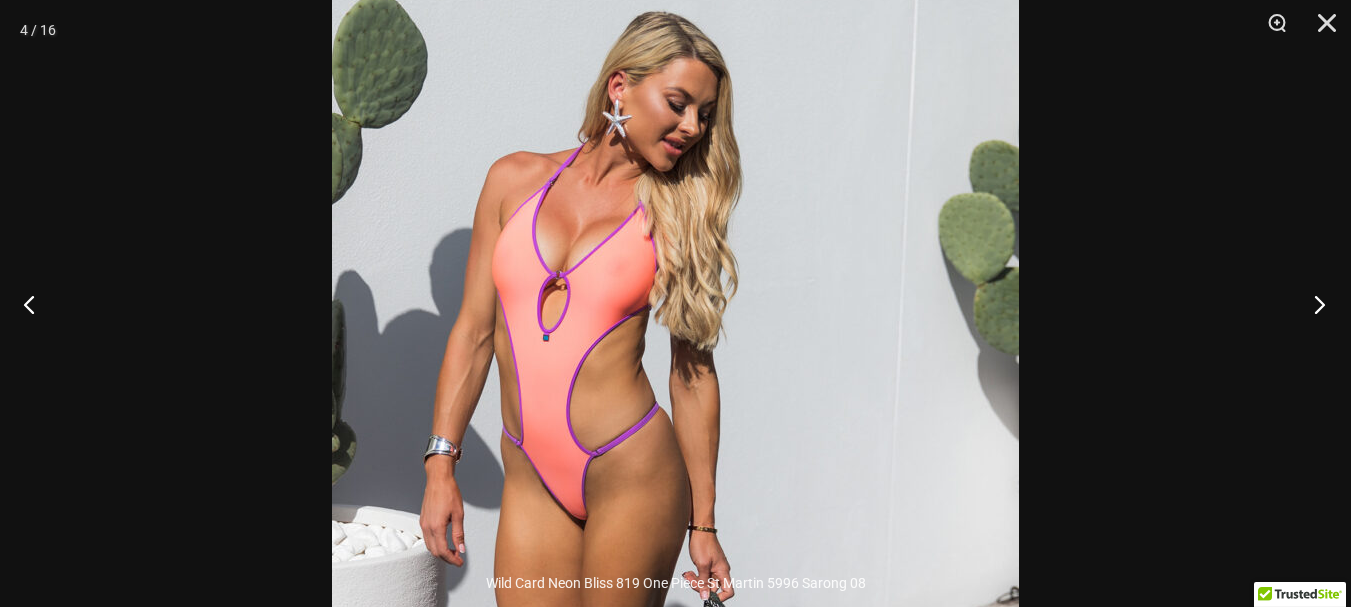 click at bounding box center (1313, 304) 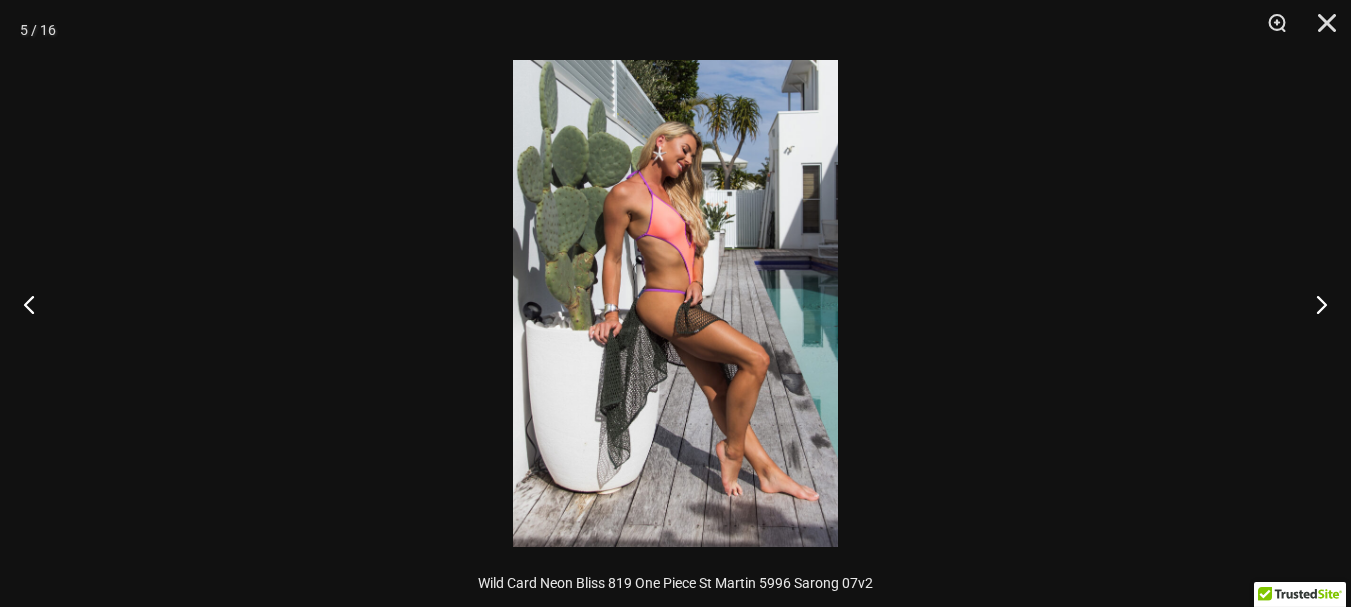 click at bounding box center (675, 303) 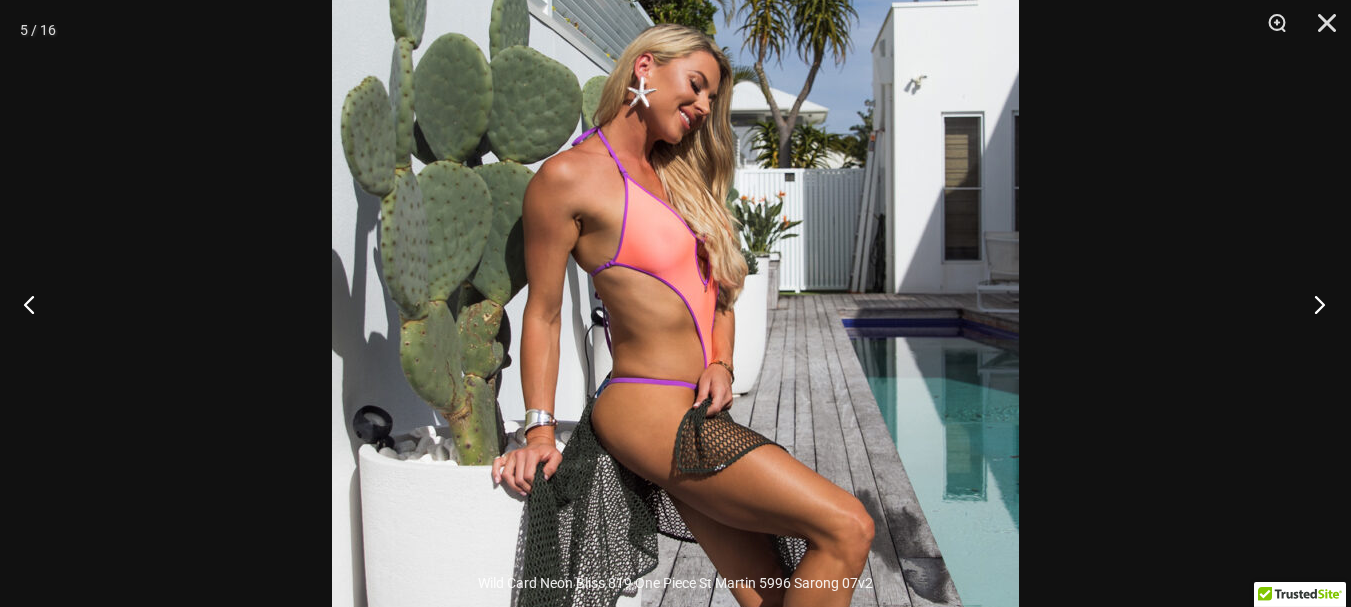 click at bounding box center [1313, 304] 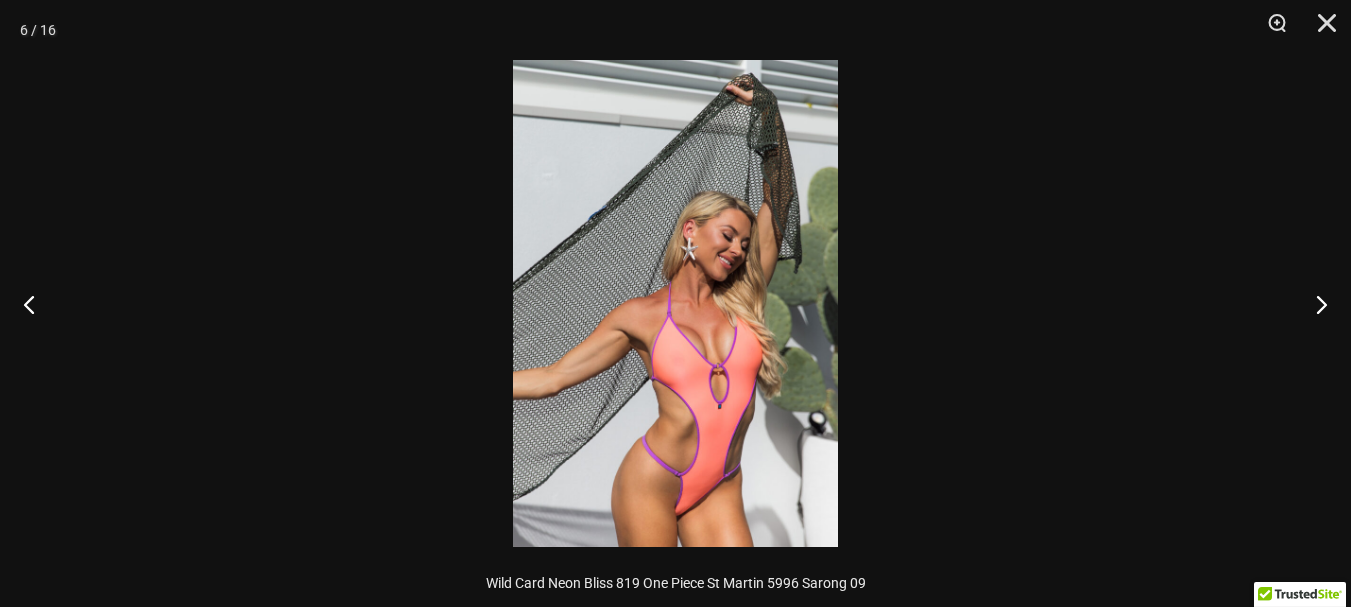 click at bounding box center (675, 303) 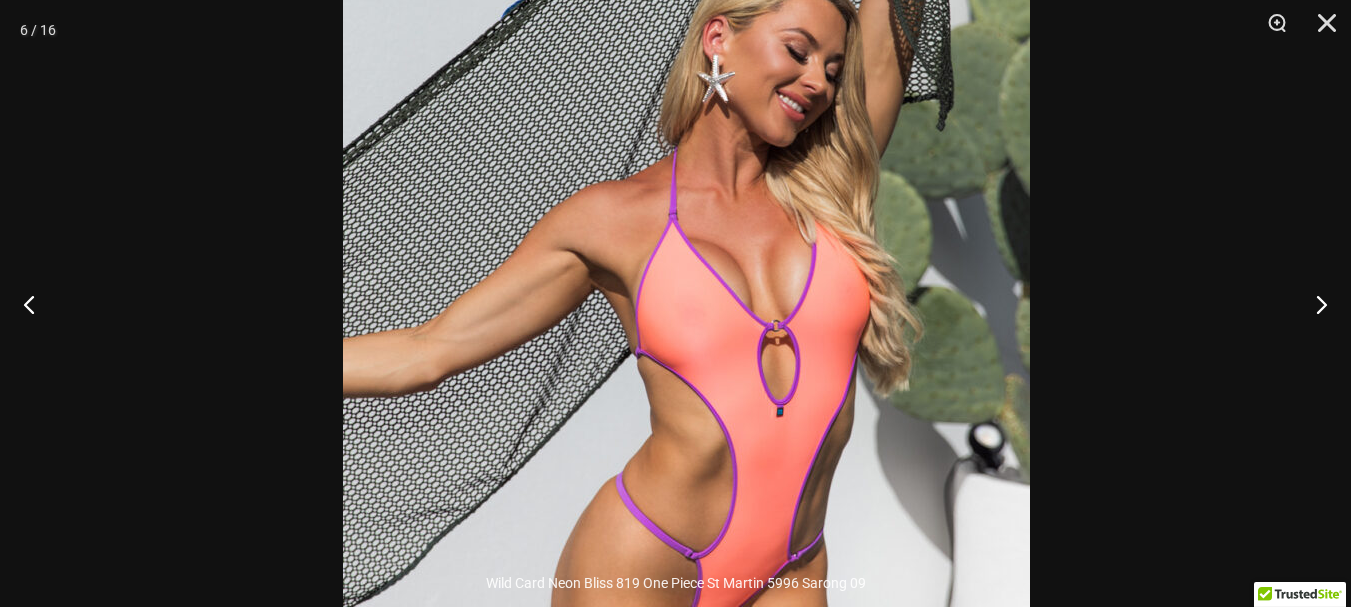 click at bounding box center (686, 194) 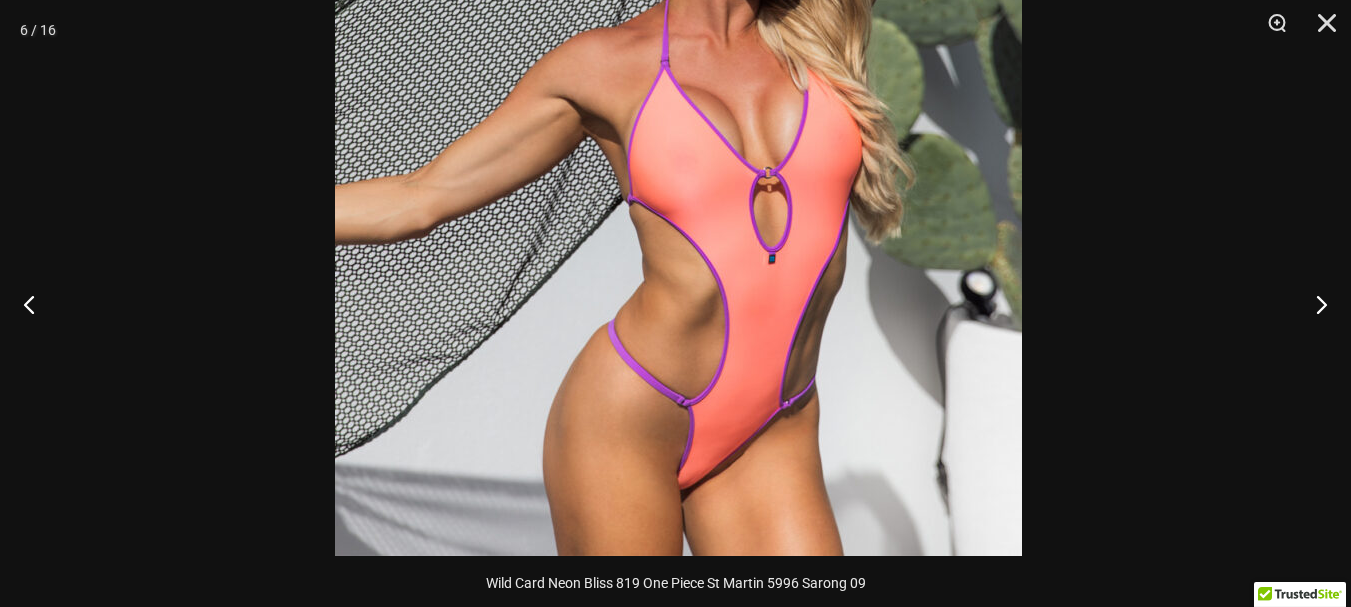 click at bounding box center [678, 41] 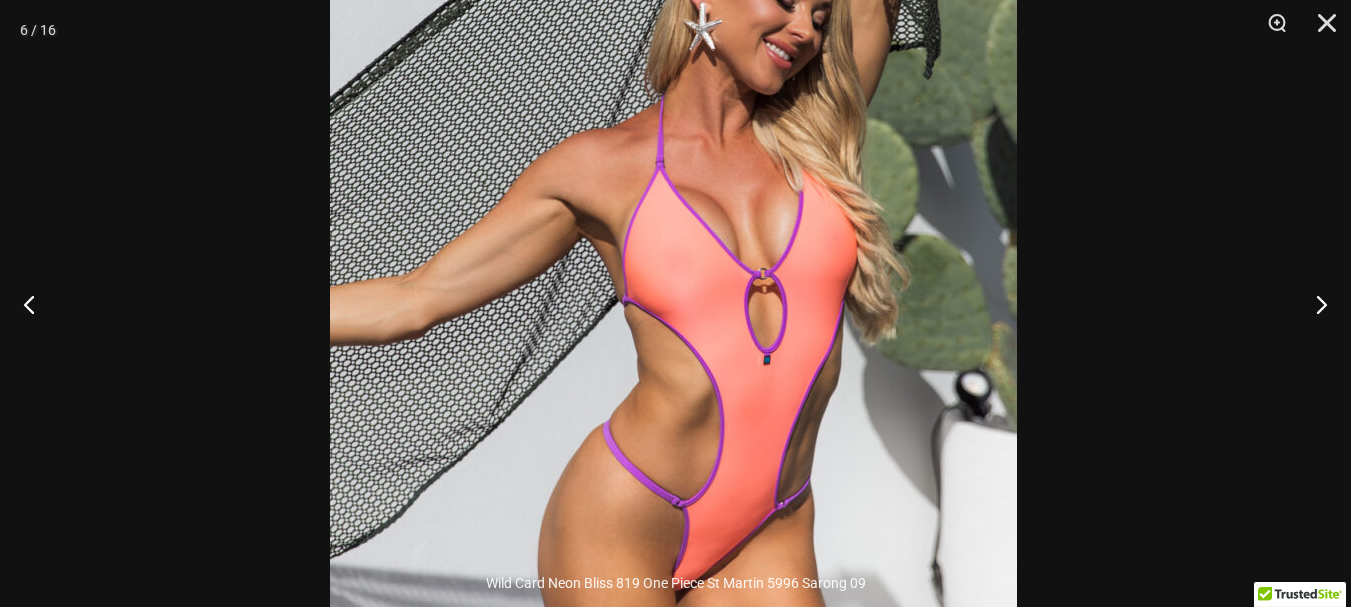 click at bounding box center [673, 142] 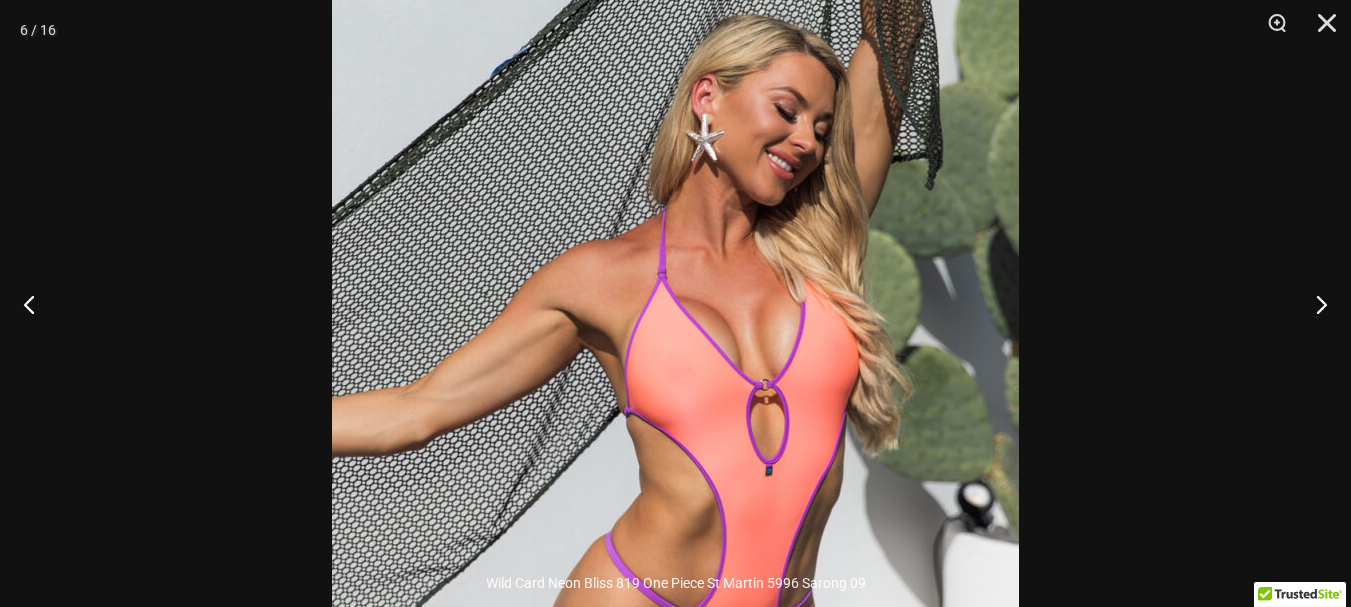 click at bounding box center [675, 253] 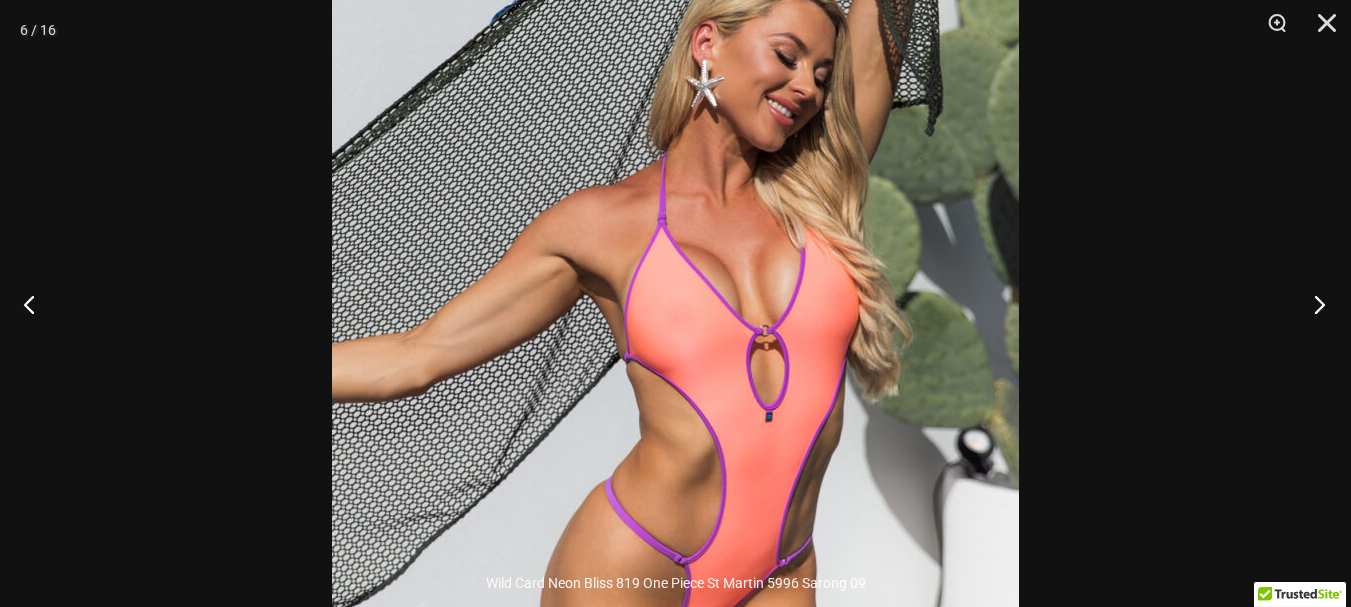 click at bounding box center (1313, 304) 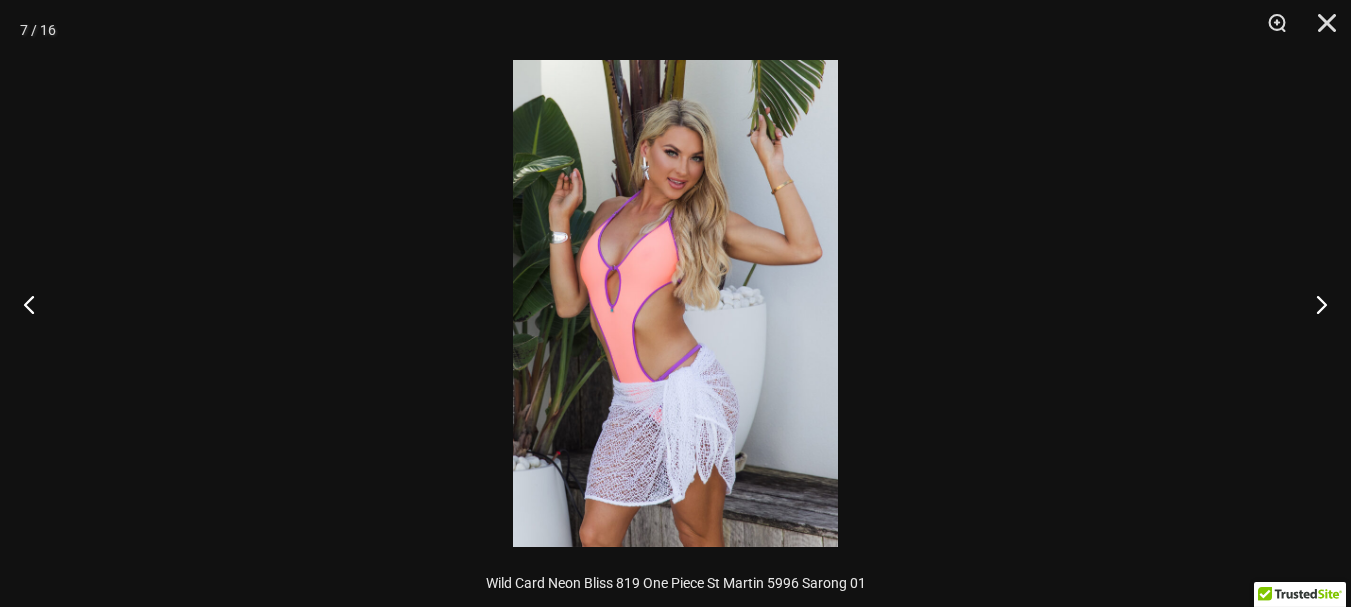 click at bounding box center (675, 303) 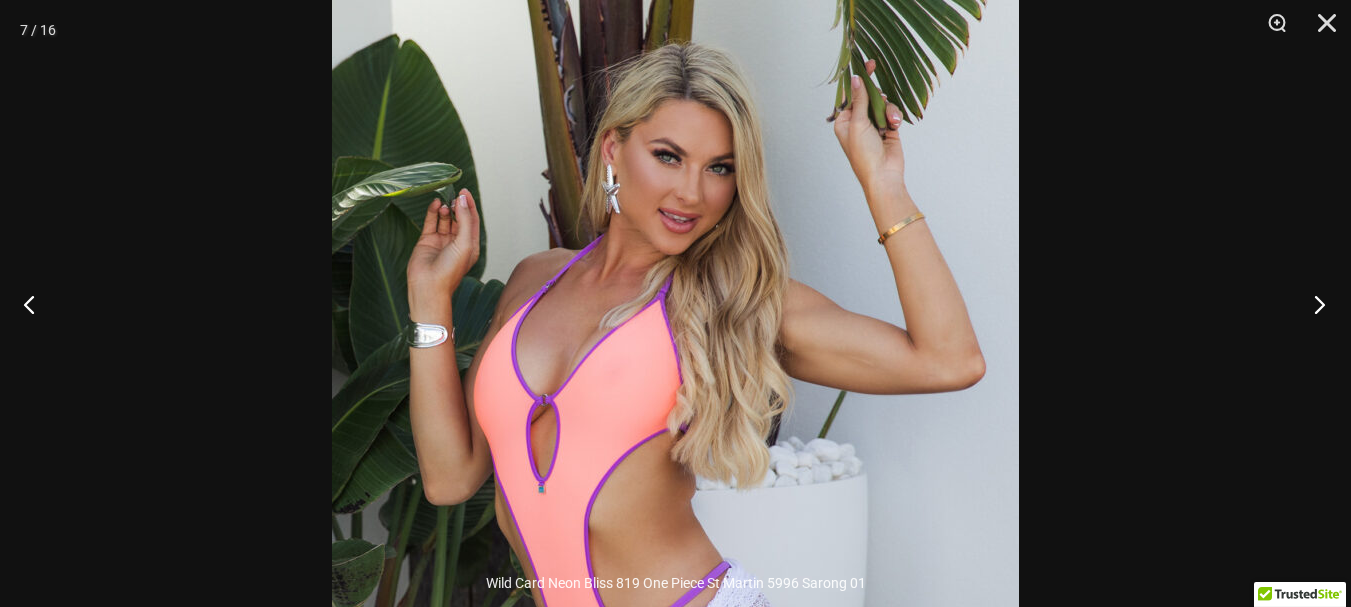 click at bounding box center (1313, 304) 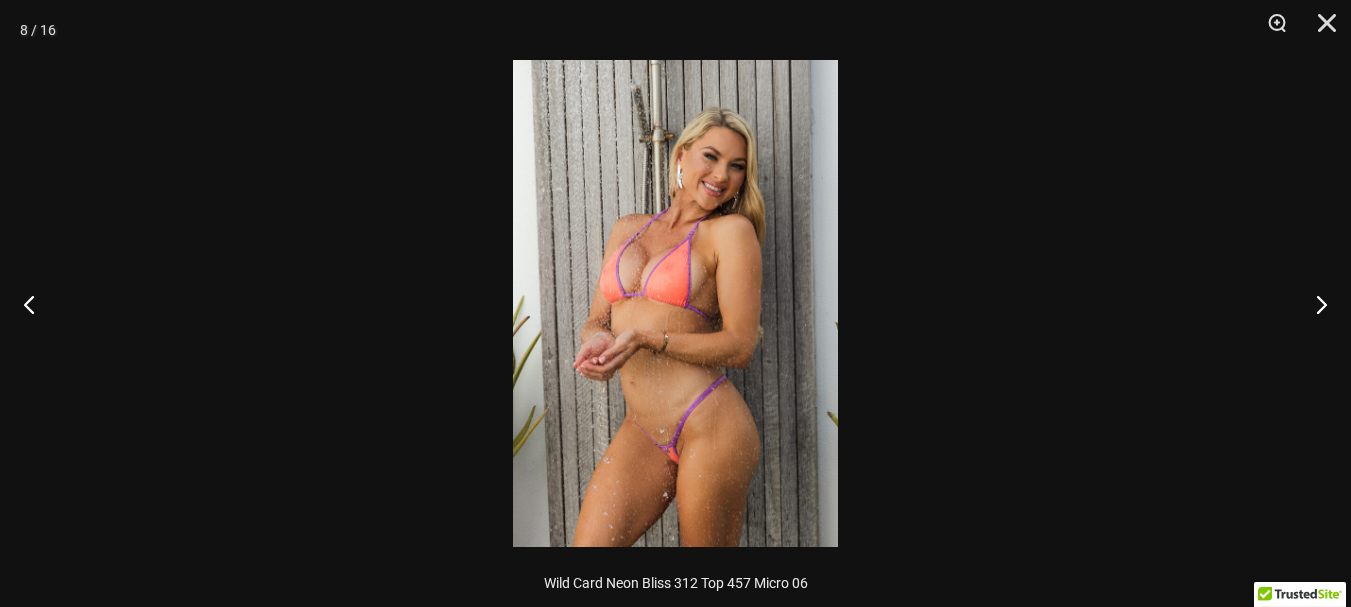 click at bounding box center (675, 303) 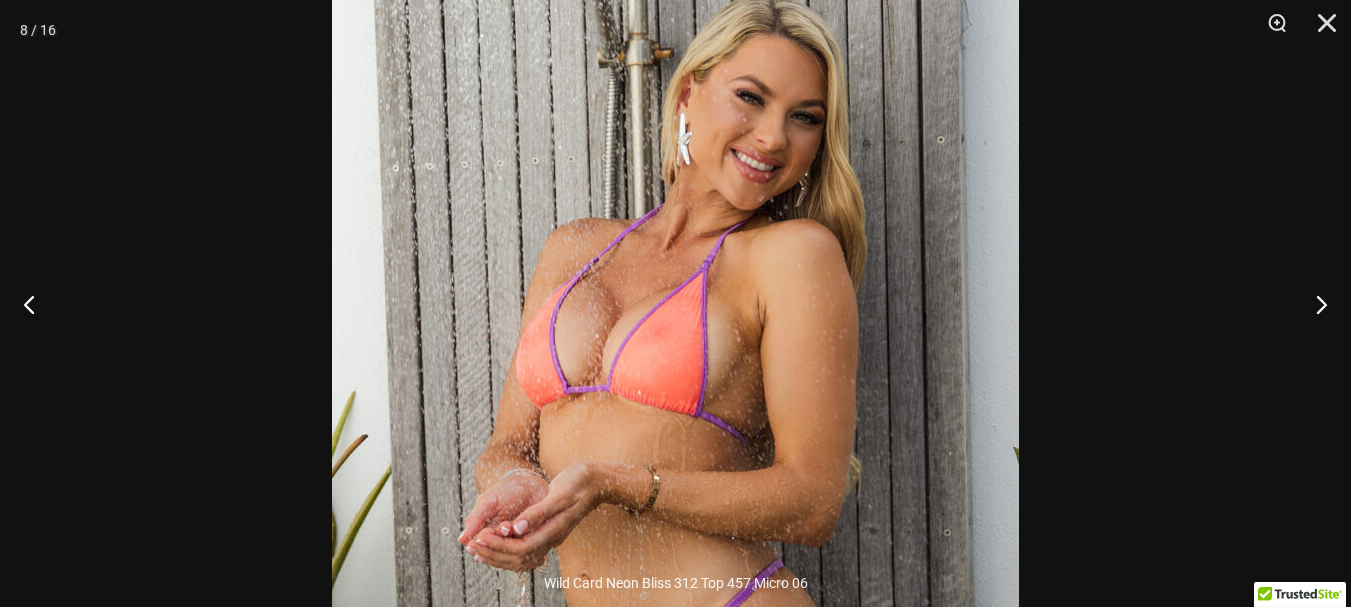click at bounding box center [675, 408] 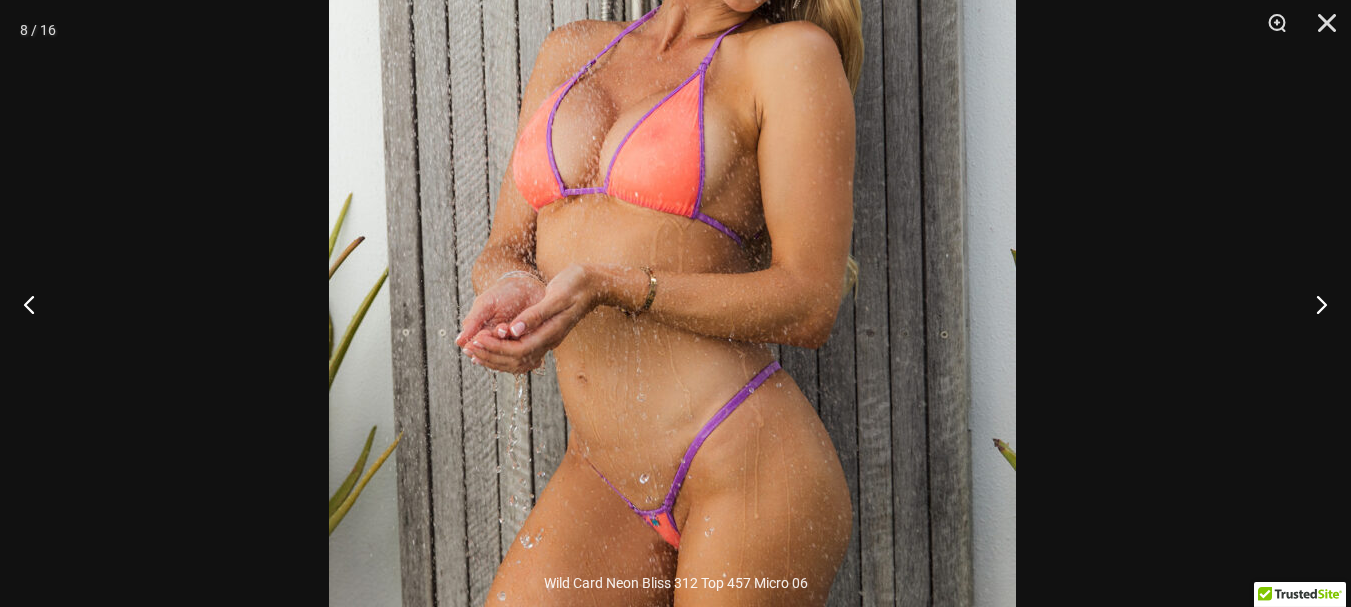 click at bounding box center (672, 210) 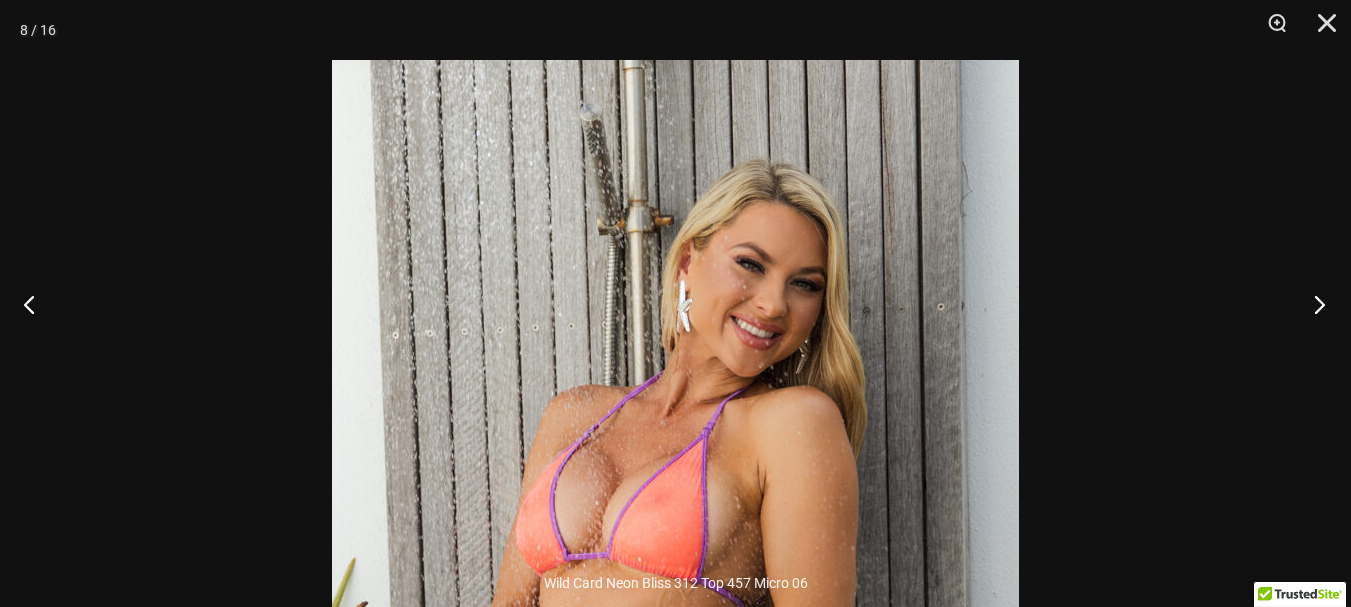 click at bounding box center (1313, 304) 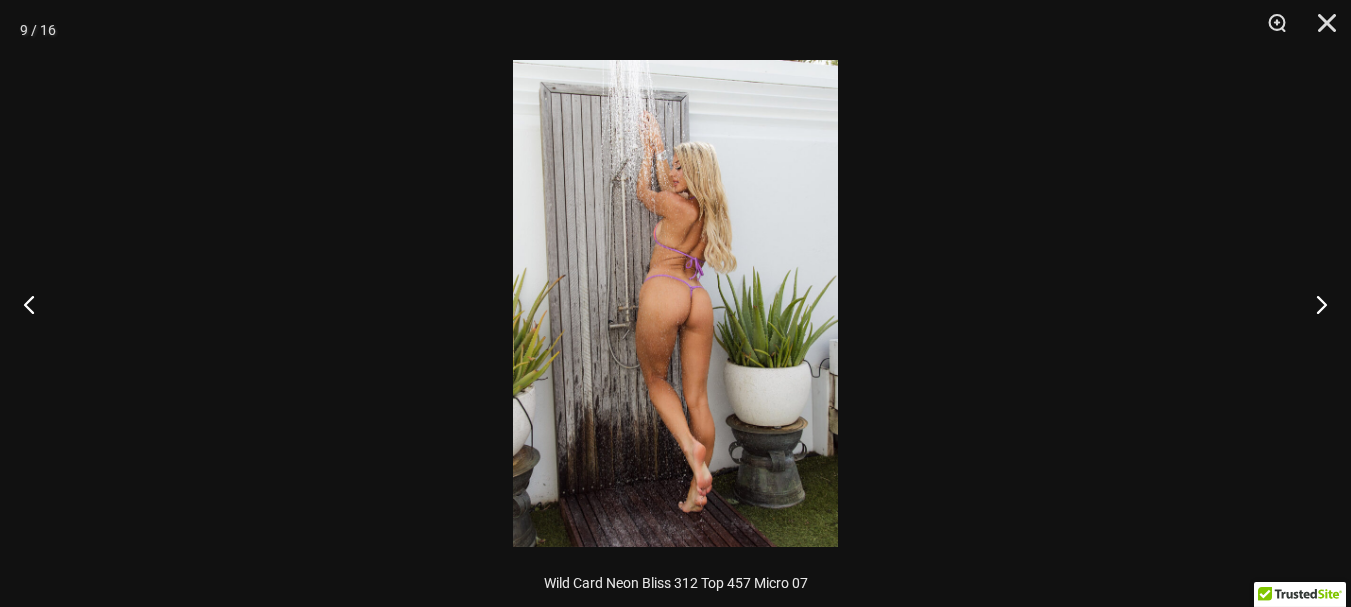 click at bounding box center (675, 303) 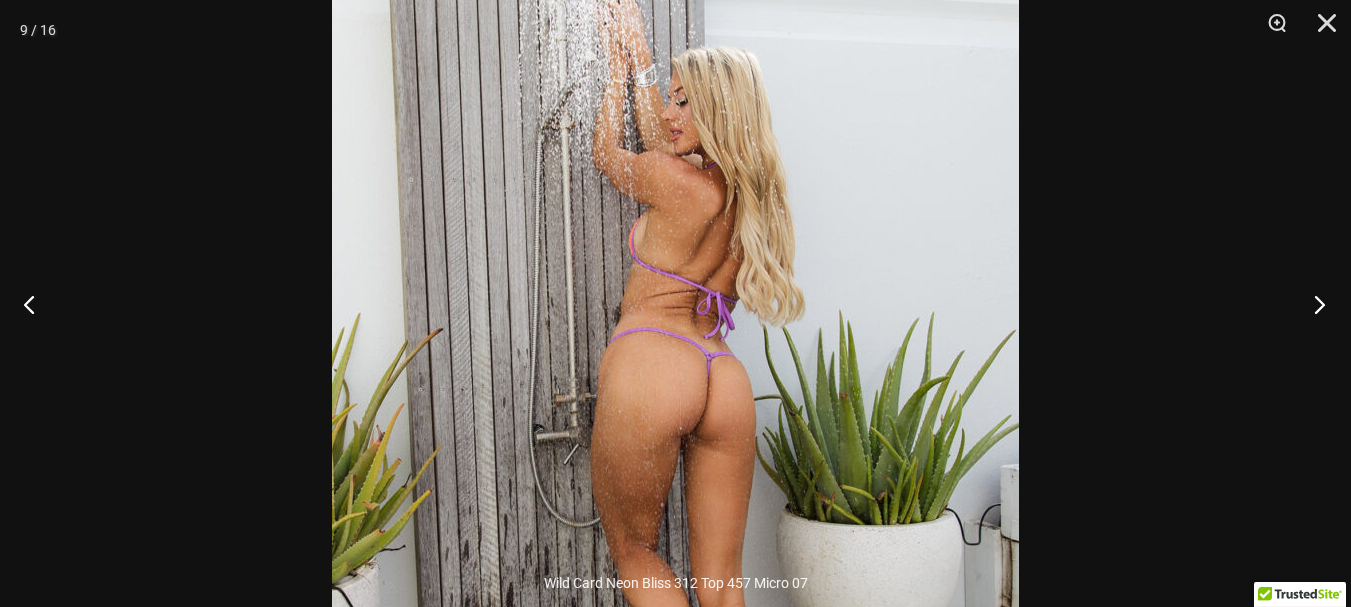 click at bounding box center (1313, 304) 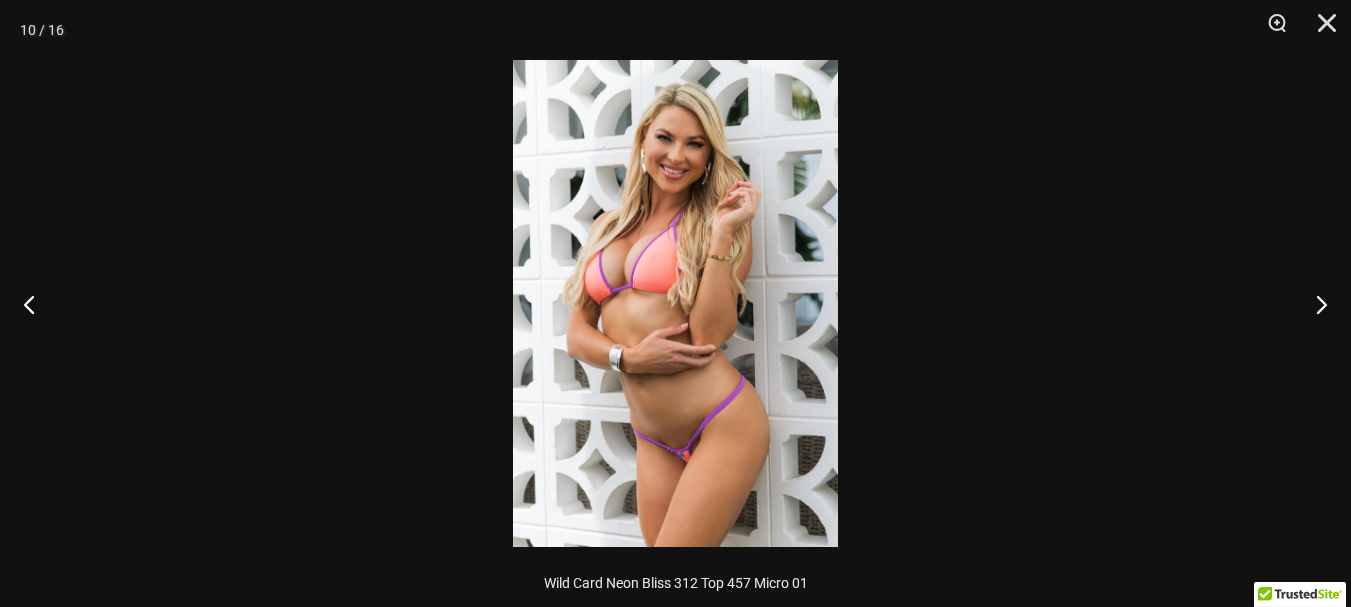 click at bounding box center (675, 303) 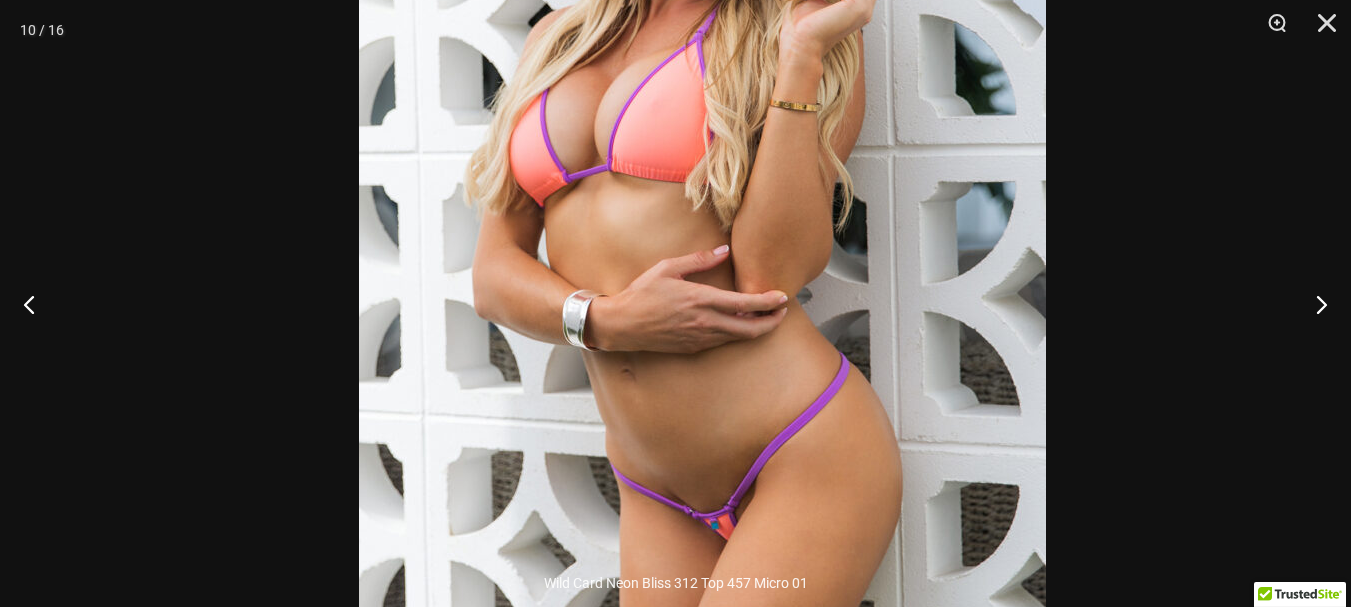 click at bounding box center (702, 204) 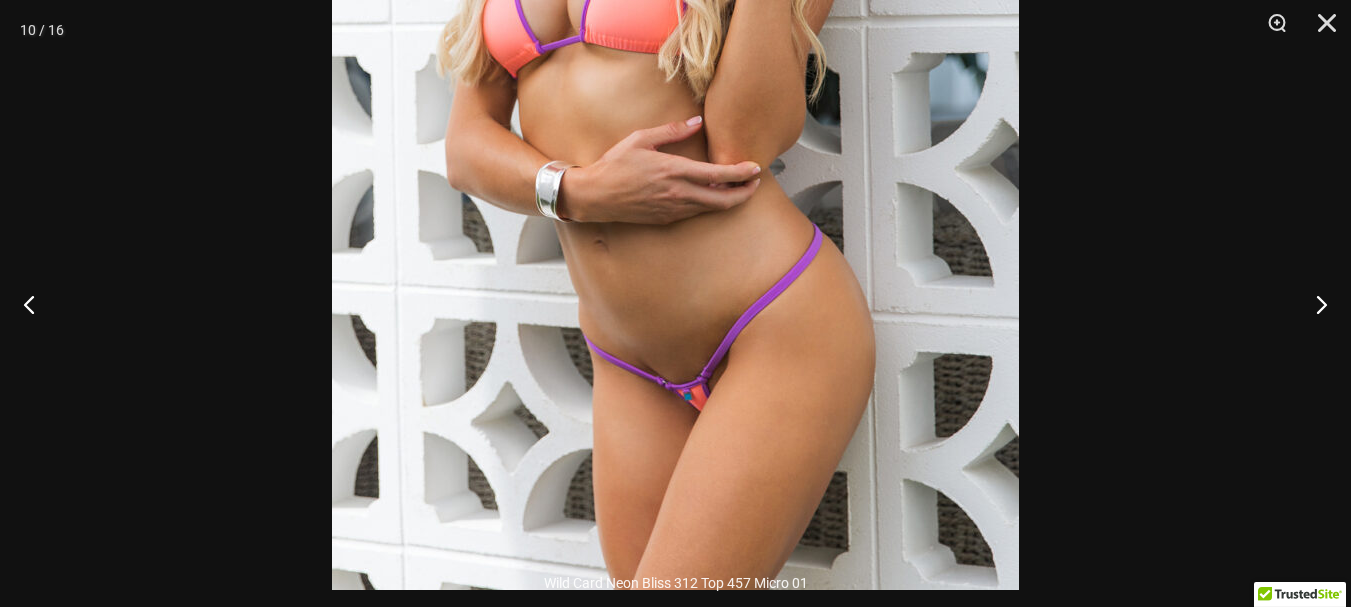 click at bounding box center [675, 75] 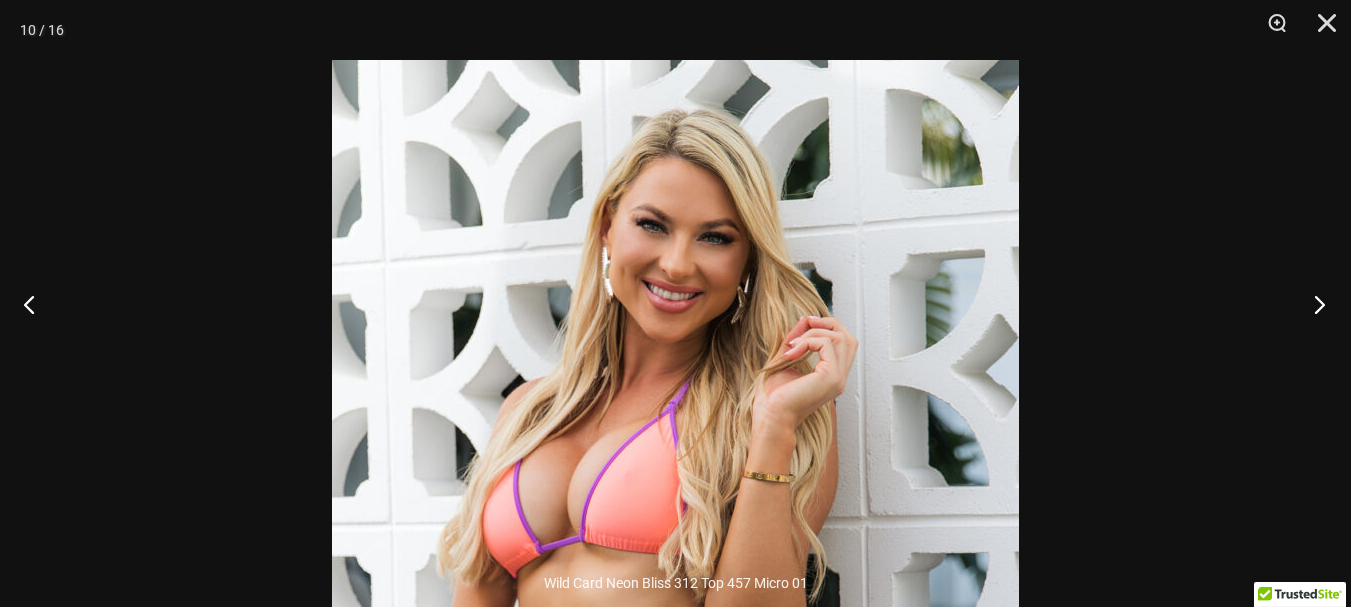 click at bounding box center (1313, 304) 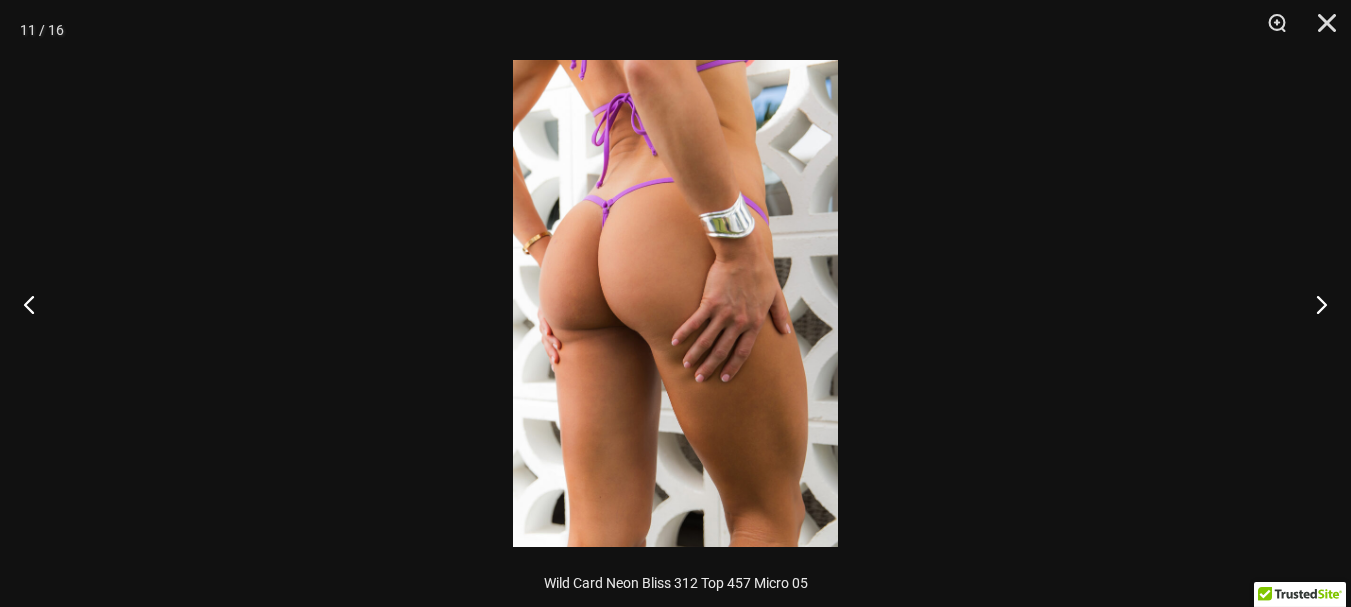 click at bounding box center [675, 303] 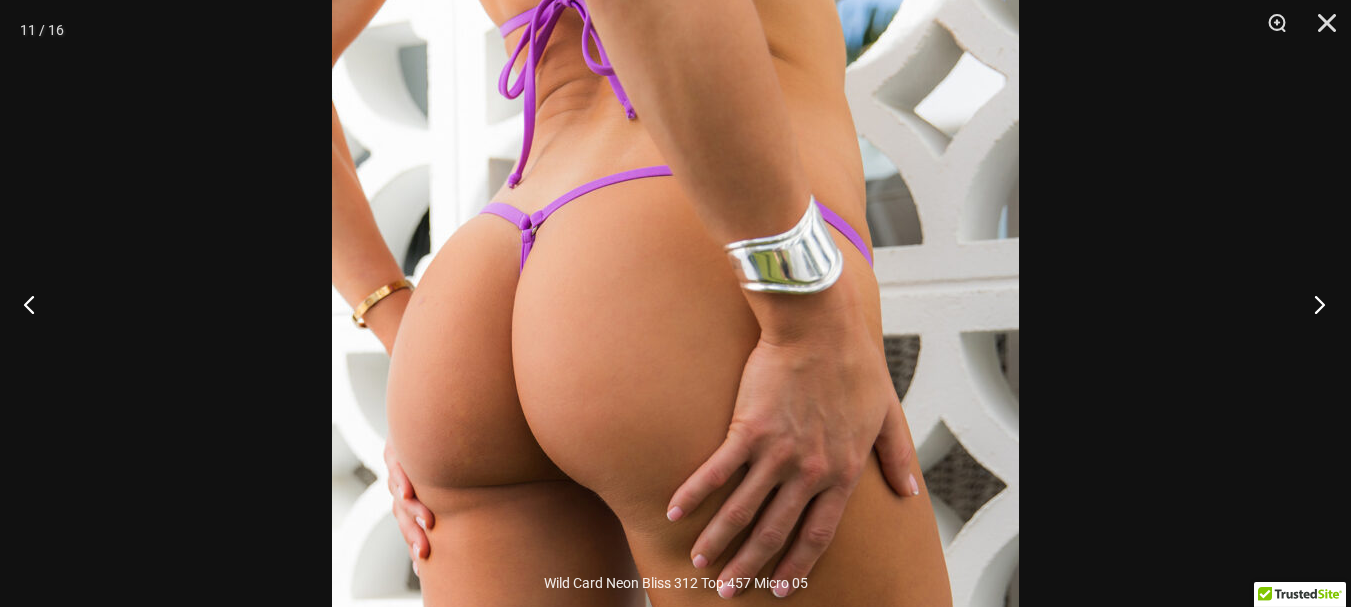 click at bounding box center [1313, 304] 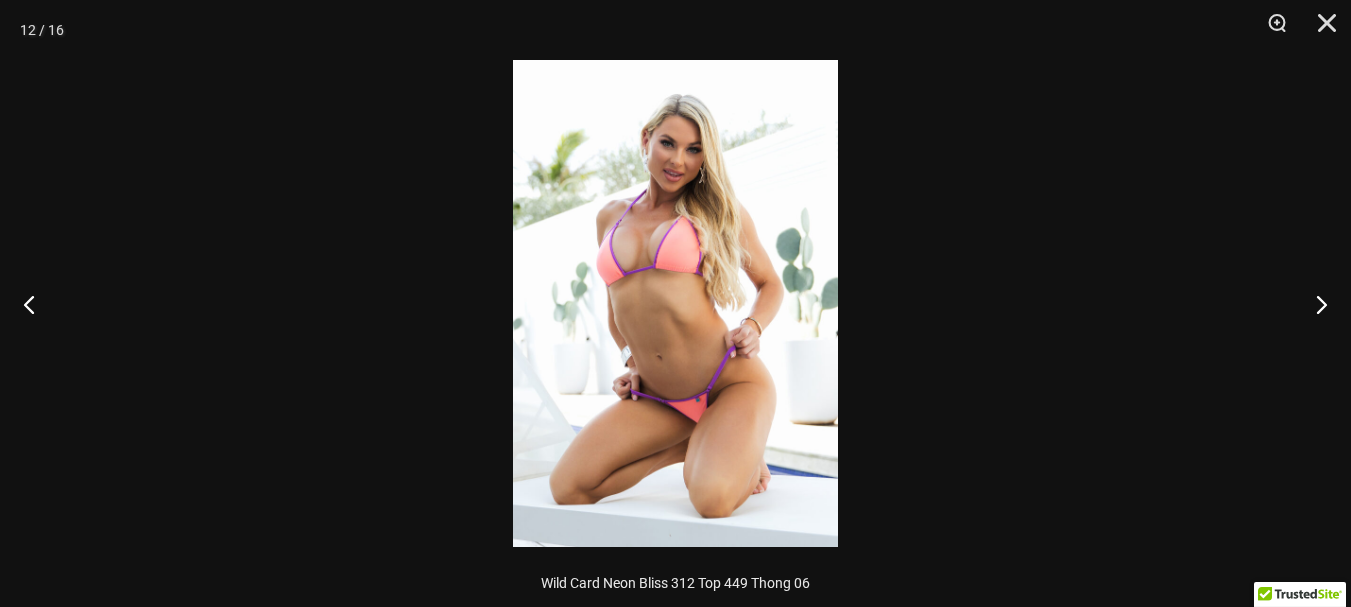click at bounding box center [675, 303] 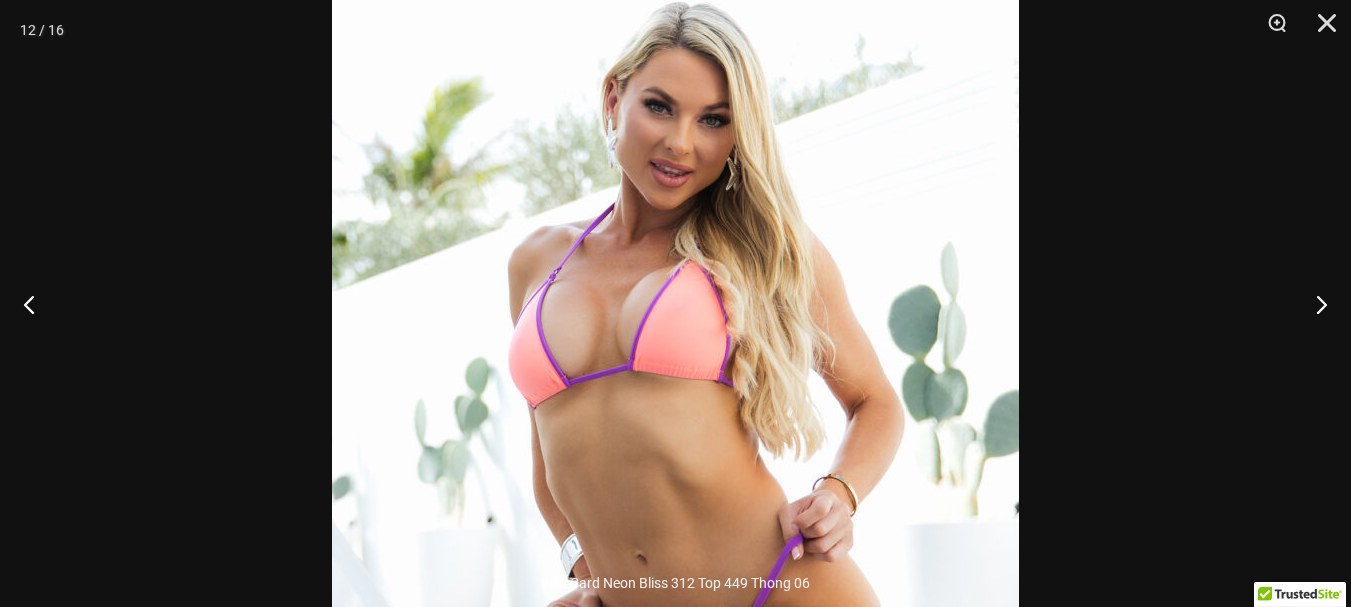 click at bounding box center [675, 445] 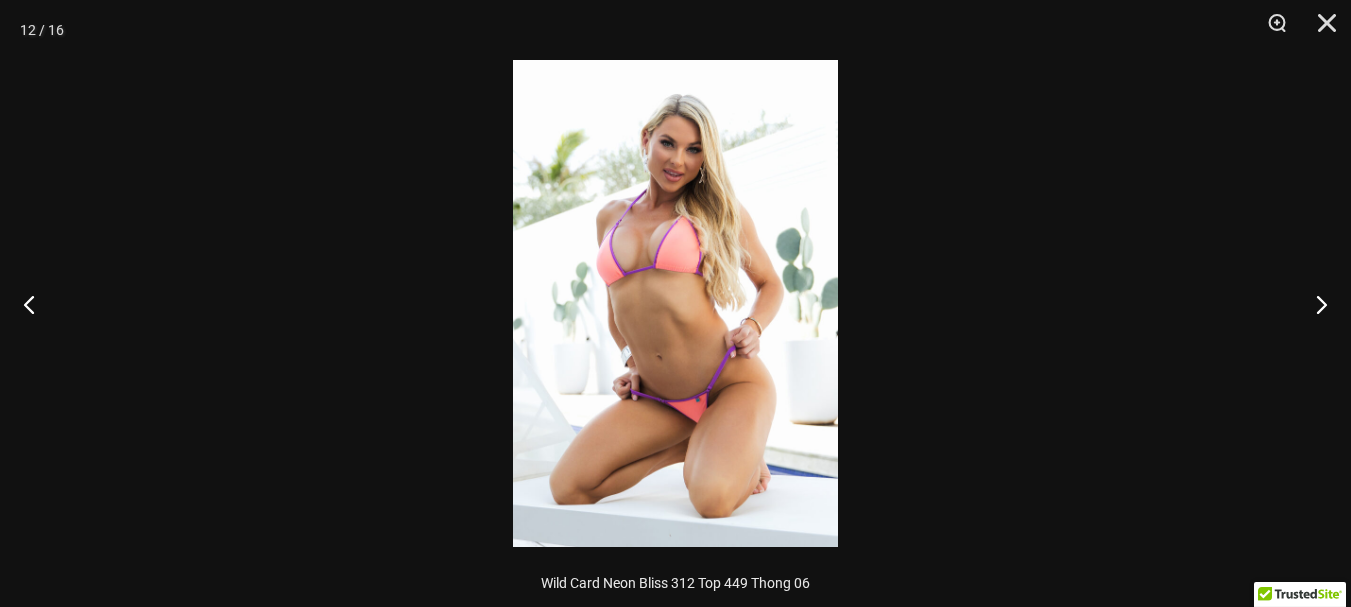 click at bounding box center [675, 303] 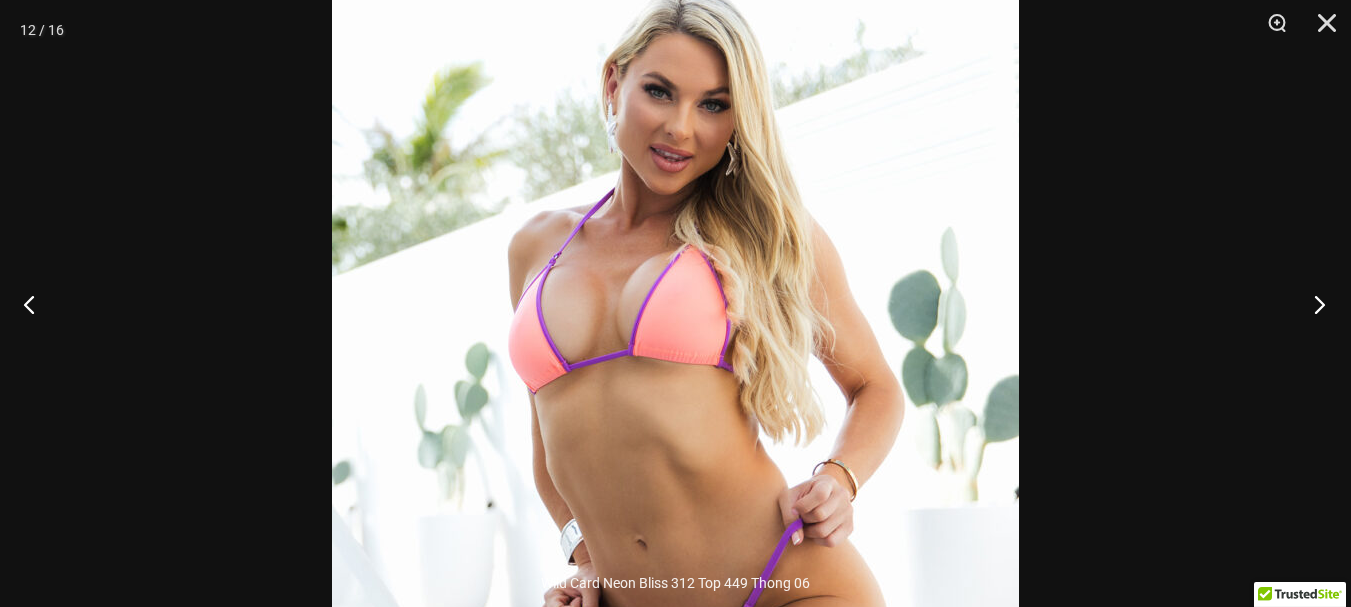 click at bounding box center [1313, 304] 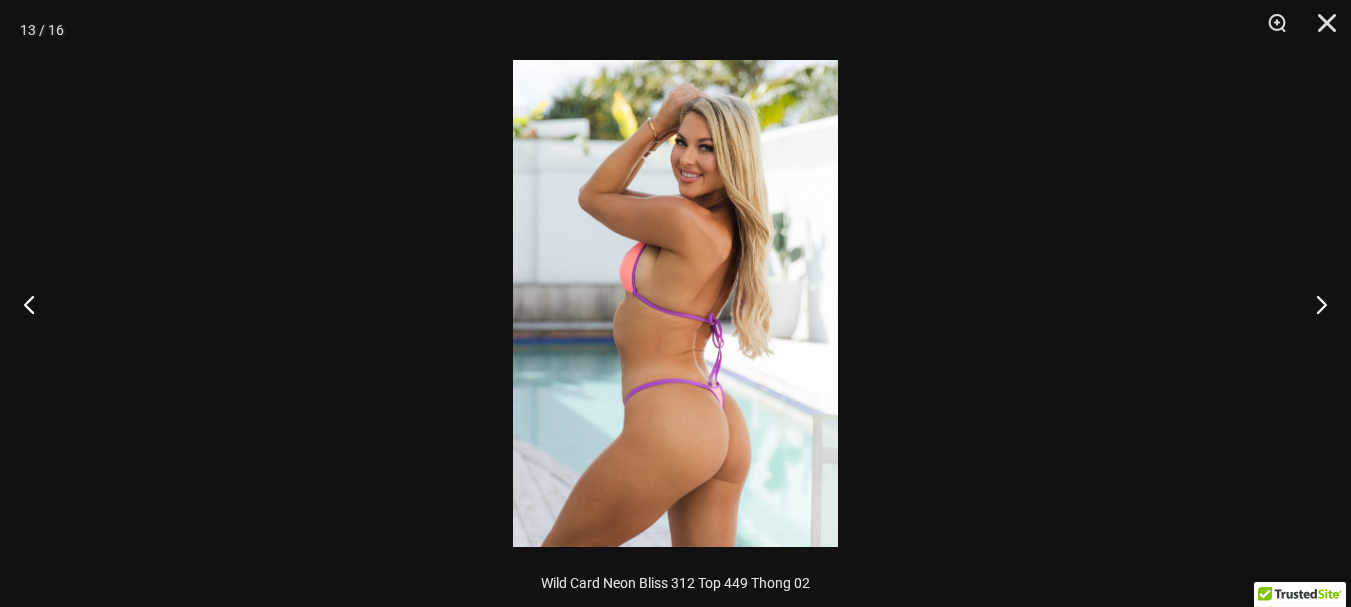 click at bounding box center (675, 303) 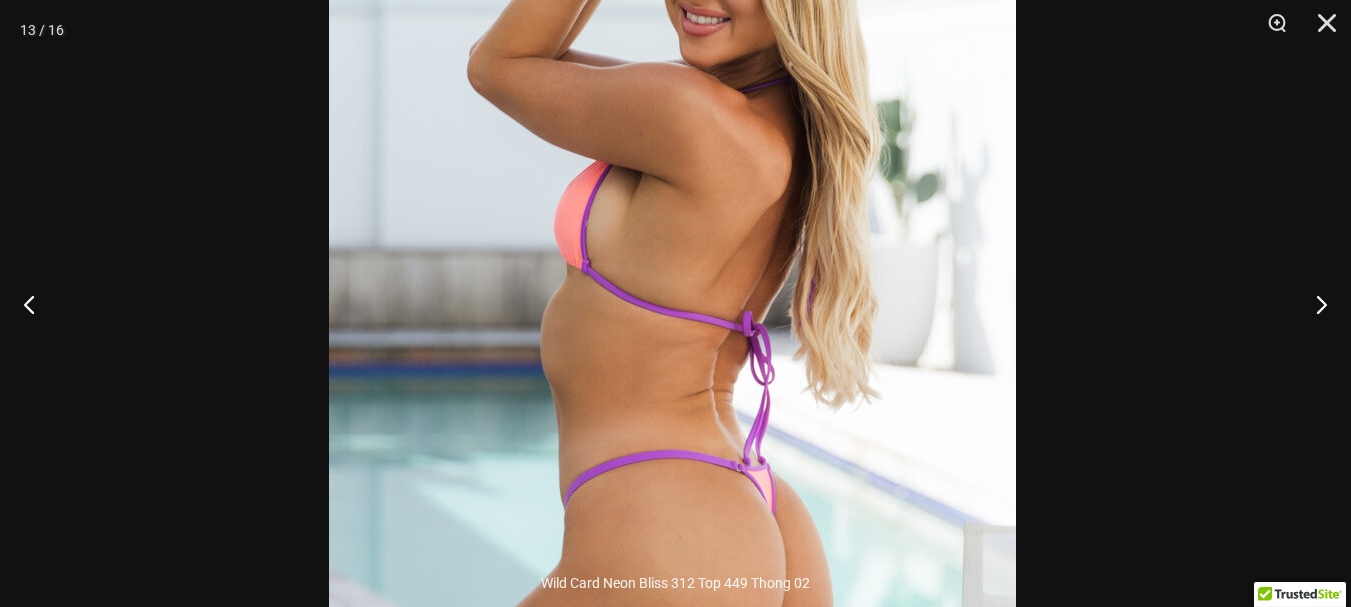 click at bounding box center [672, 291] 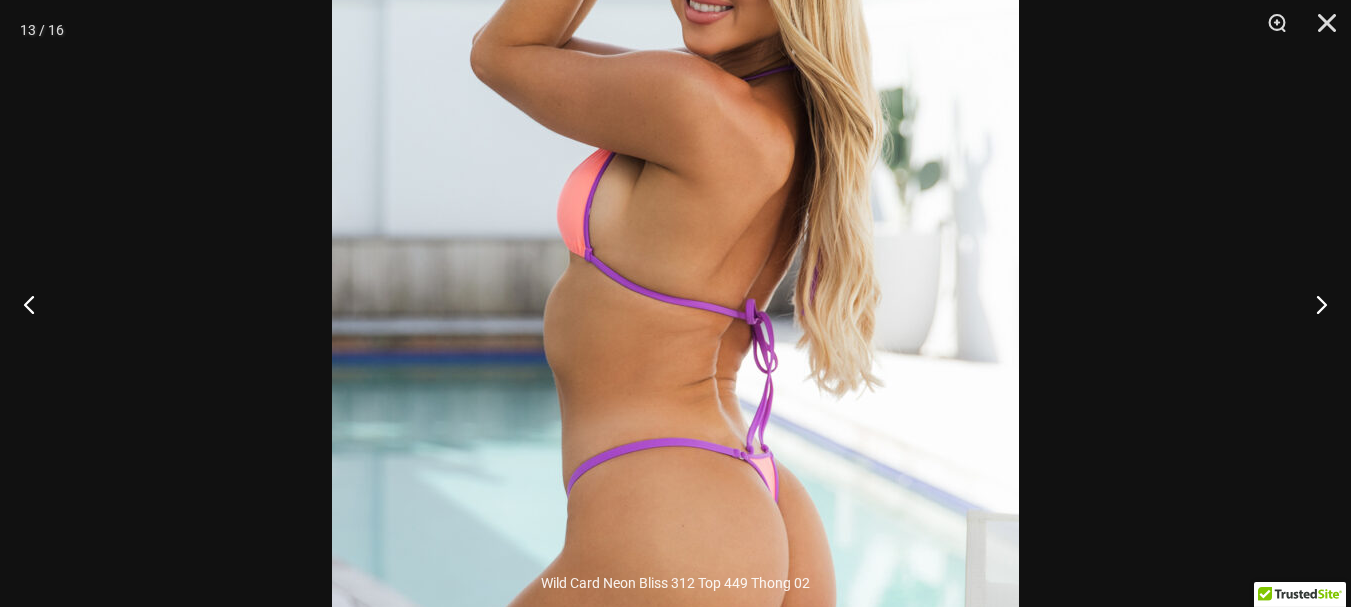 click at bounding box center (675, 279) 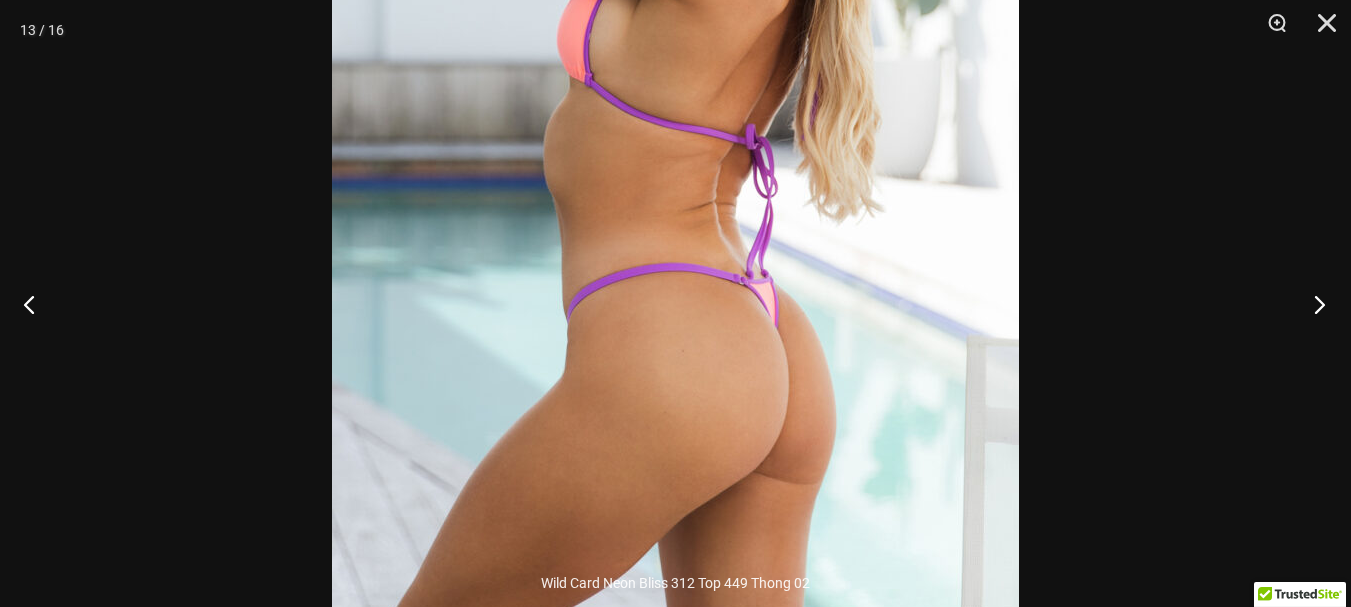 click at bounding box center [1313, 304] 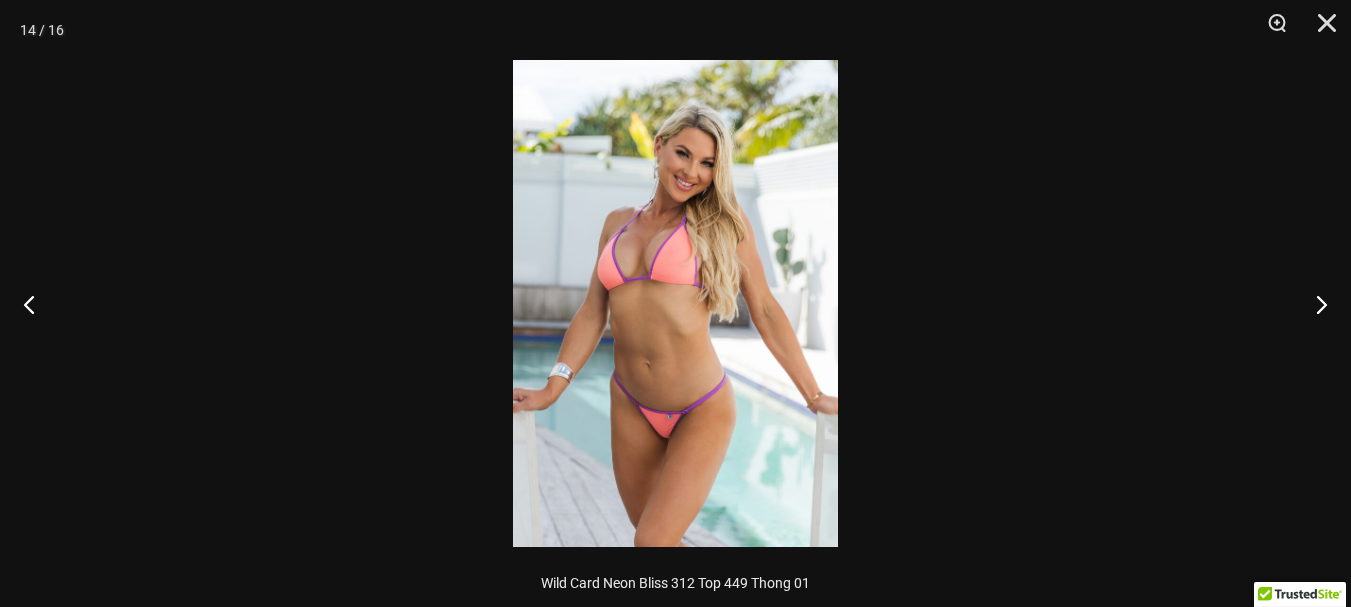 click at bounding box center (675, 303) 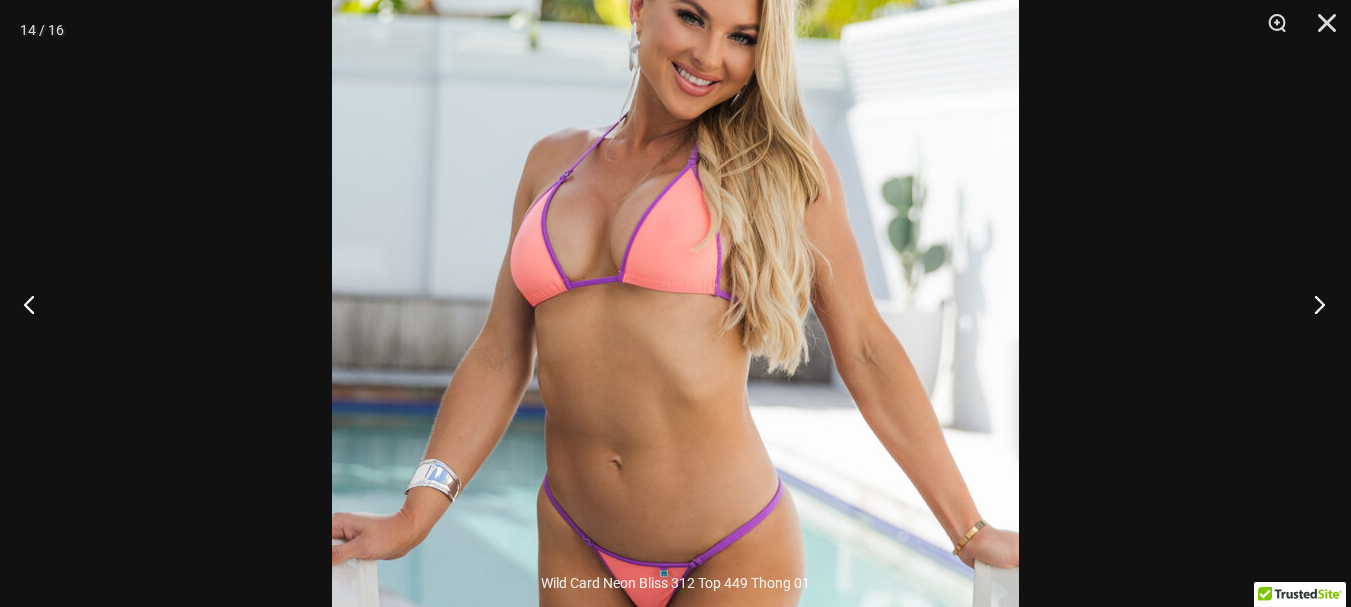 click at bounding box center [1313, 304] 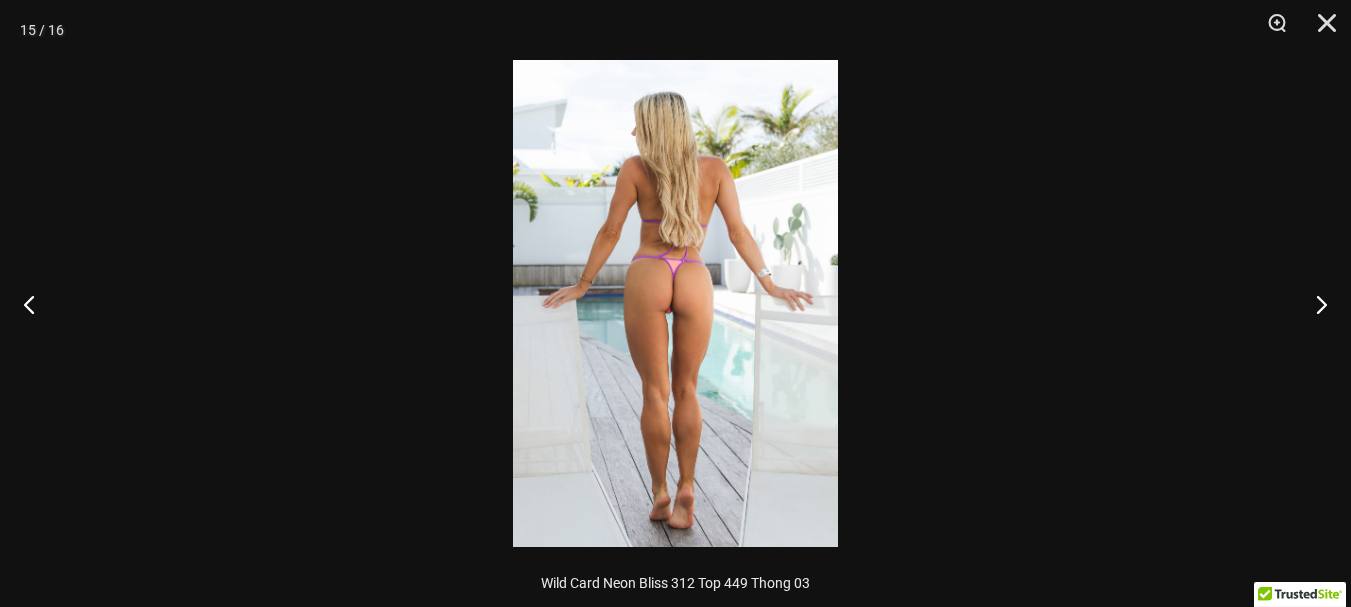 click at bounding box center (675, 303) 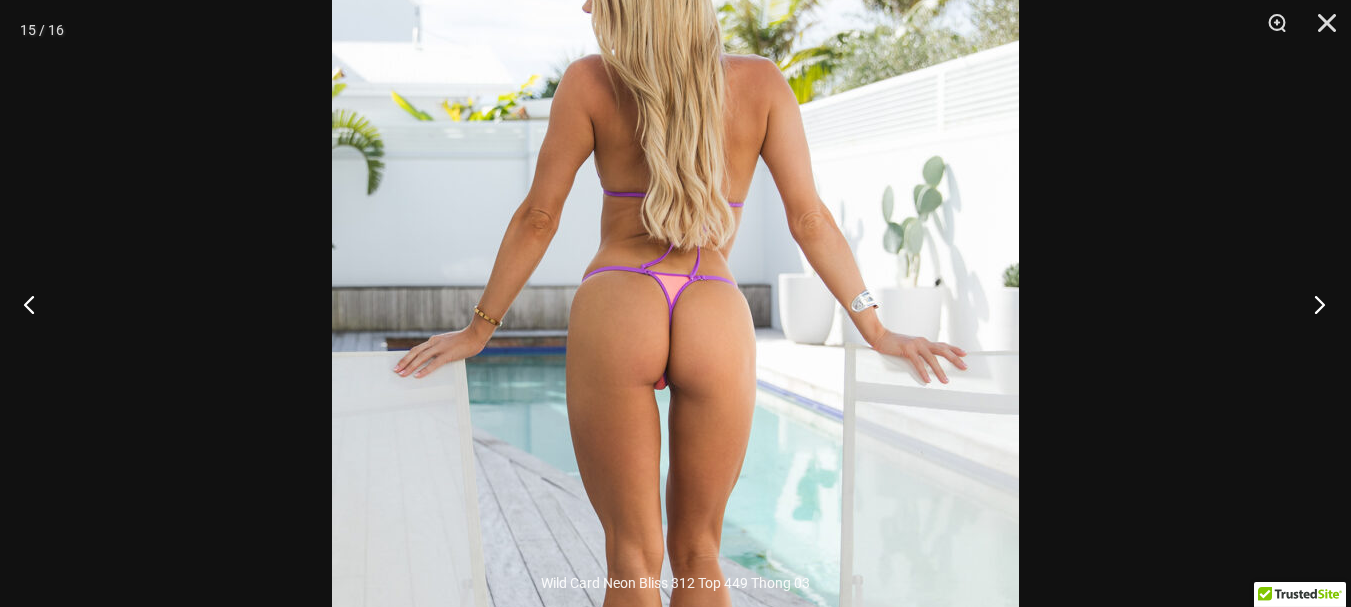 click at bounding box center (1313, 304) 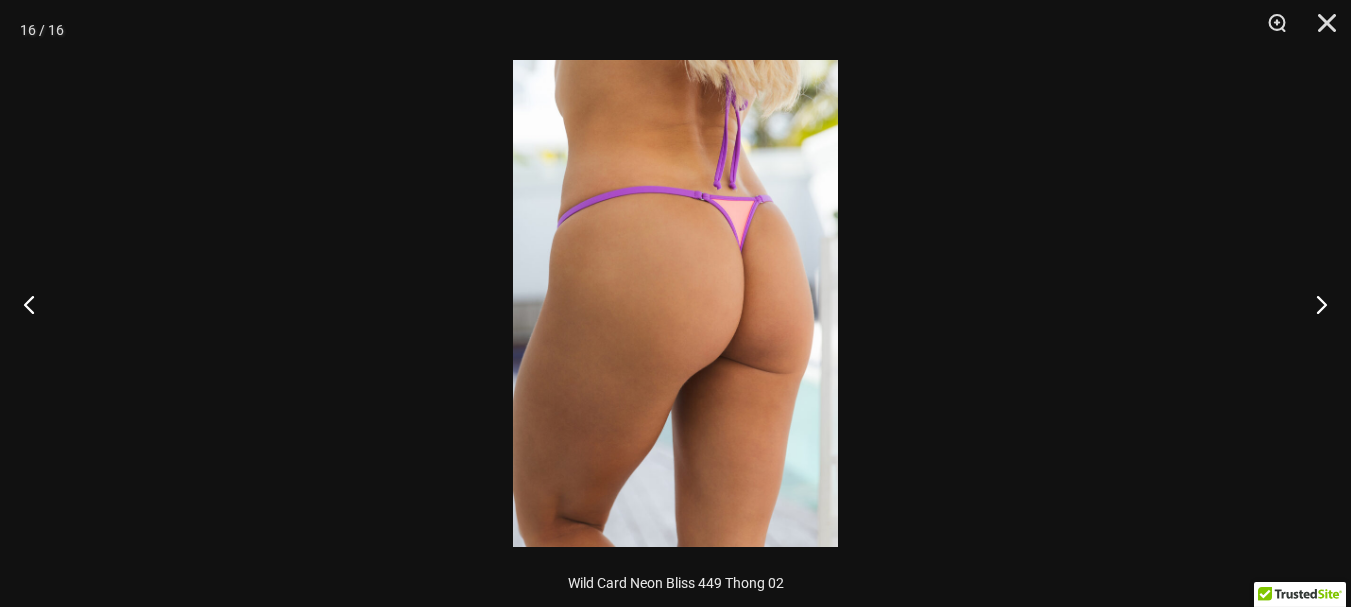 click at bounding box center [675, 303] 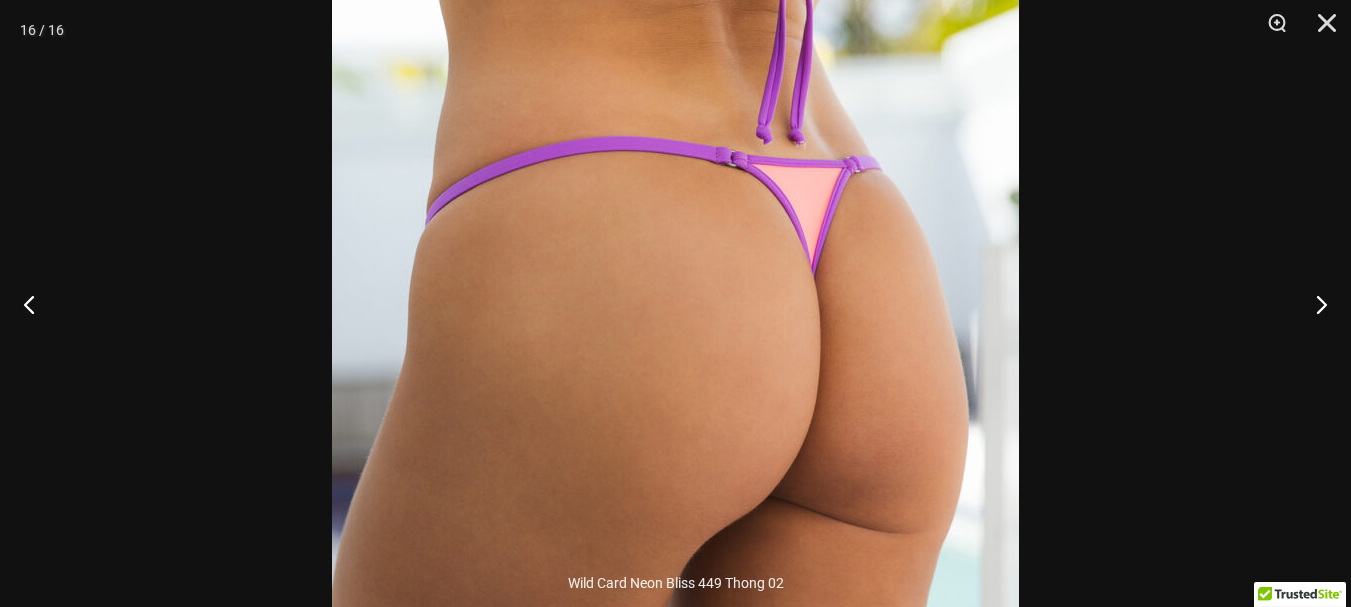 click at bounding box center [675, 385] 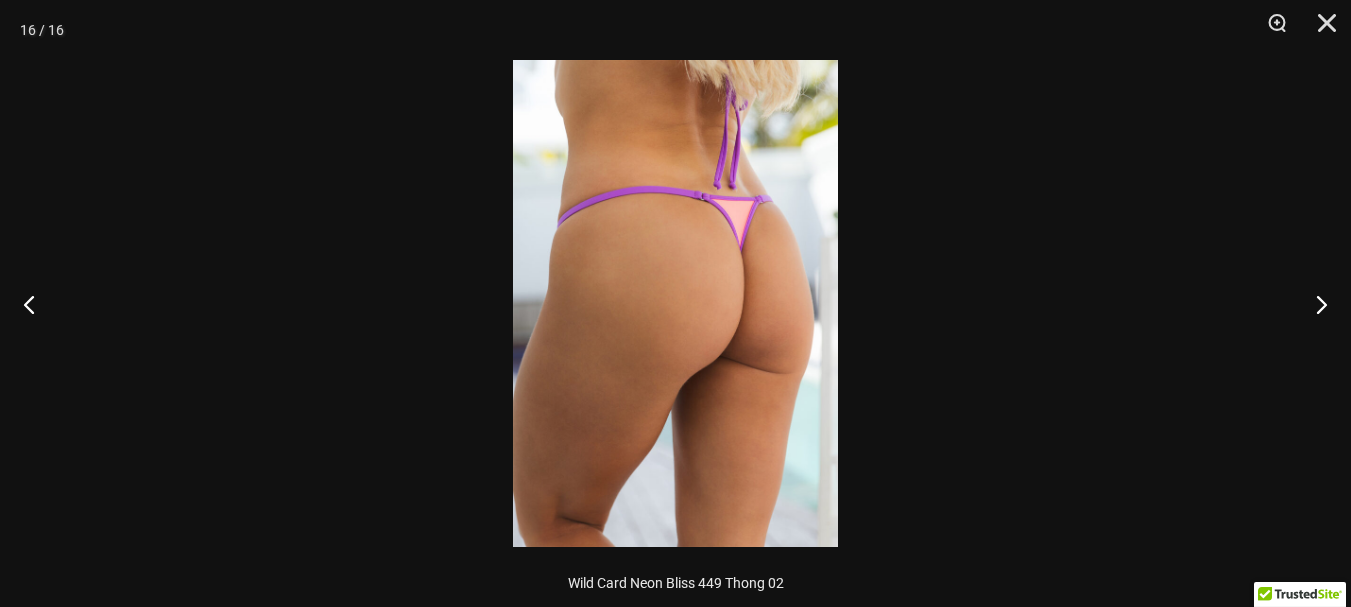 click at bounding box center (675, 303) 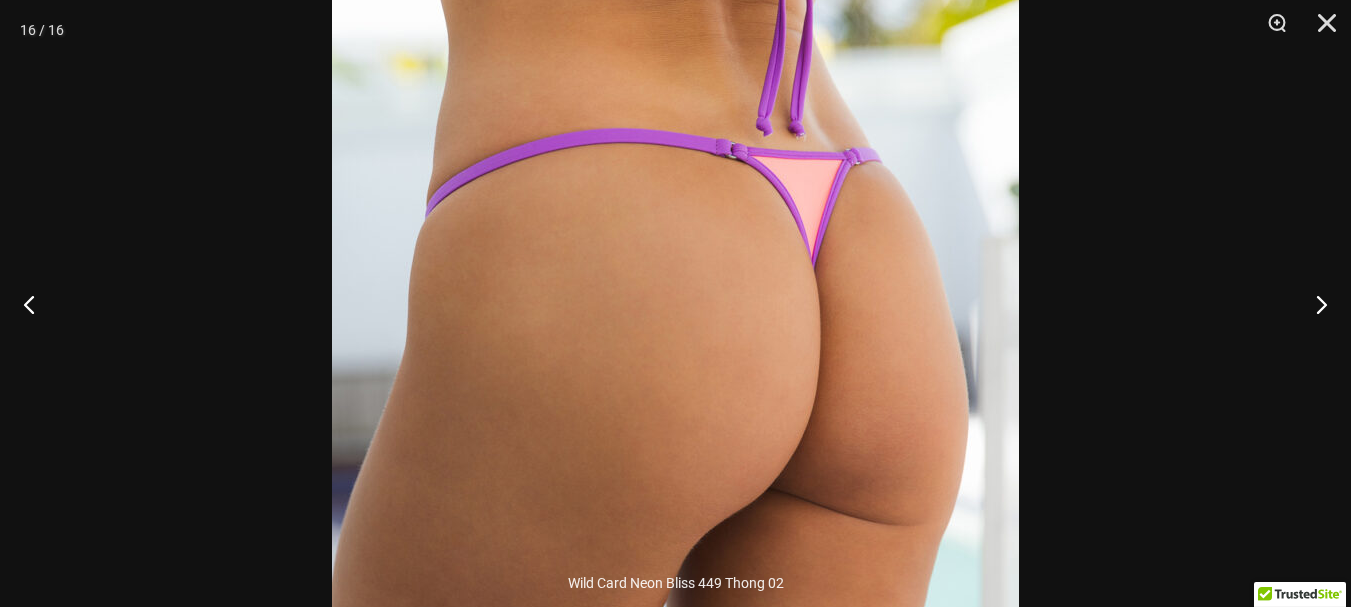 click at bounding box center (675, 377) 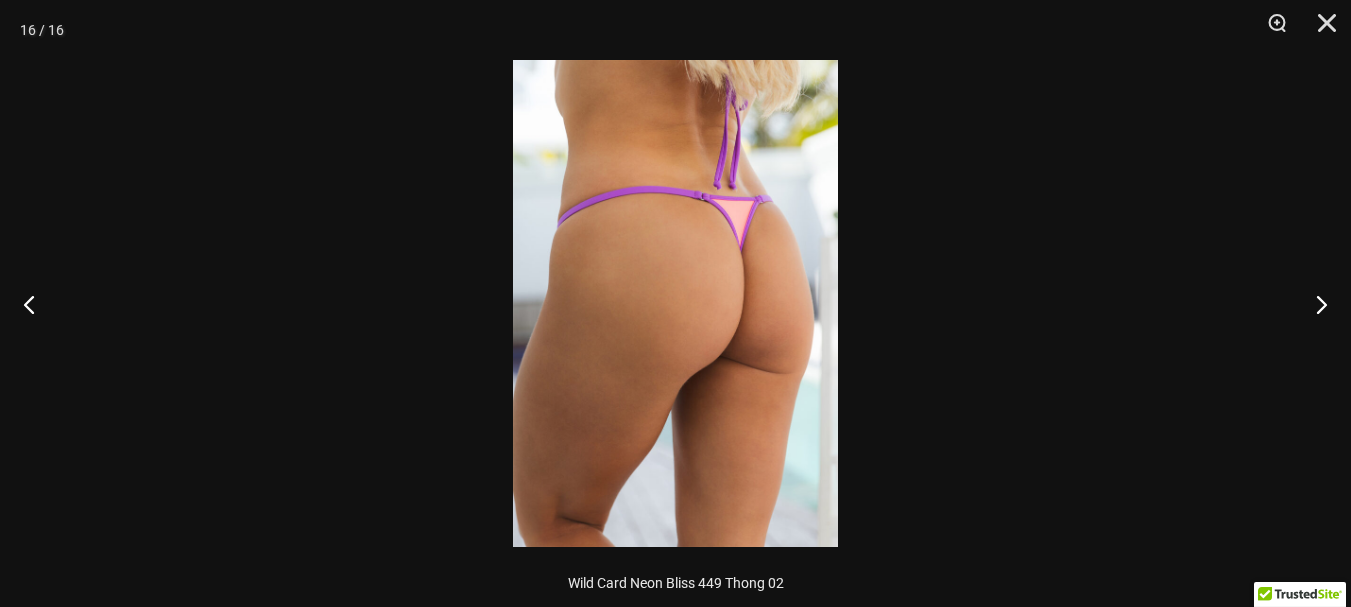 click at bounding box center (675, 303) 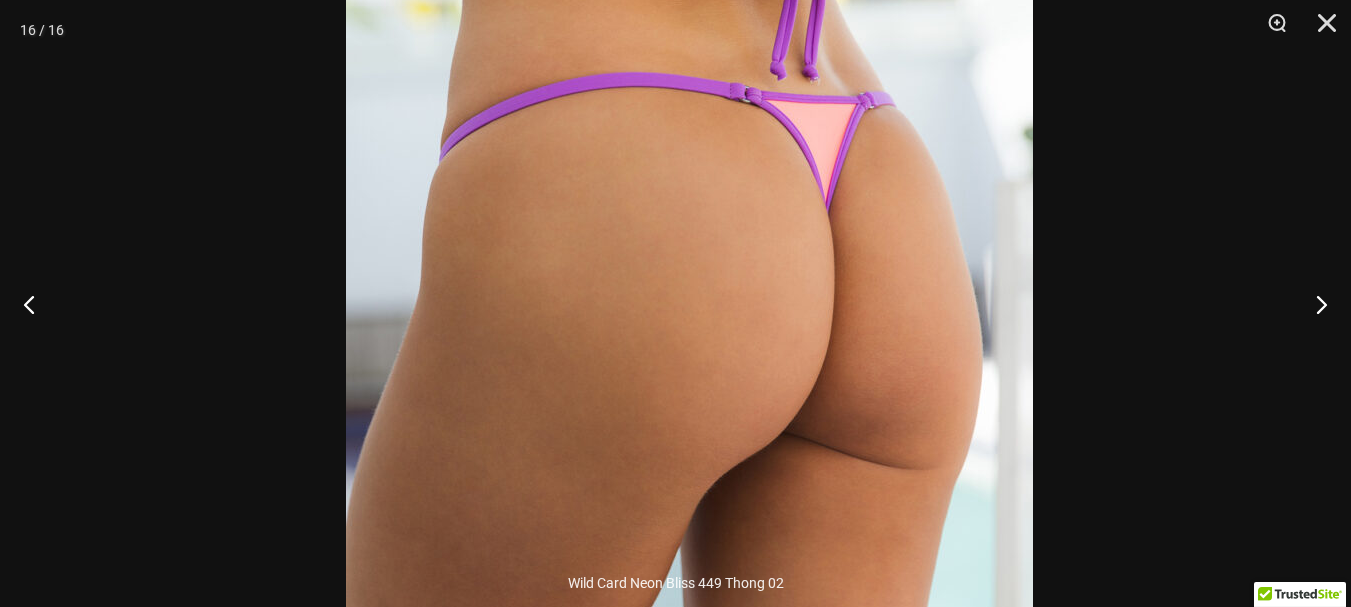 click at bounding box center (689, 321) 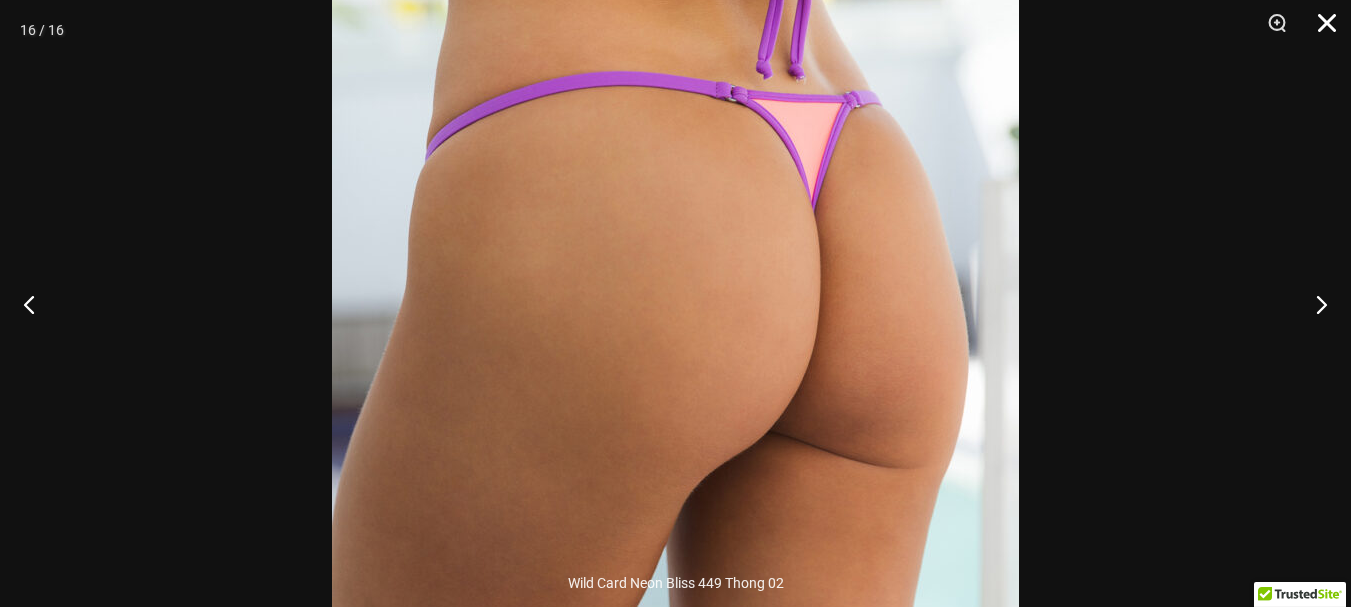 click at bounding box center (1320, 30) 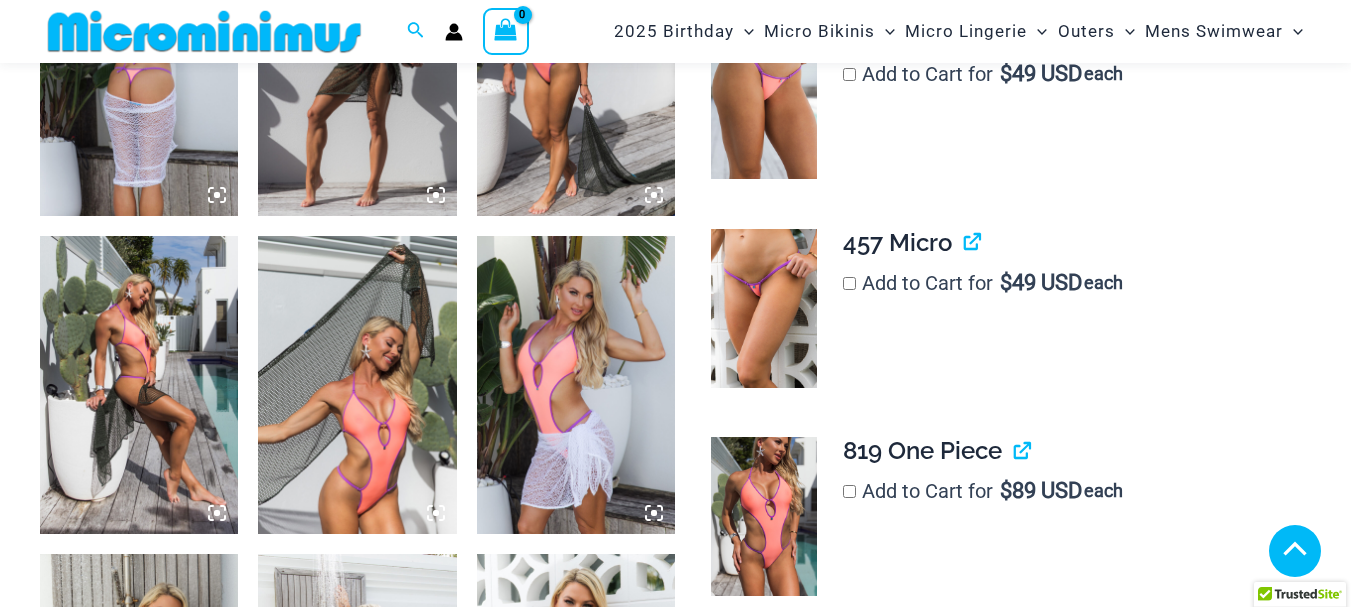 scroll, scrollTop: 1182, scrollLeft: 0, axis: vertical 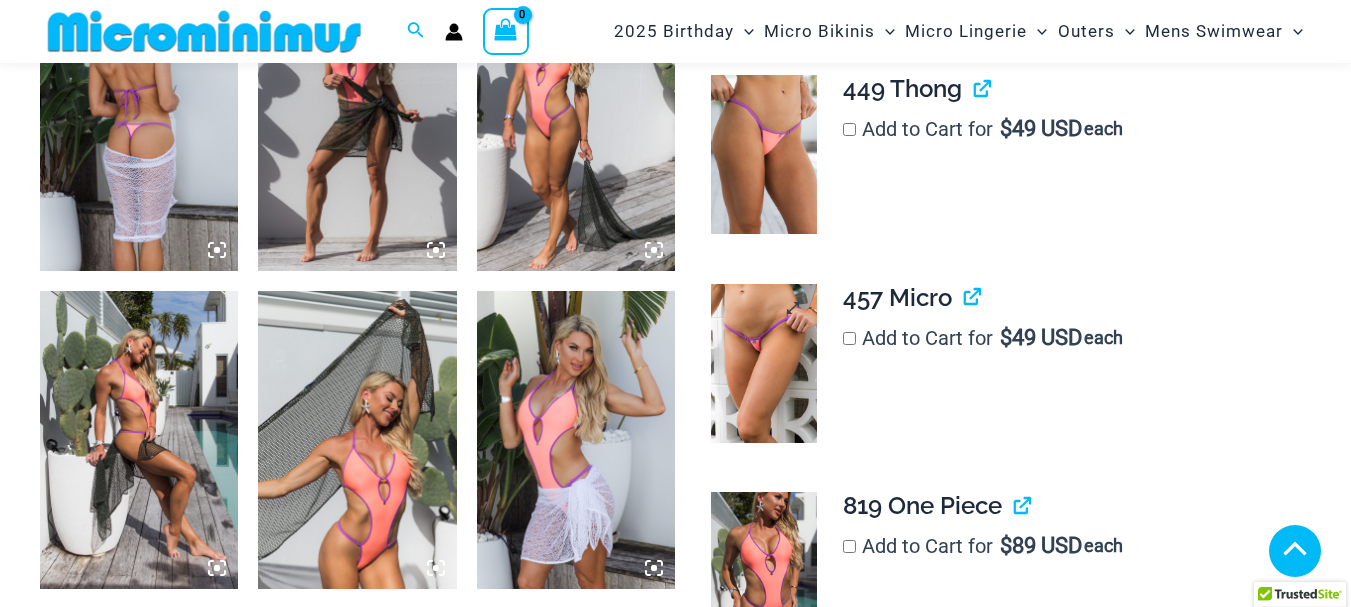 click at bounding box center [764, 363] 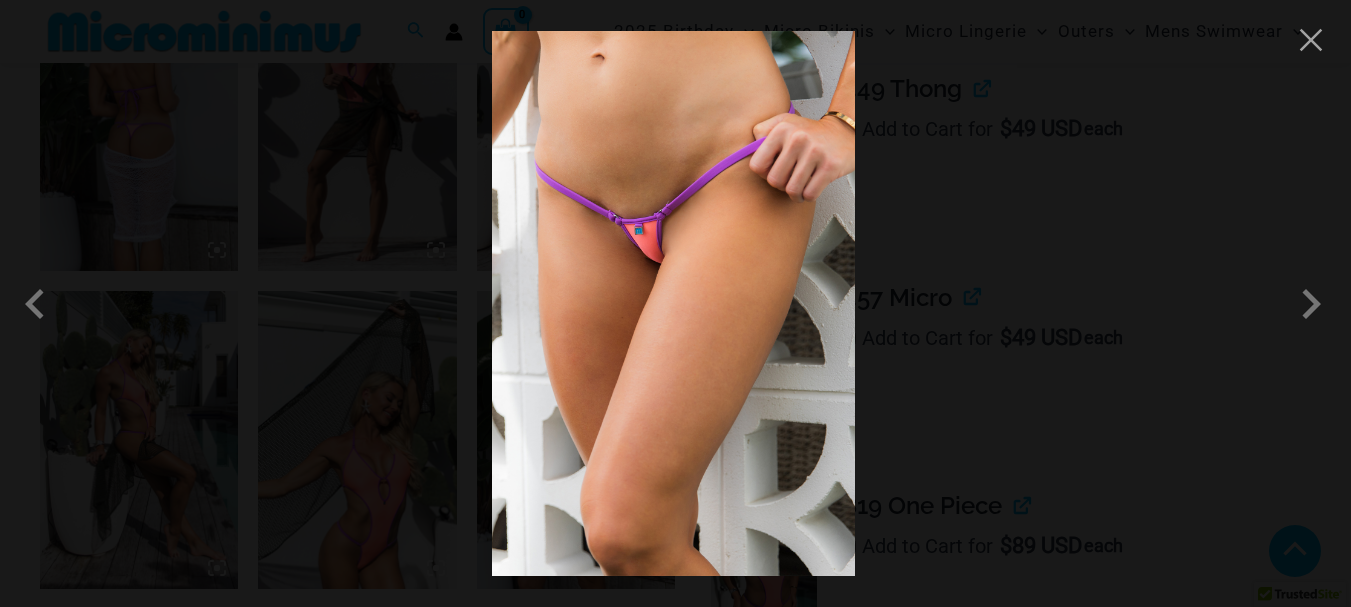 click at bounding box center (673, 303) 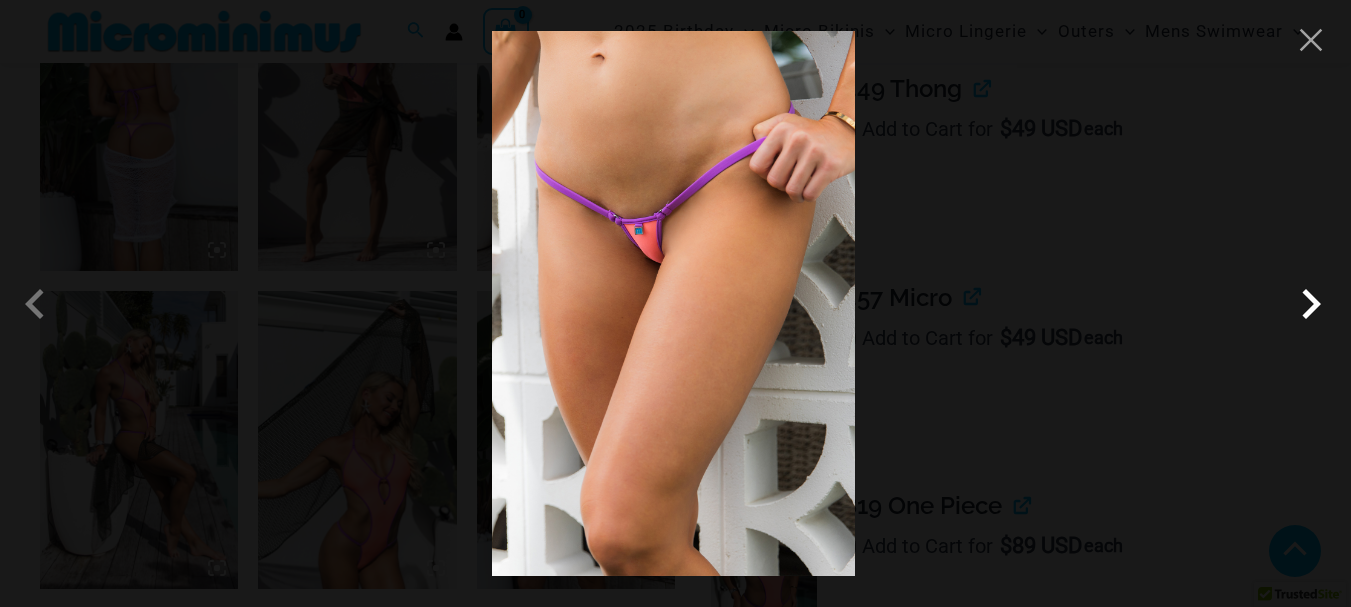 click at bounding box center [1311, 304] 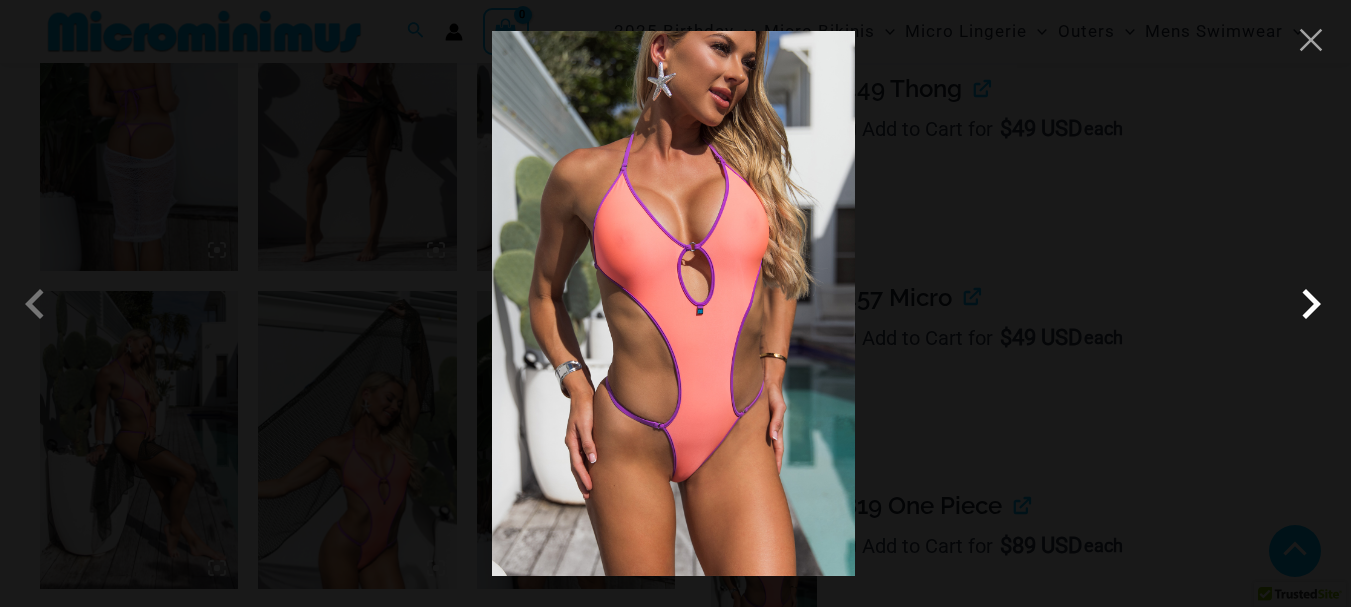 click at bounding box center [1311, 304] 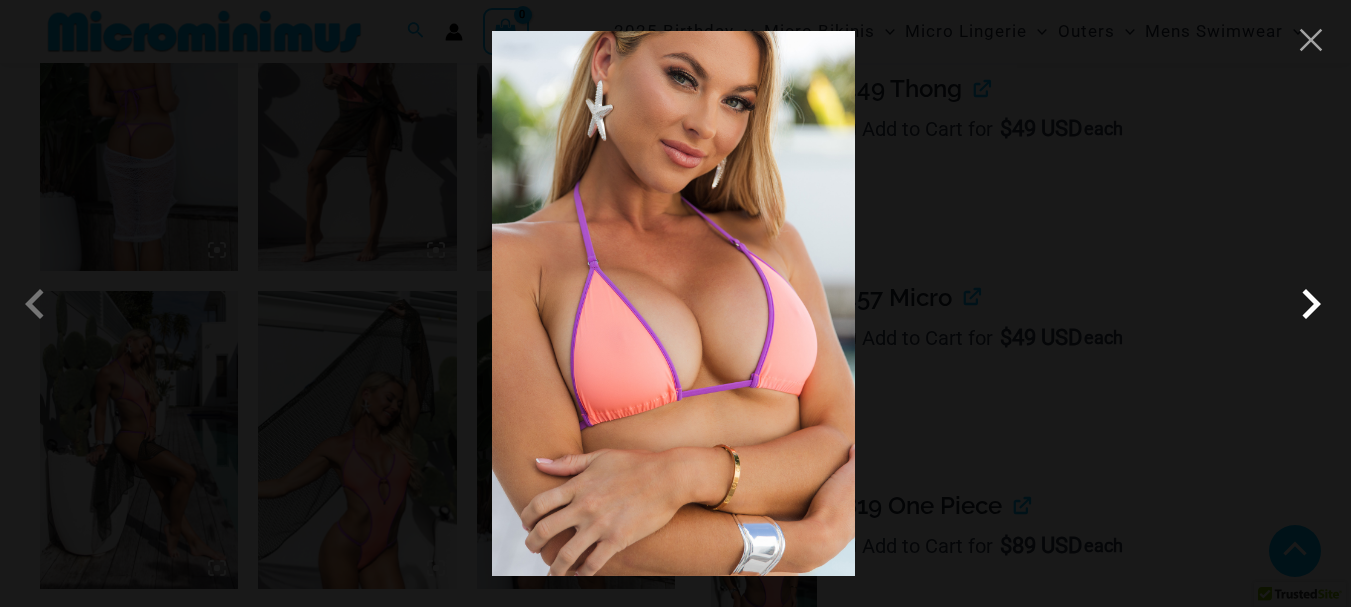 click at bounding box center [1311, 304] 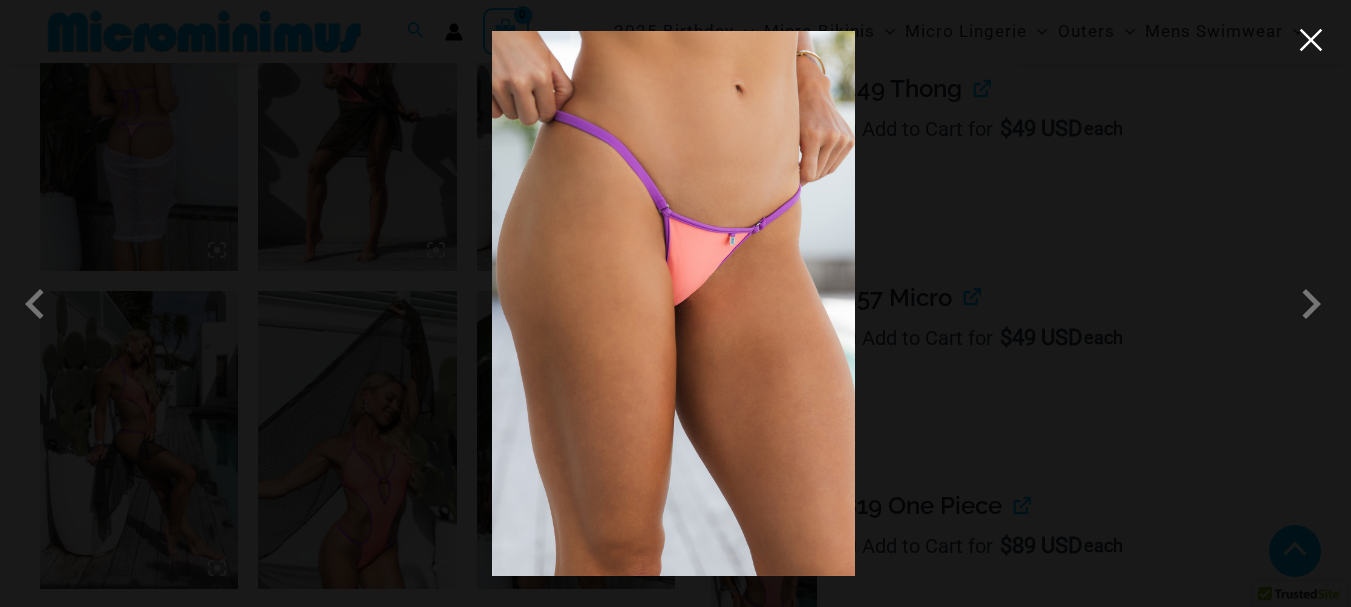click at bounding box center (1311, 40) 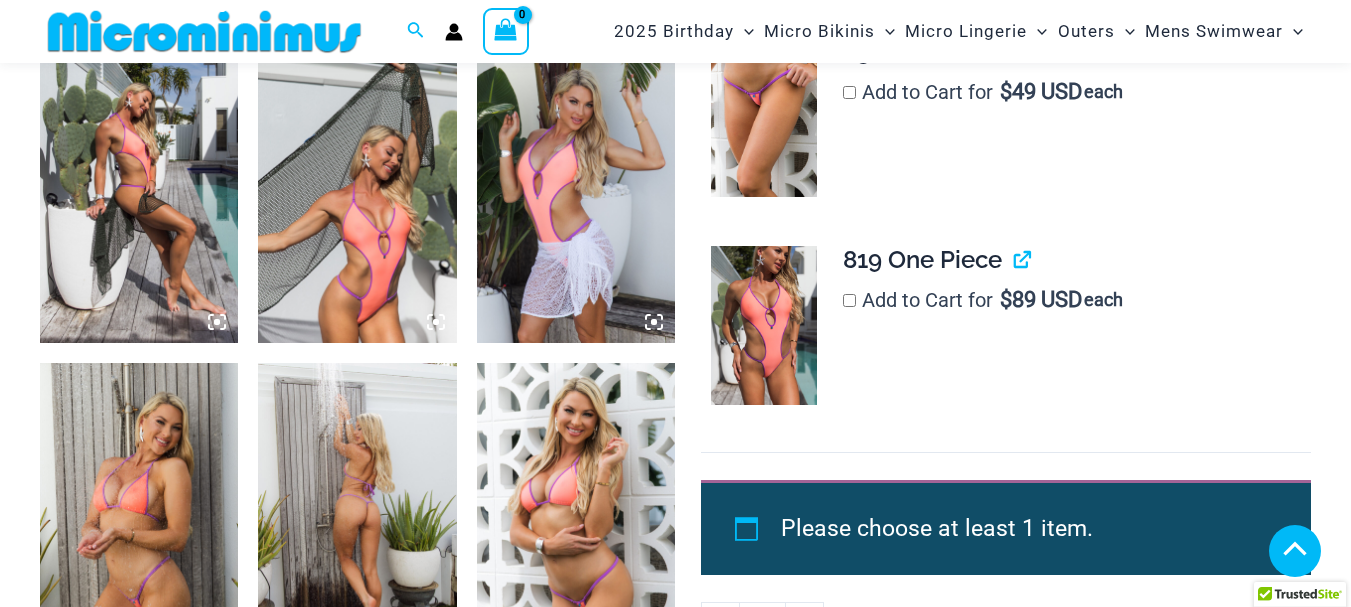 scroll, scrollTop: 1382, scrollLeft: 0, axis: vertical 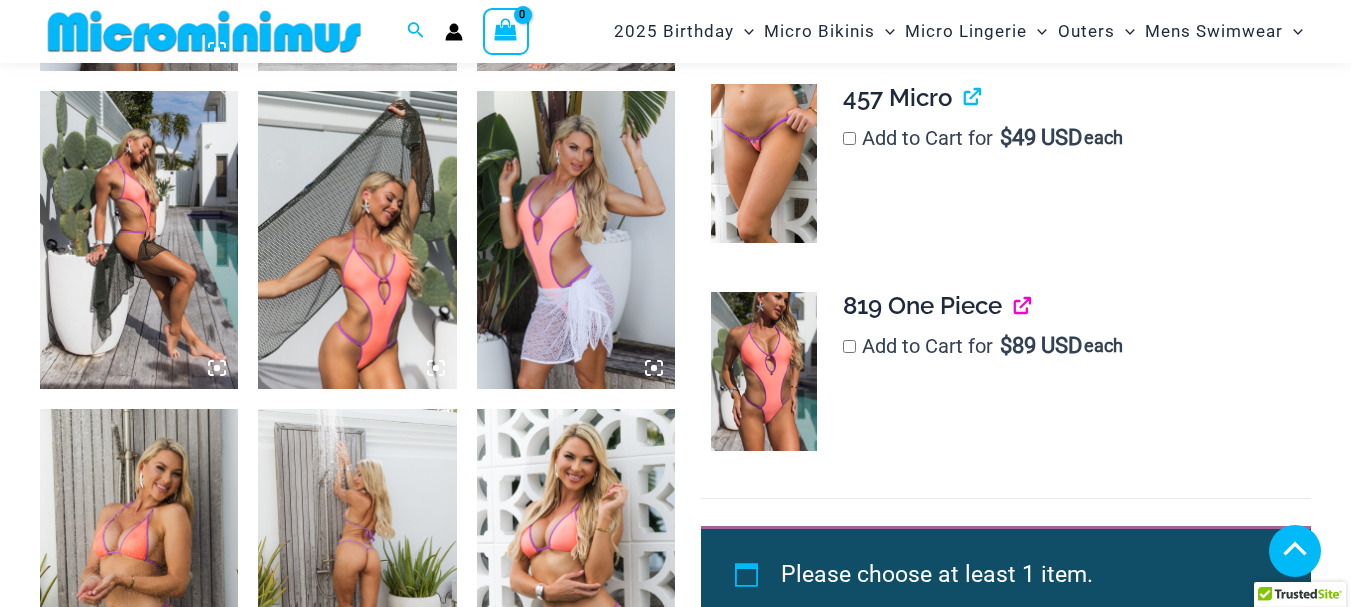 click at bounding box center (1014, 305) 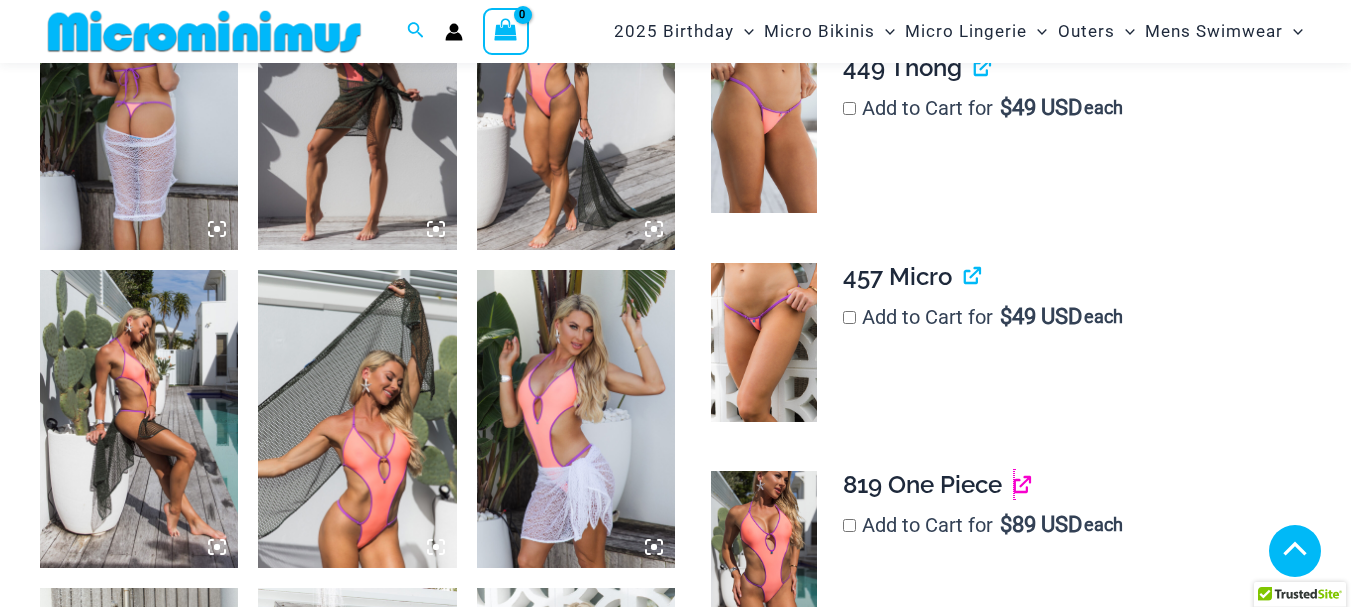 scroll, scrollTop: 1182, scrollLeft: 0, axis: vertical 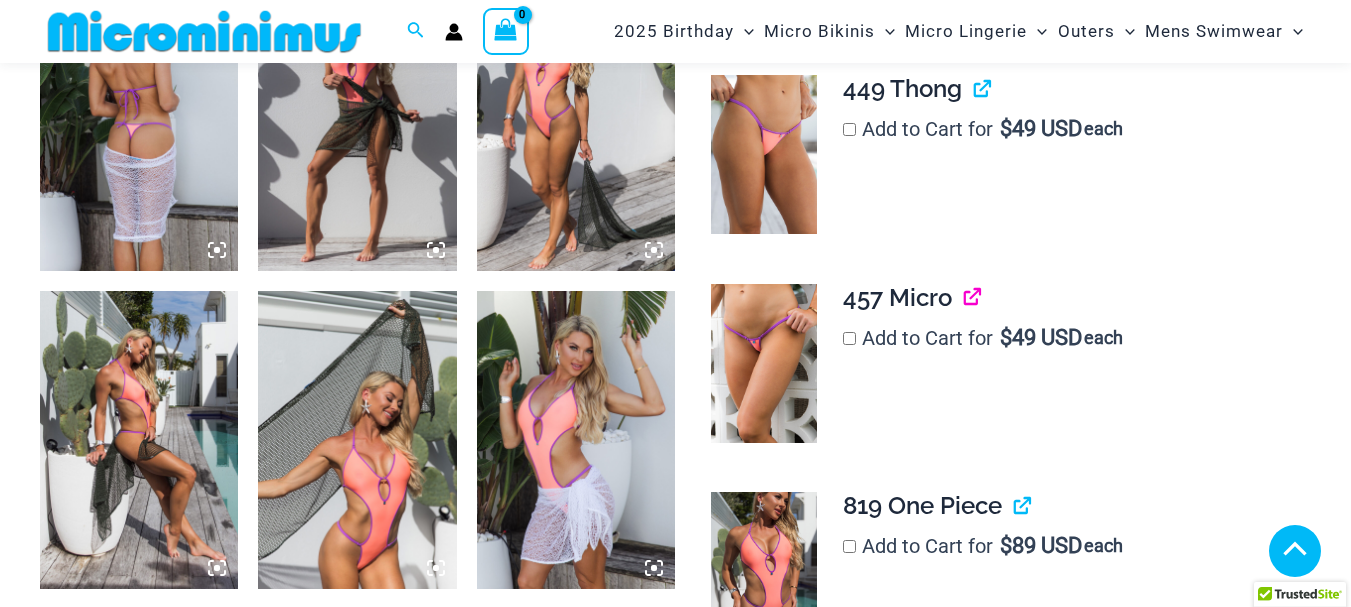 click at bounding box center (964, 297) 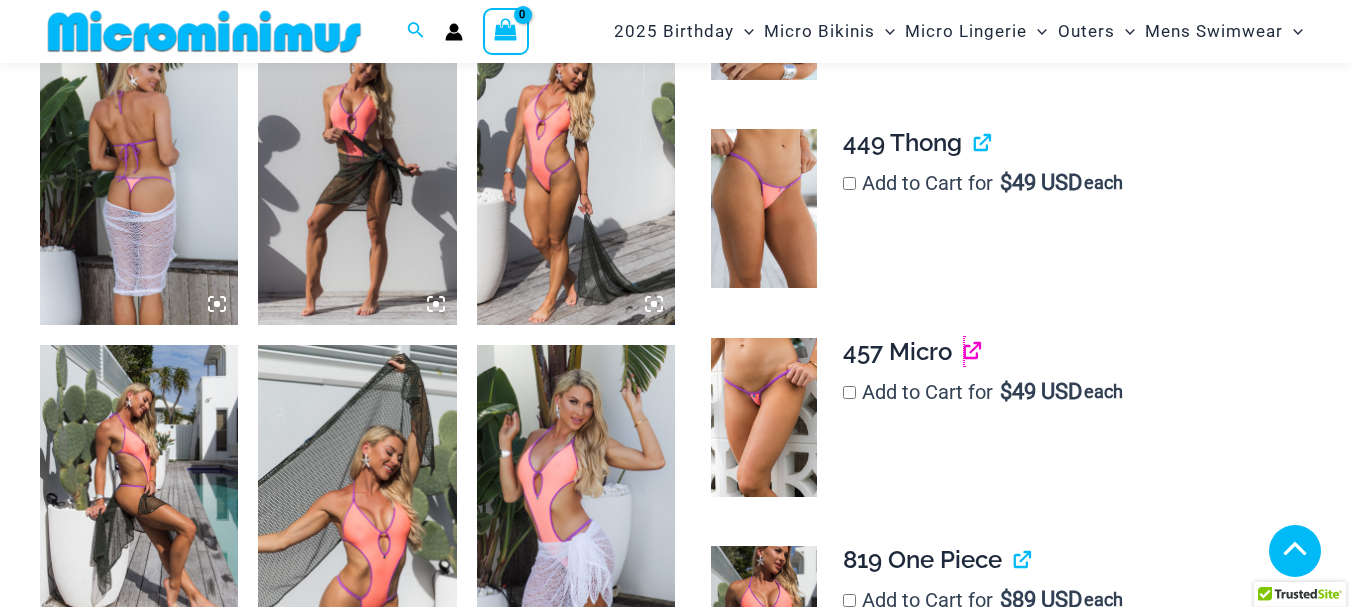 scroll, scrollTop: 1082, scrollLeft: 0, axis: vertical 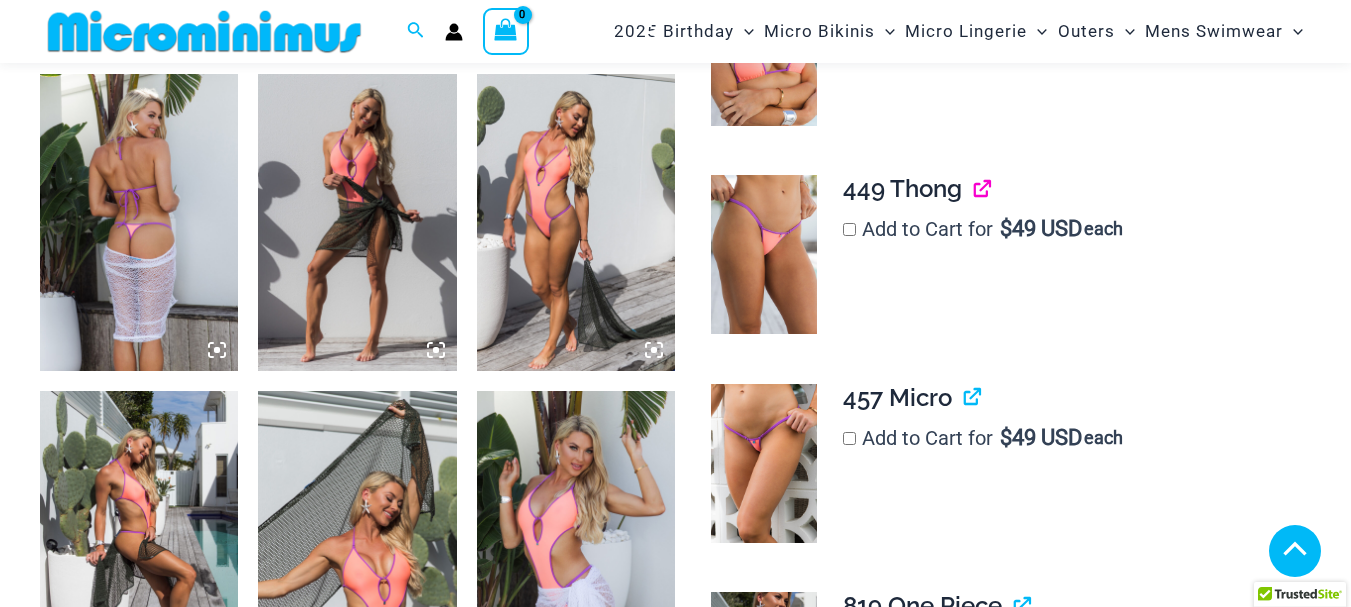 click at bounding box center [974, 188] 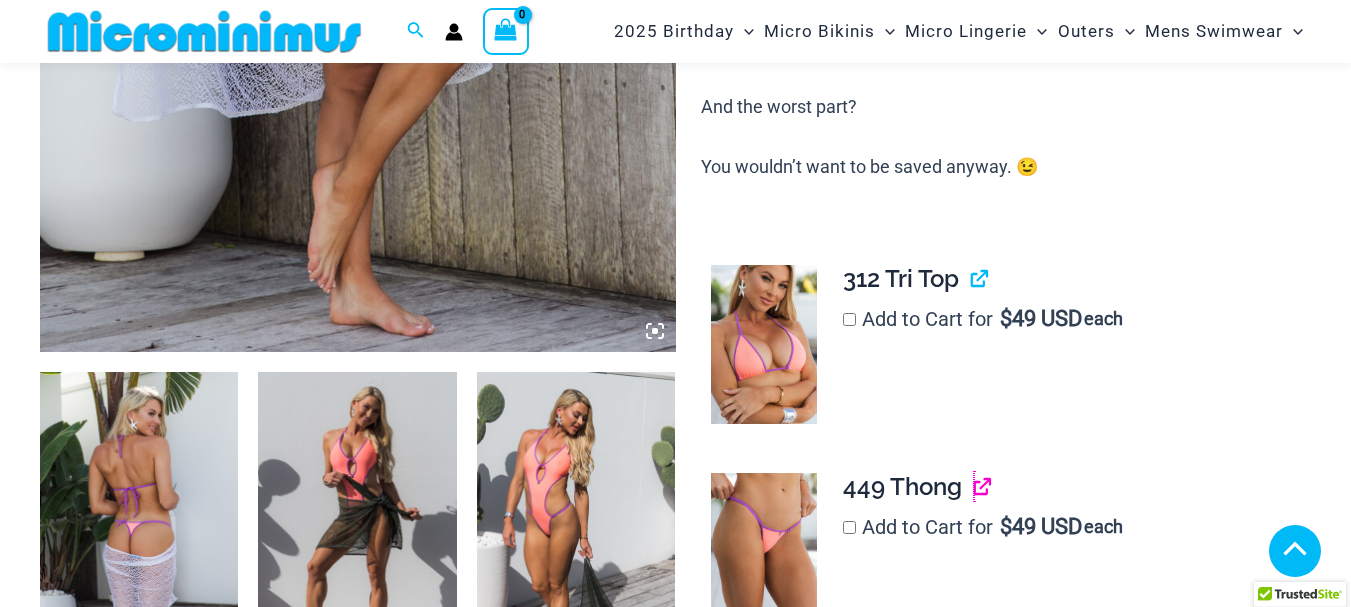 scroll, scrollTop: 782, scrollLeft: 0, axis: vertical 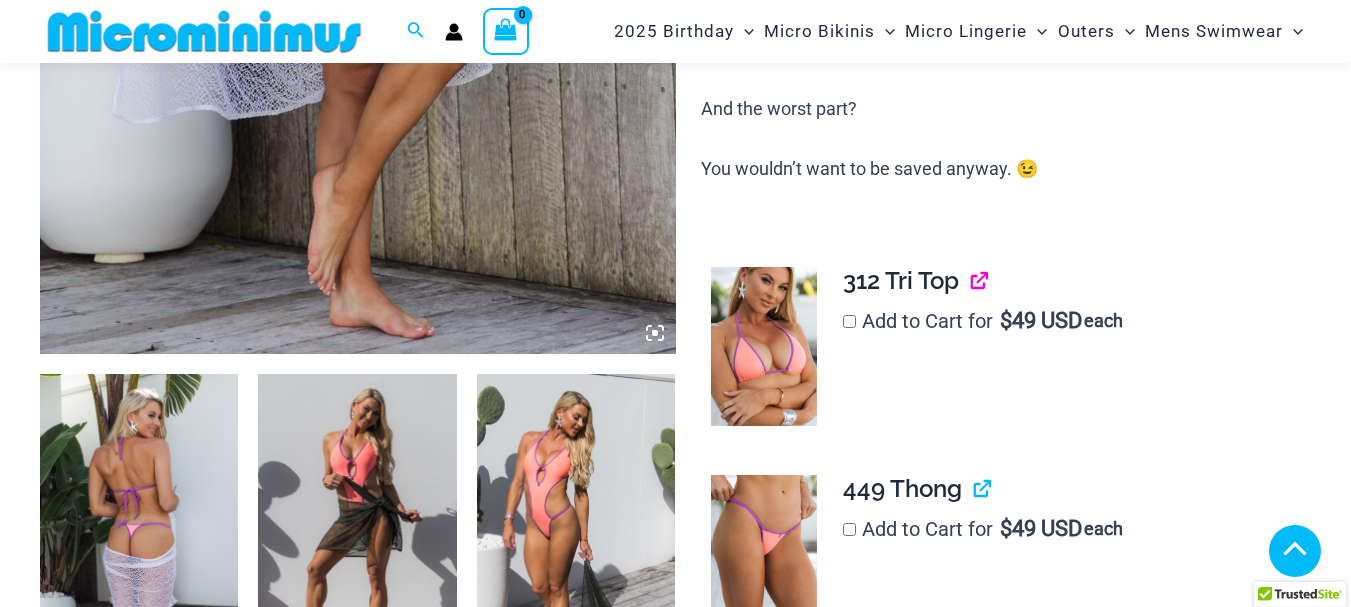 click at bounding box center (971, 280) 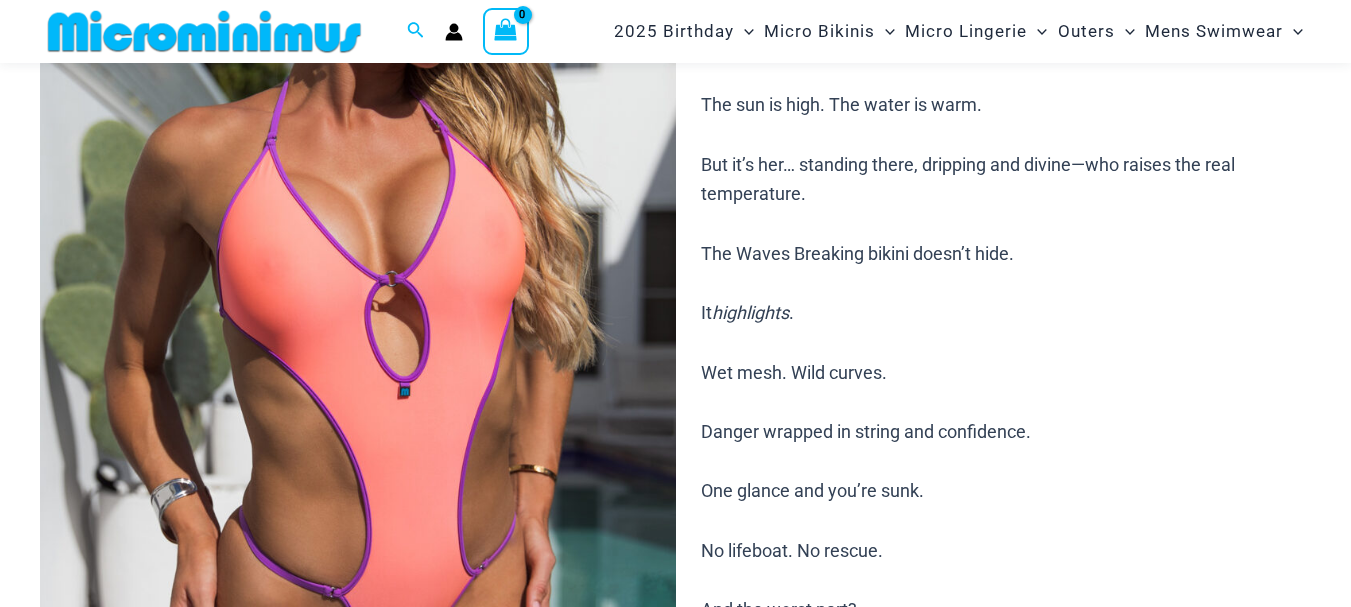 scroll, scrollTop: 381, scrollLeft: 0, axis: vertical 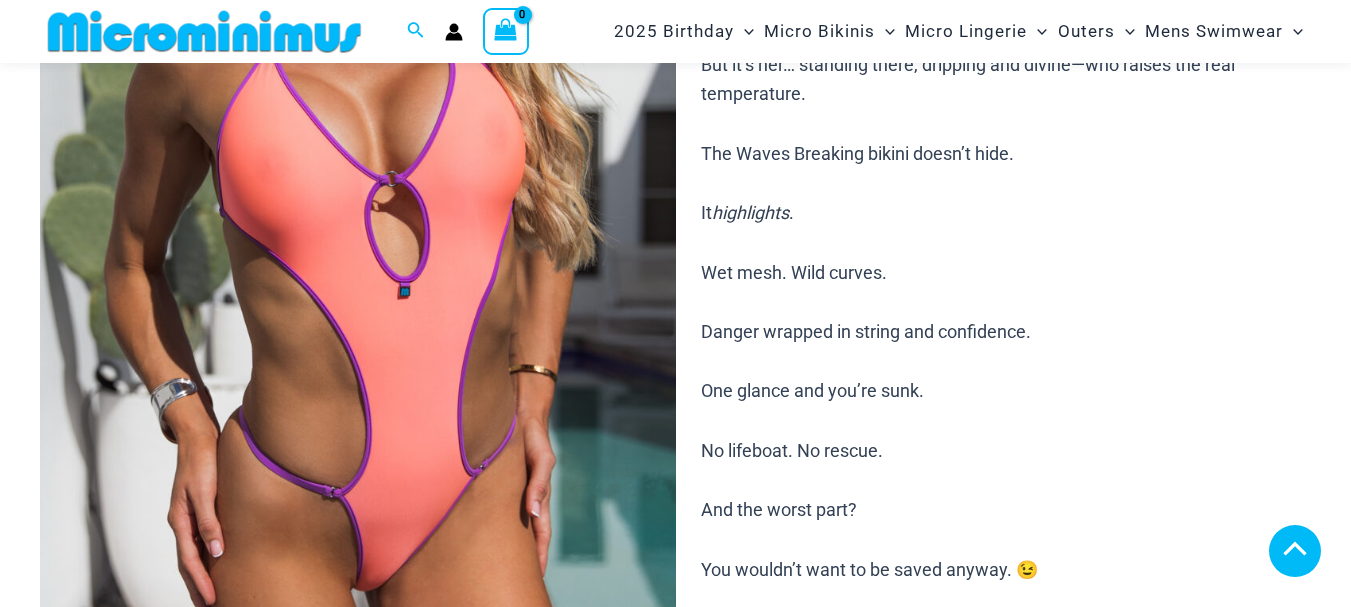 click at bounding box center [358, 277] 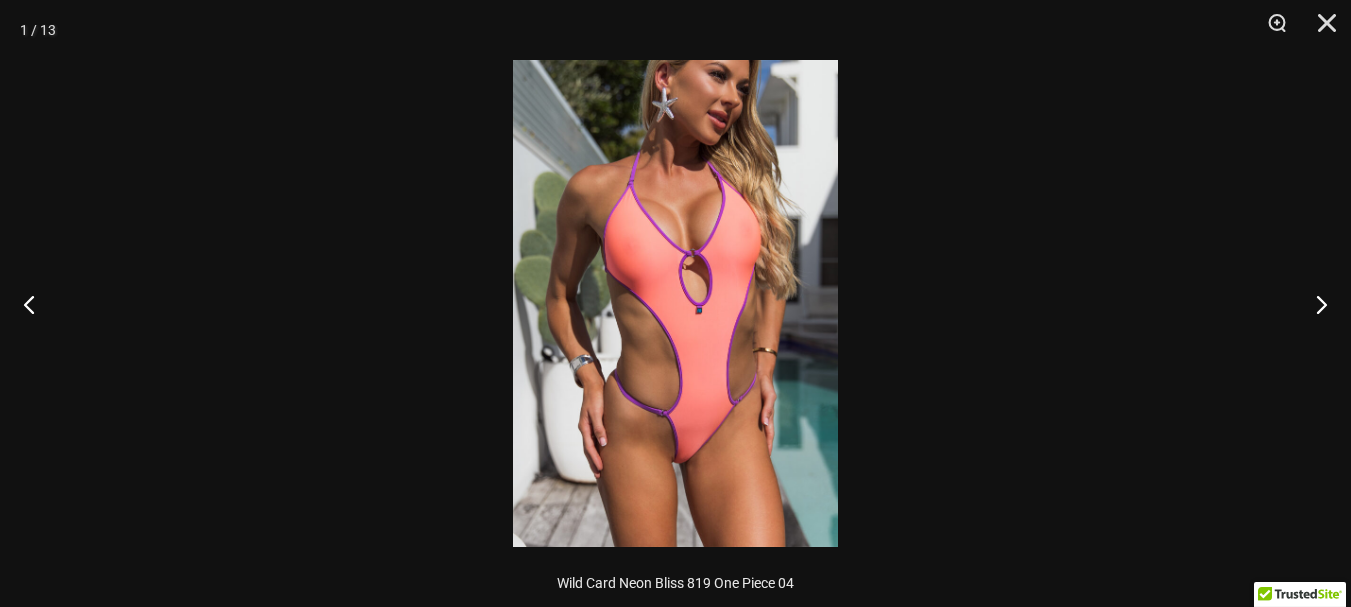click at bounding box center [675, 303] 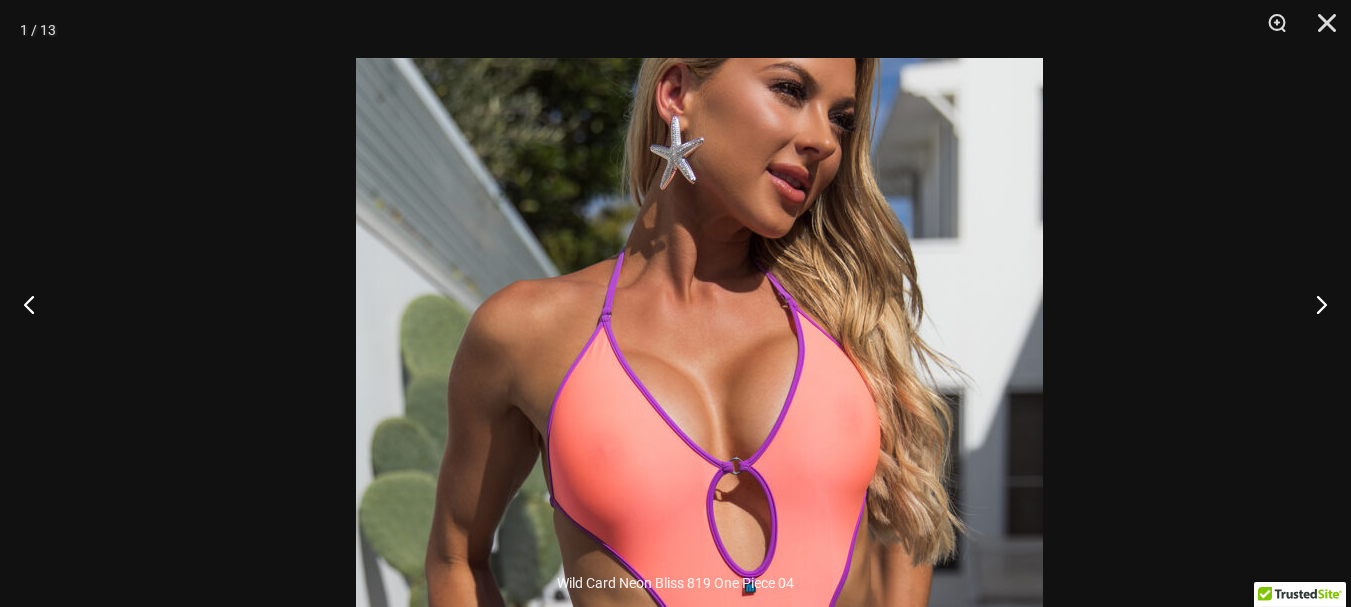 click at bounding box center [699, 573] 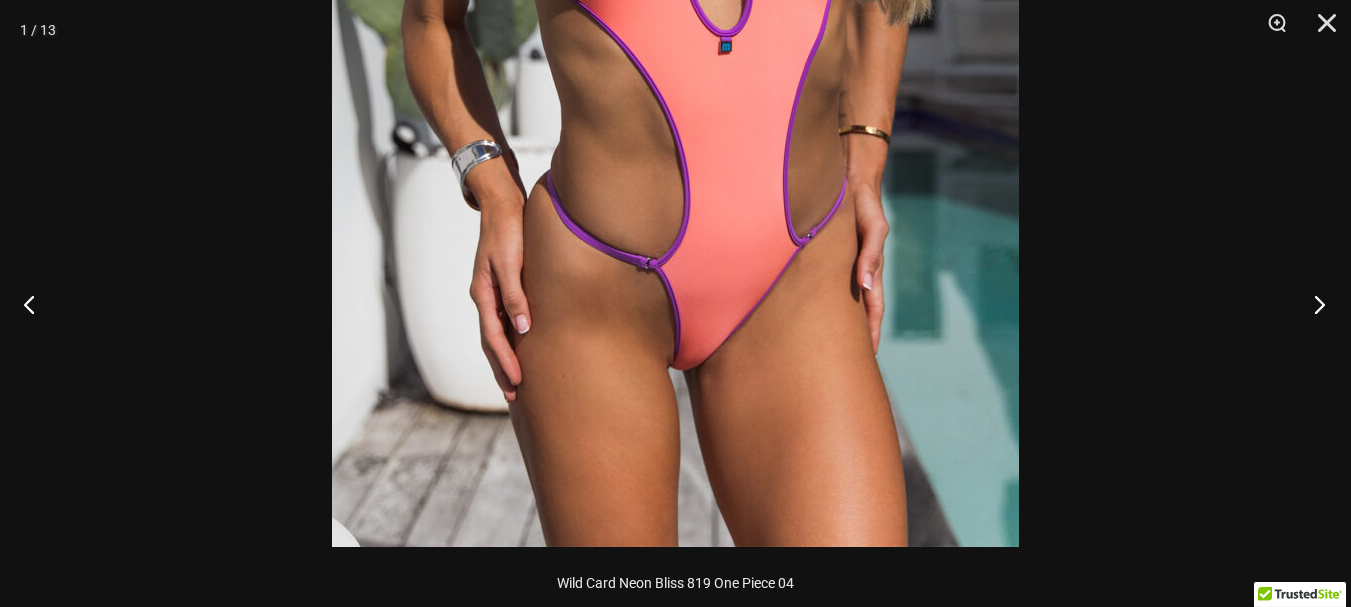 click at bounding box center [1313, 304] 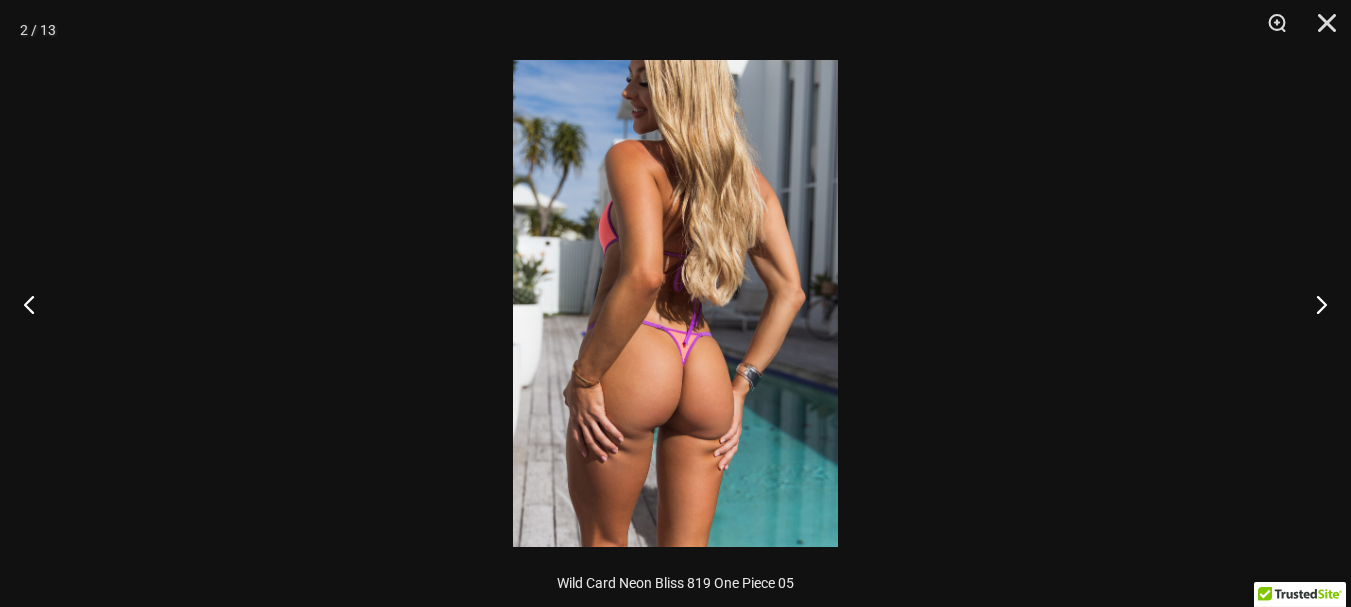 click at bounding box center [675, 303] 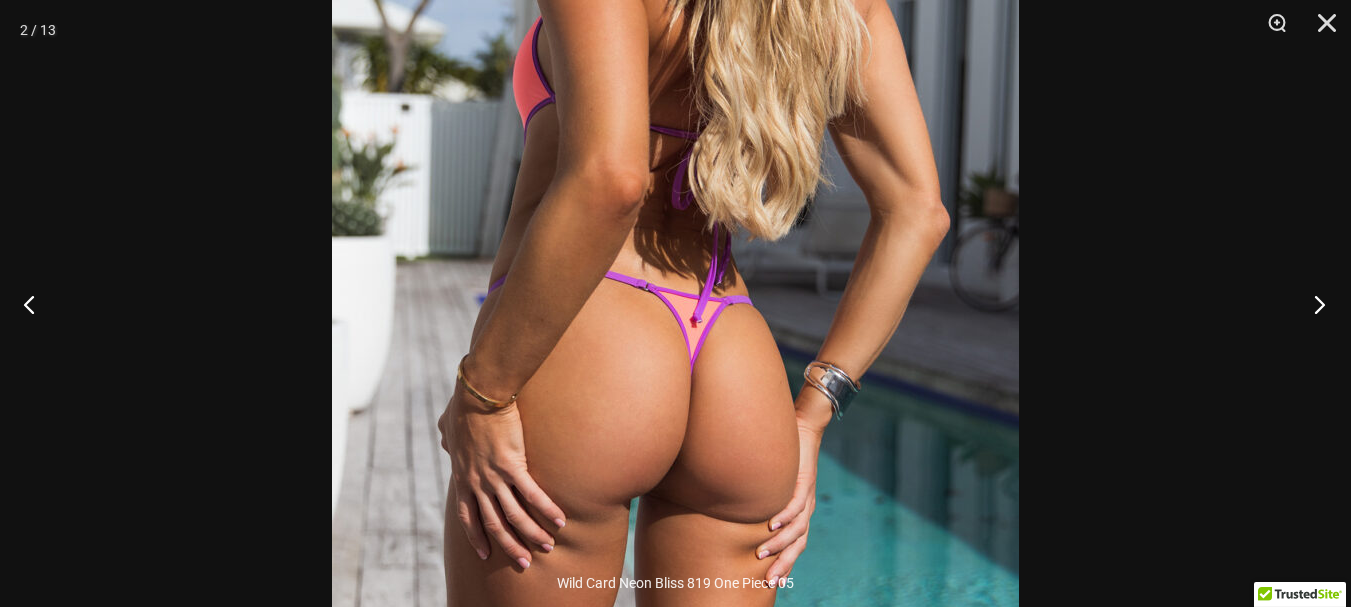 click at bounding box center (1313, 304) 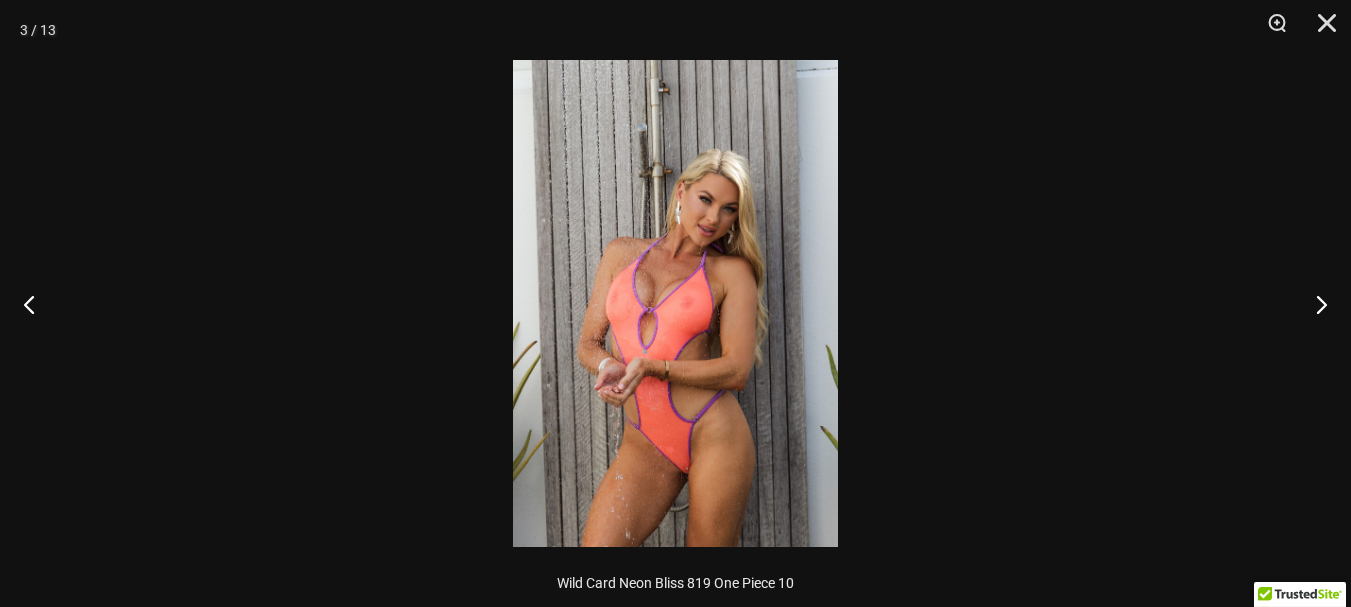 click at bounding box center [675, 303] 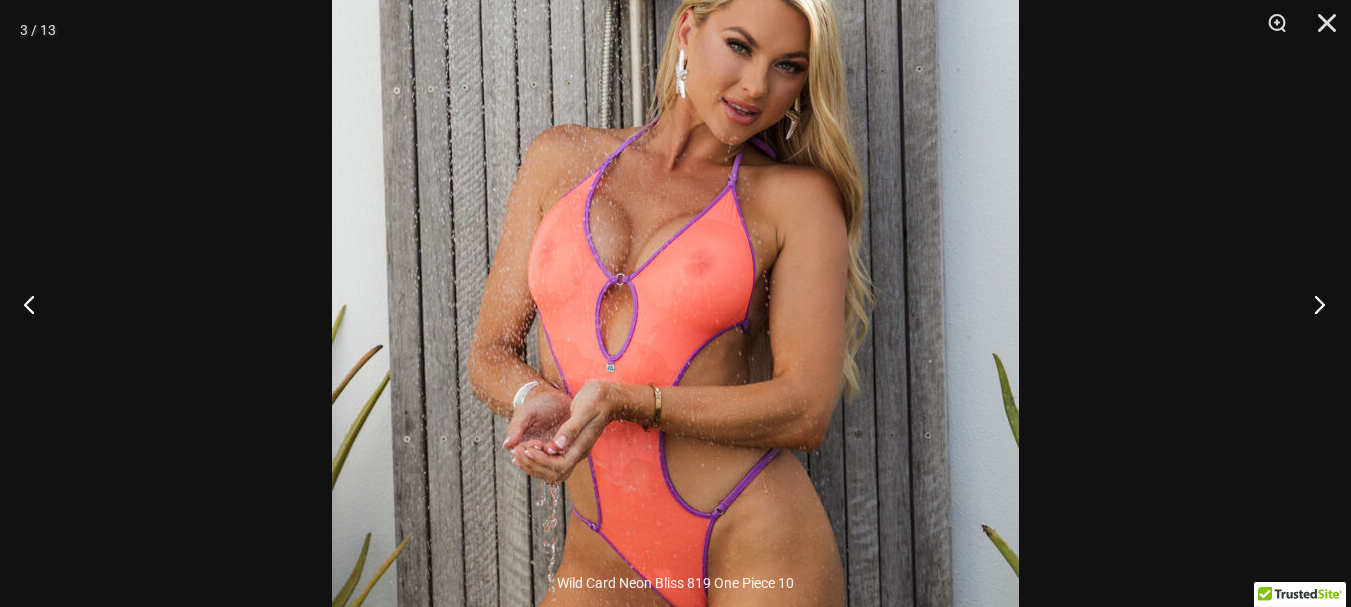 click at bounding box center [1313, 304] 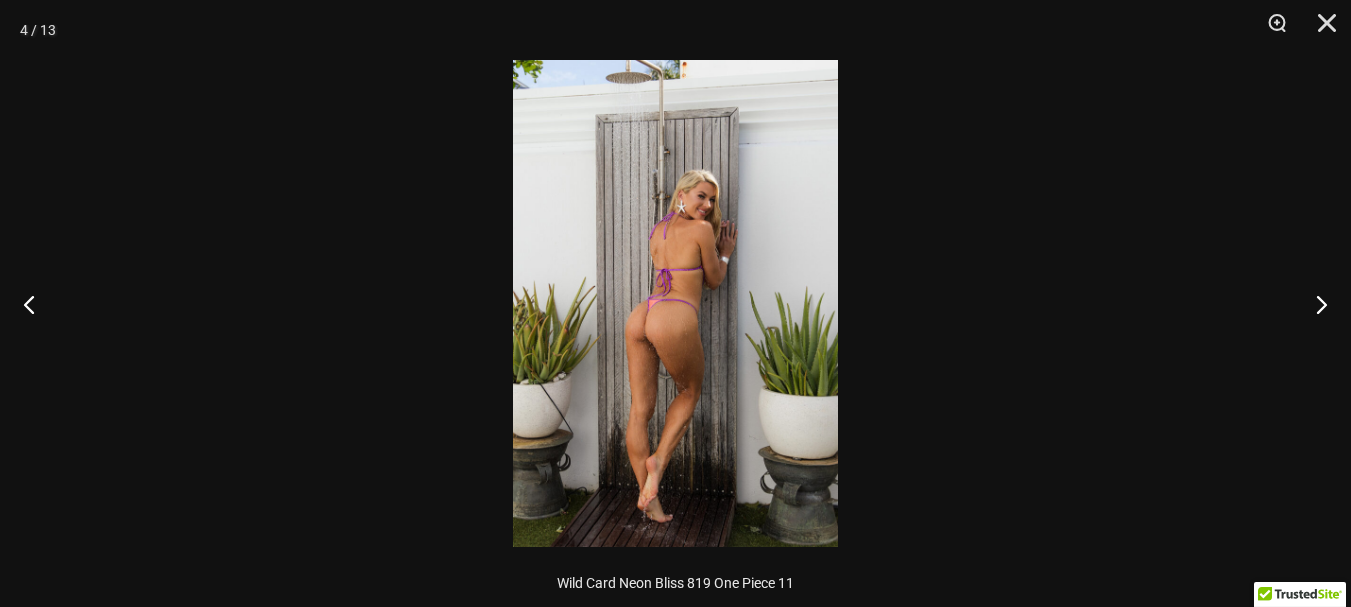 click at bounding box center [675, 303] 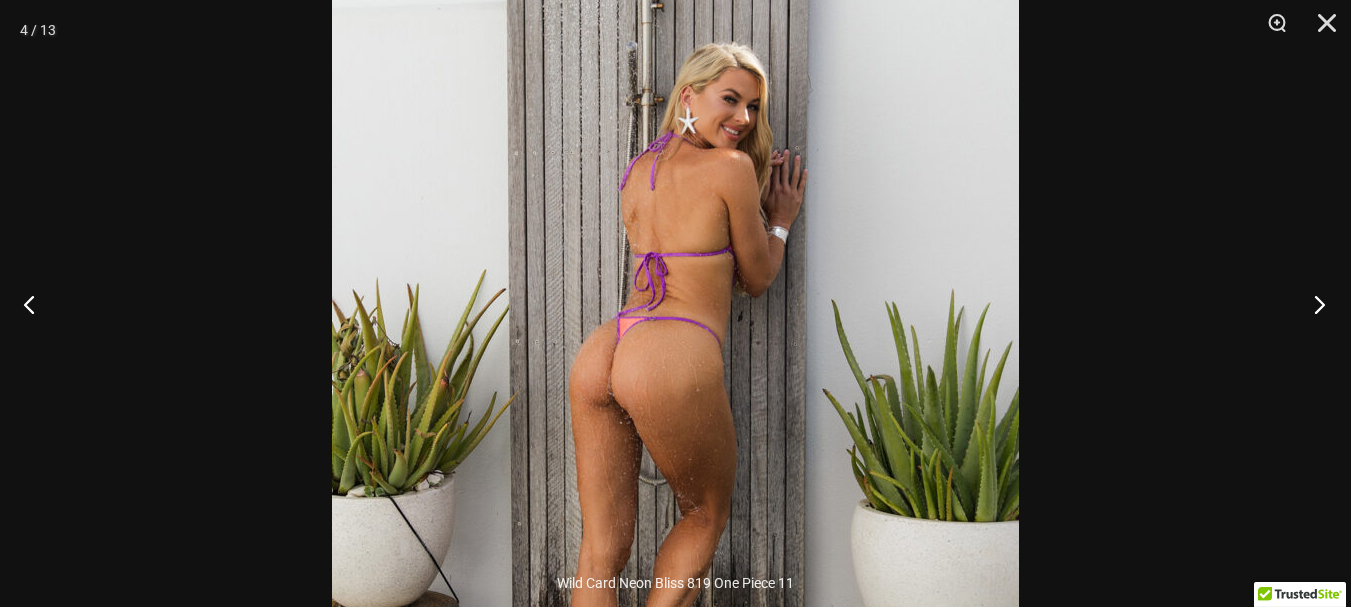 click at bounding box center (1313, 304) 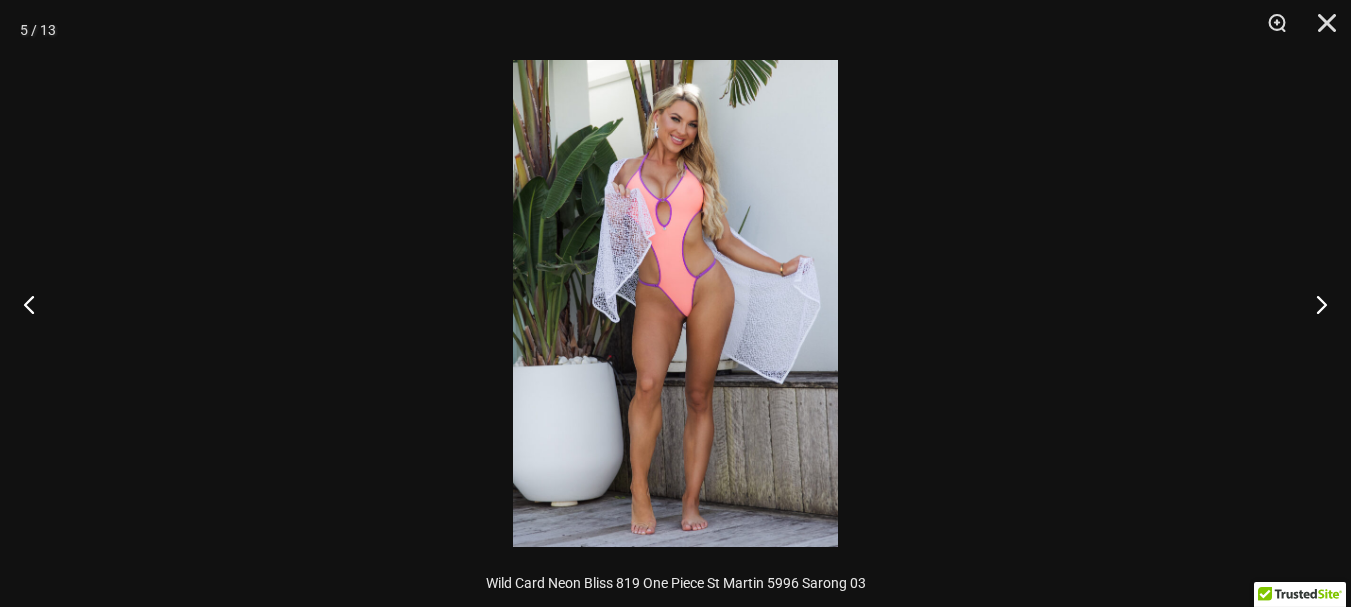 click at bounding box center [675, 303] 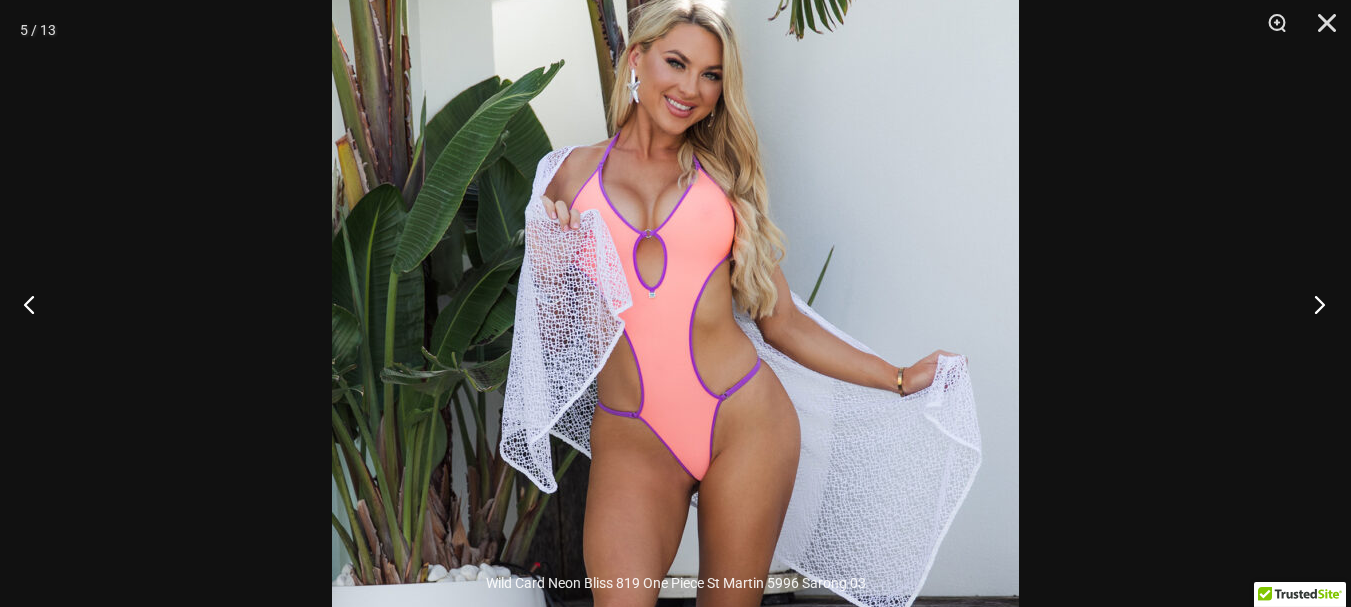 click at bounding box center (1313, 304) 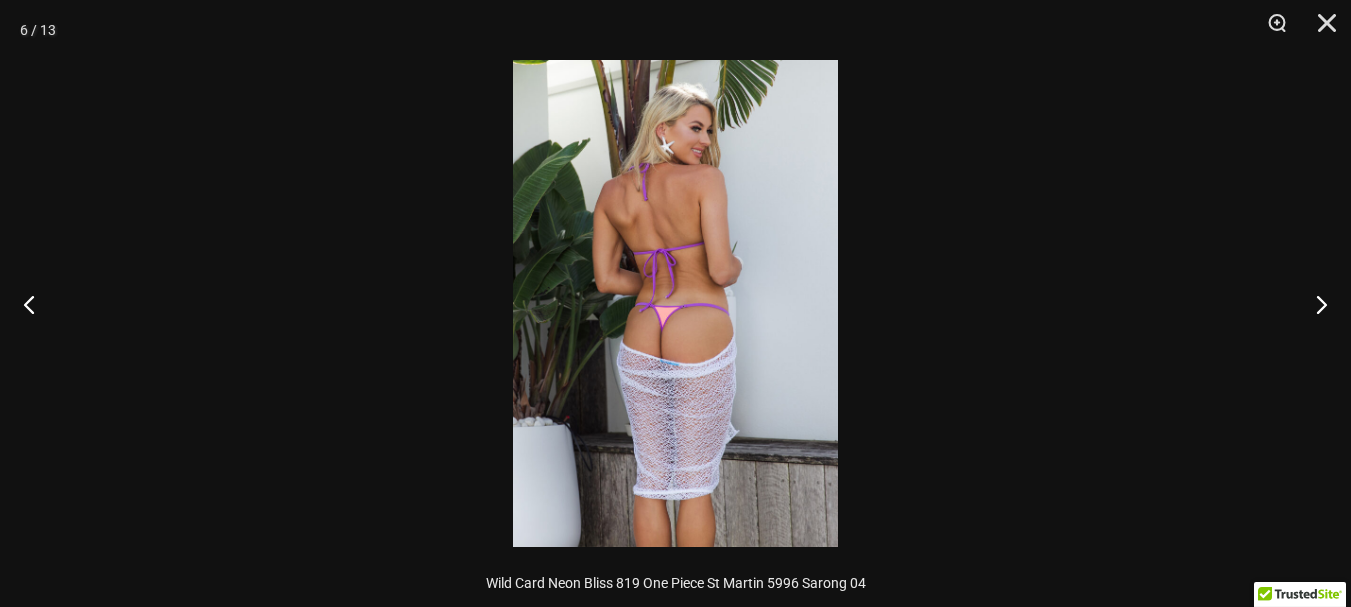 click at bounding box center [675, 303] 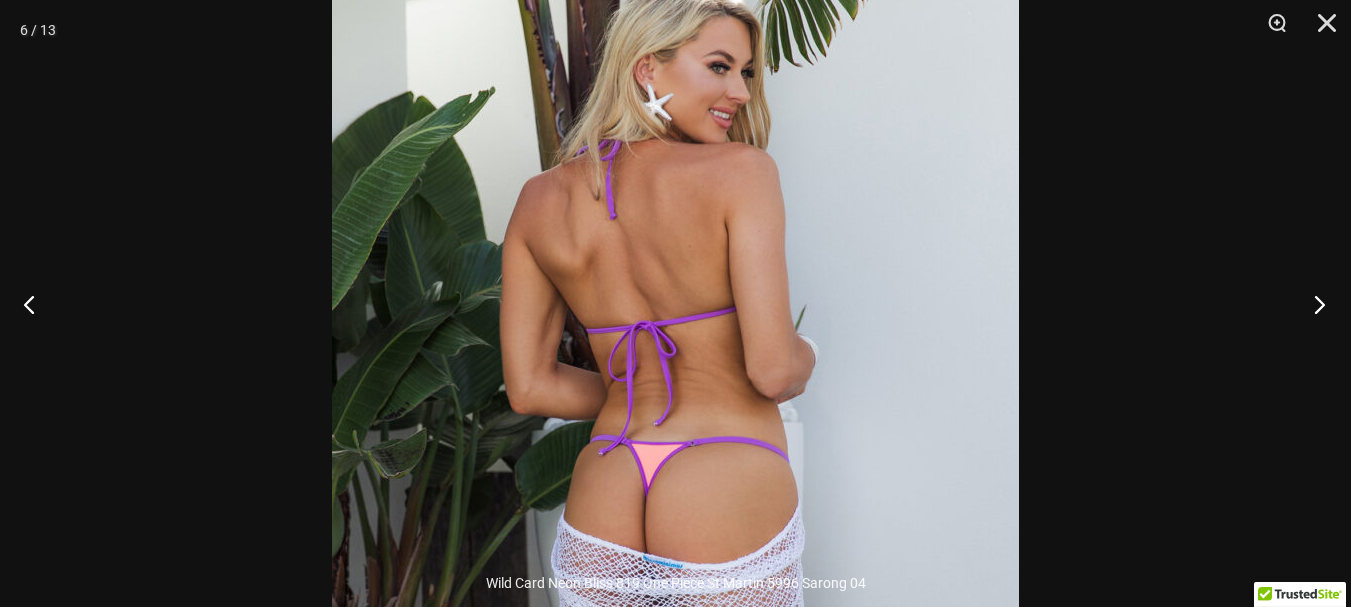 click at bounding box center [1313, 304] 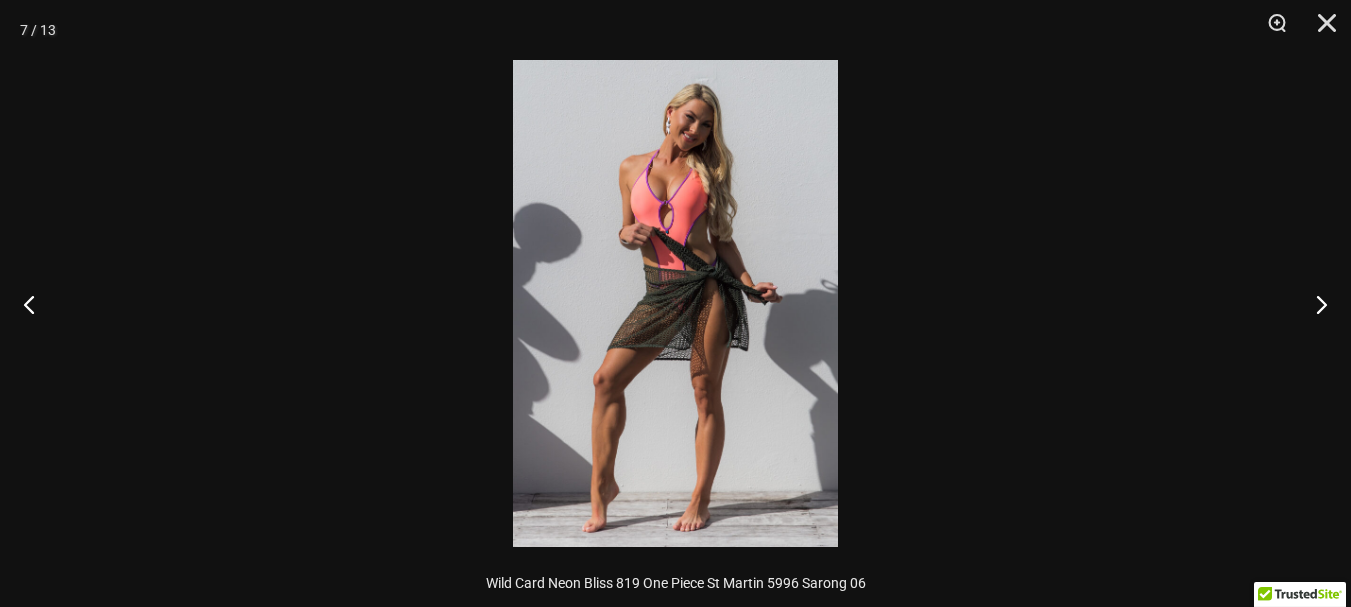 click at bounding box center [675, 303] 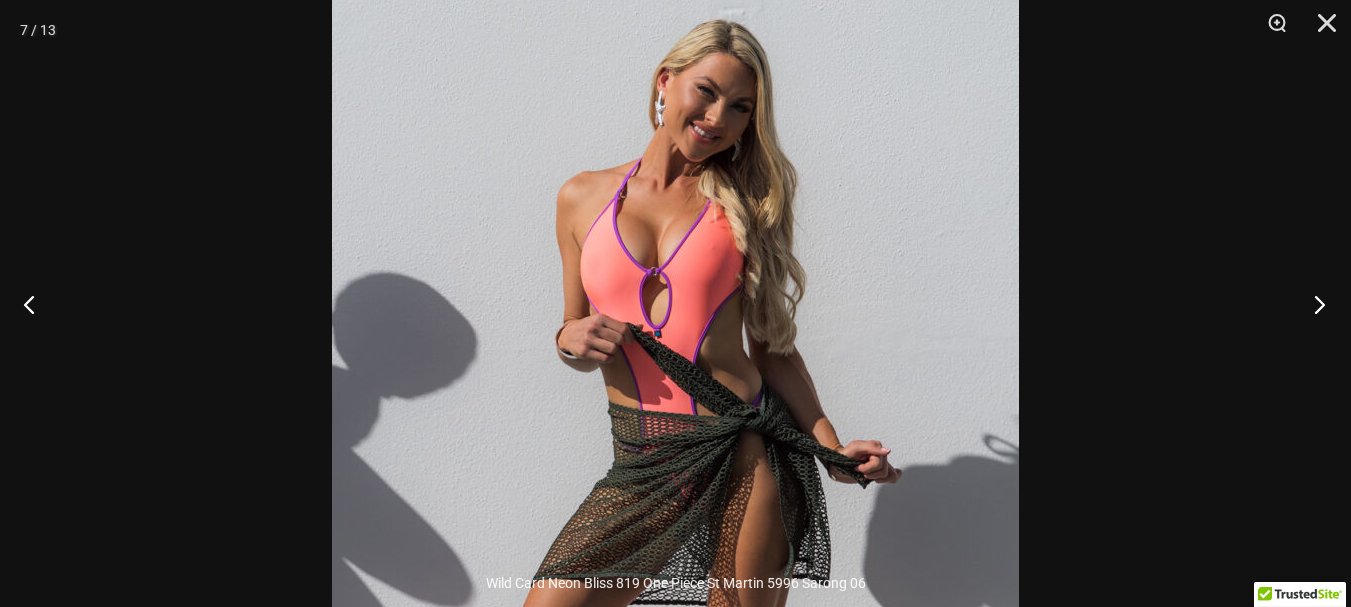 click at bounding box center [1313, 304] 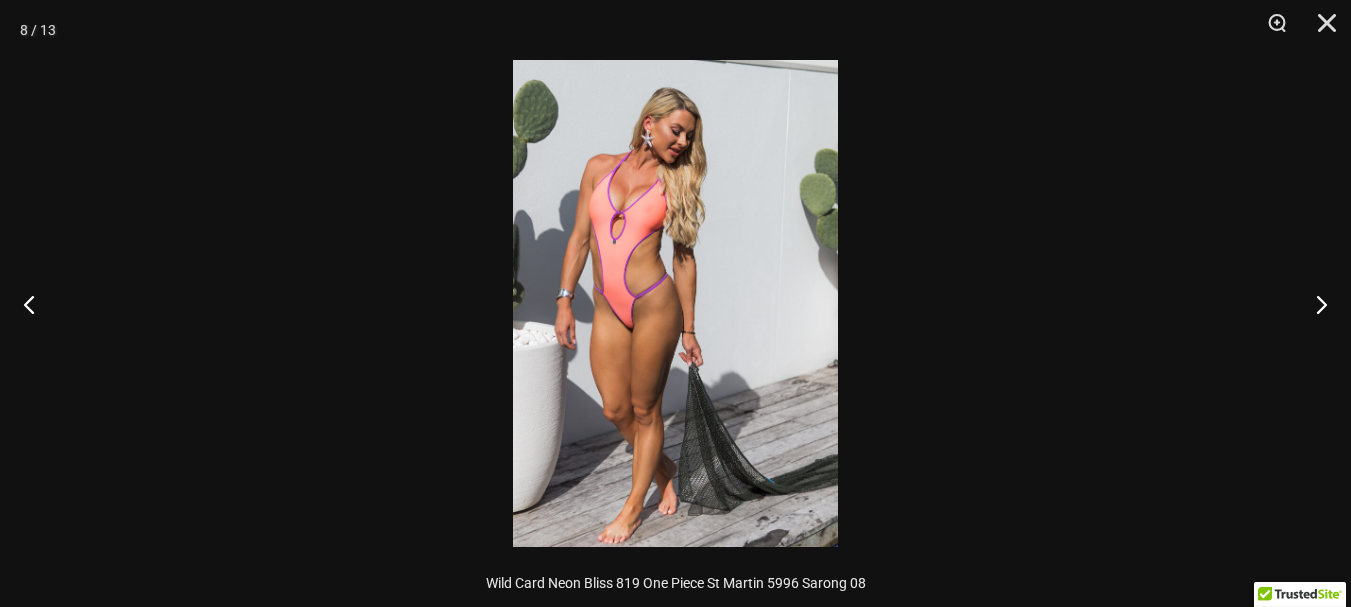 click at bounding box center (675, 303) 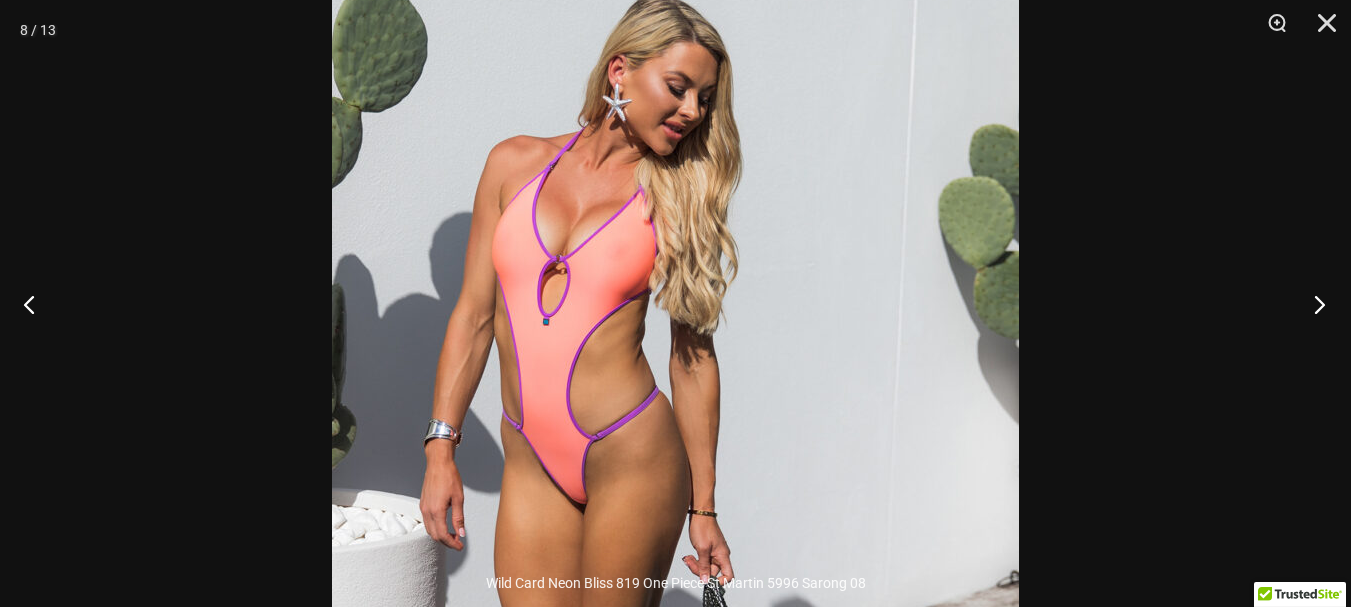 click at bounding box center (1313, 304) 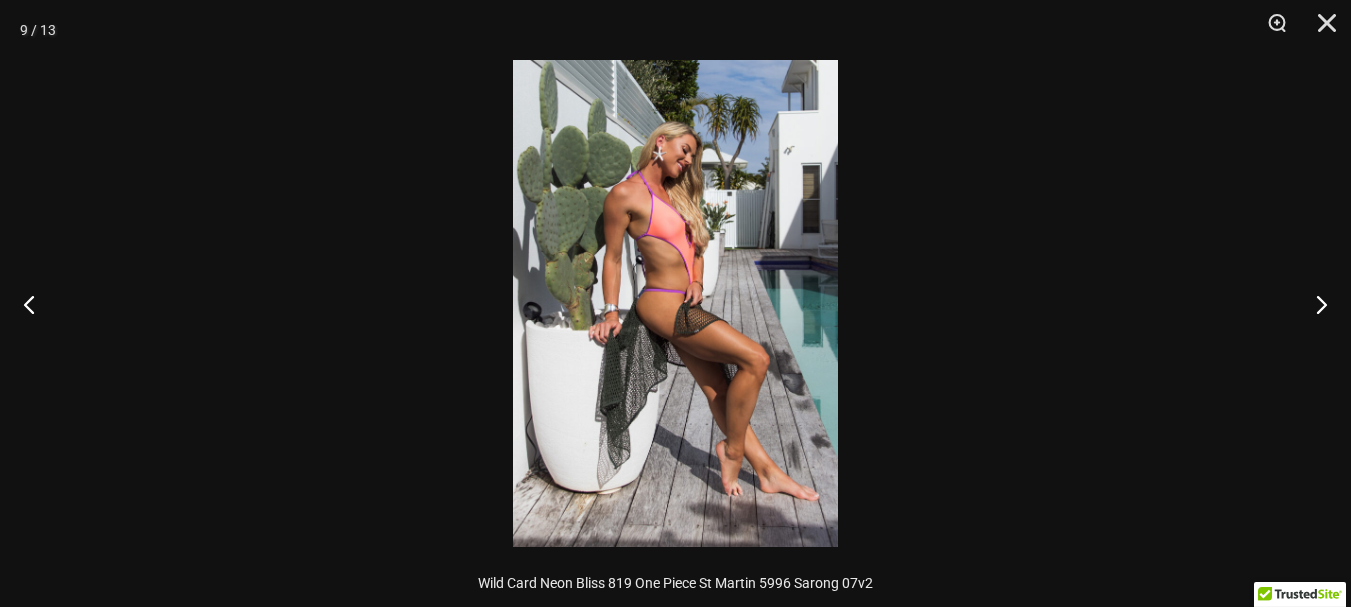 click at bounding box center (675, 303) 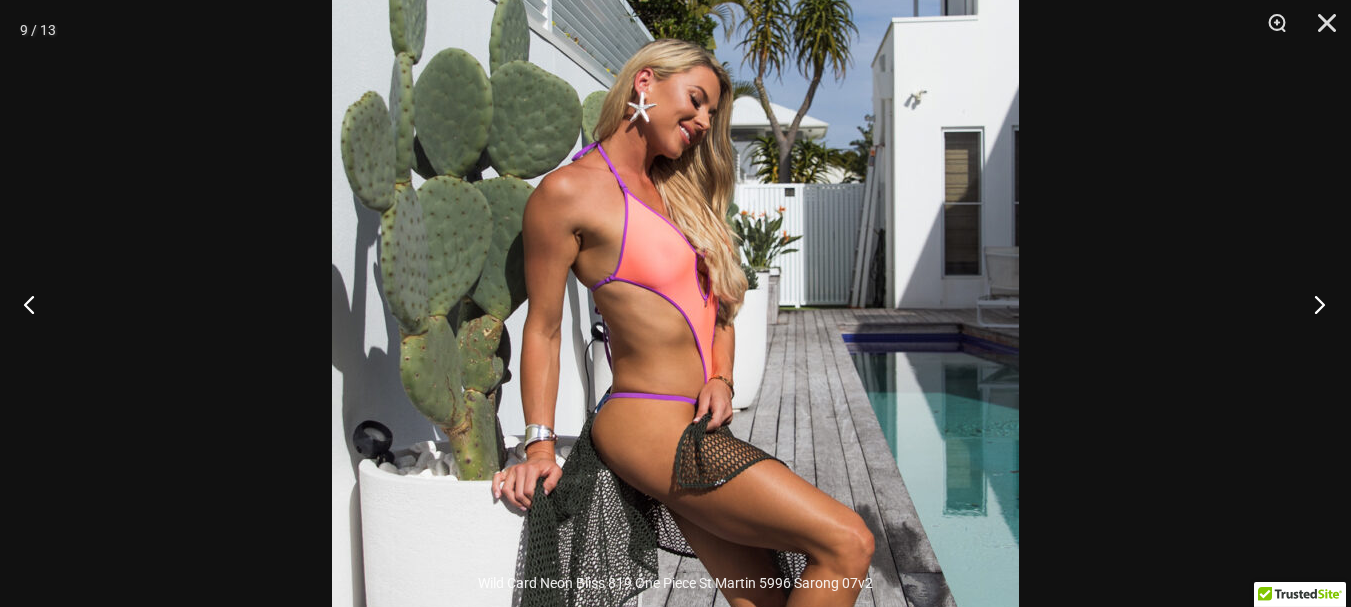 click at bounding box center (1313, 304) 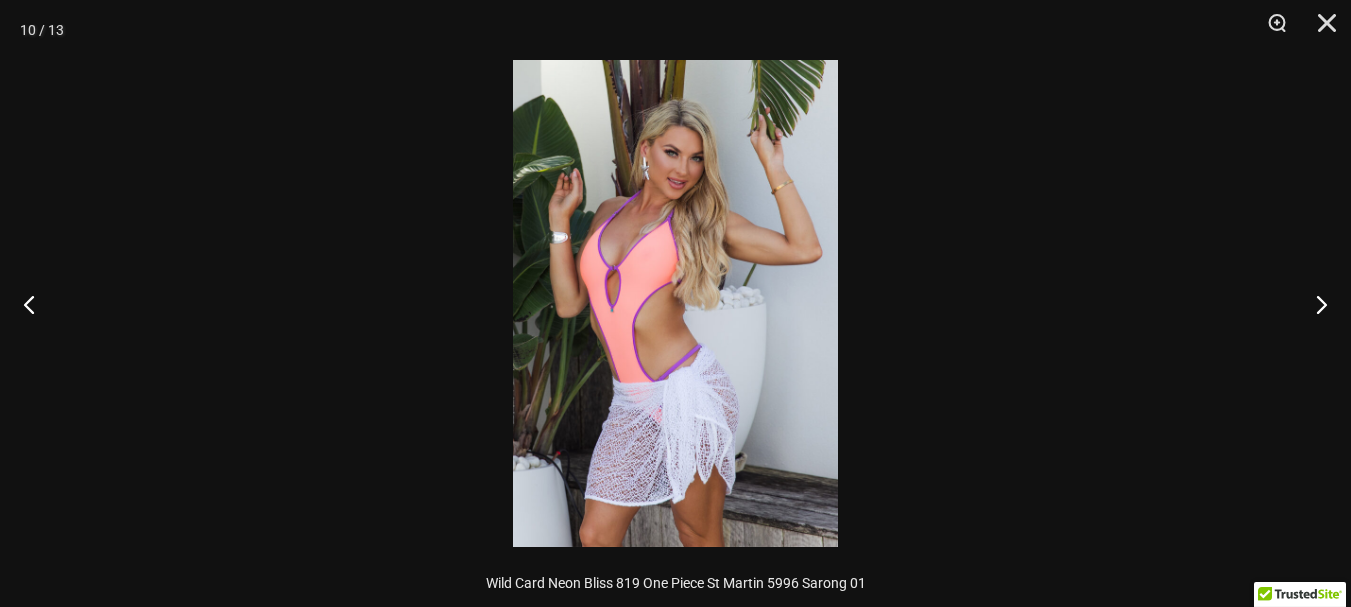 click at bounding box center [675, 303] 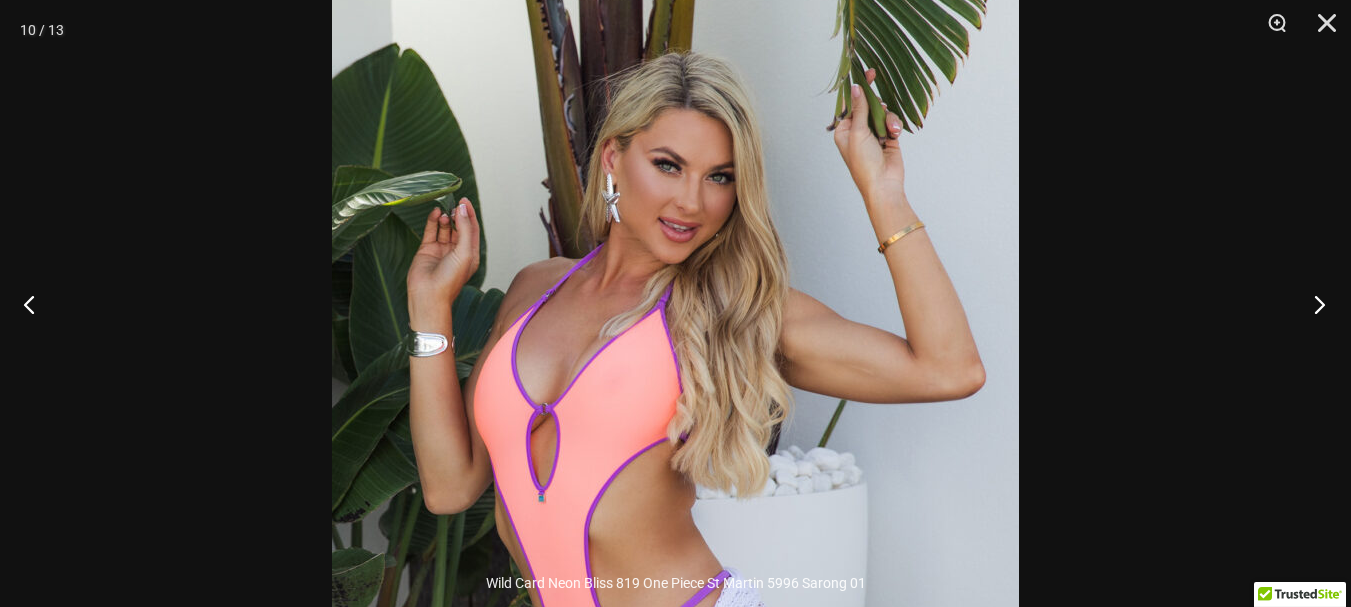 click at bounding box center [1313, 304] 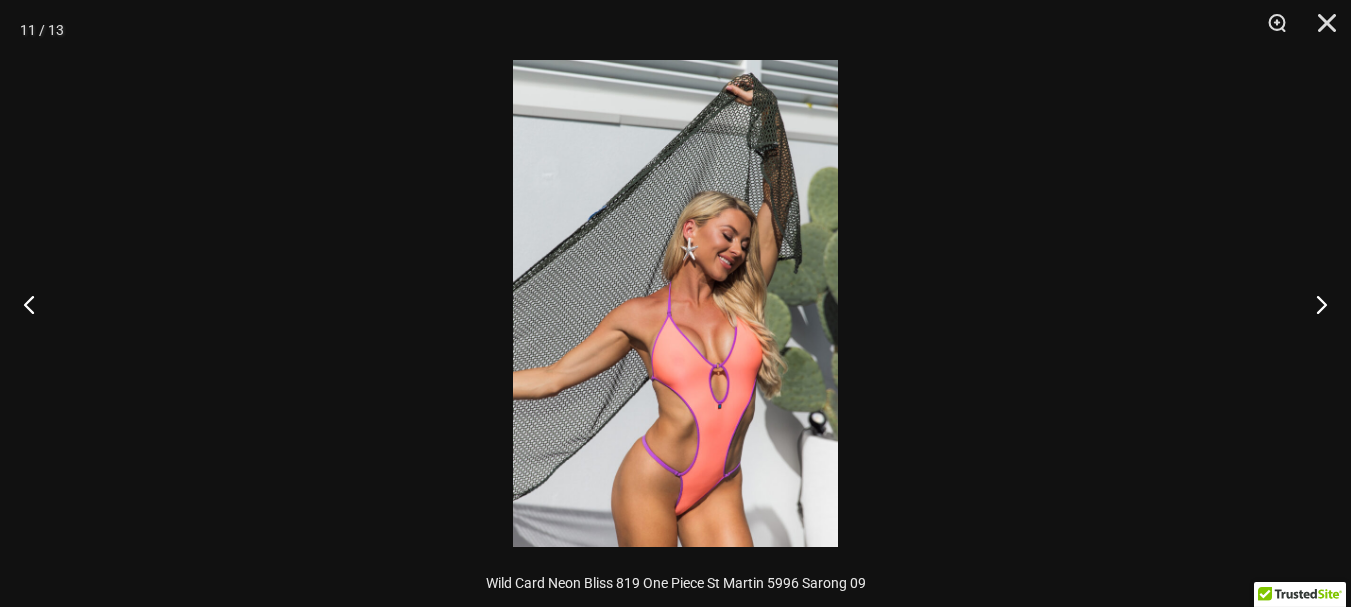 click at bounding box center [675, 303] 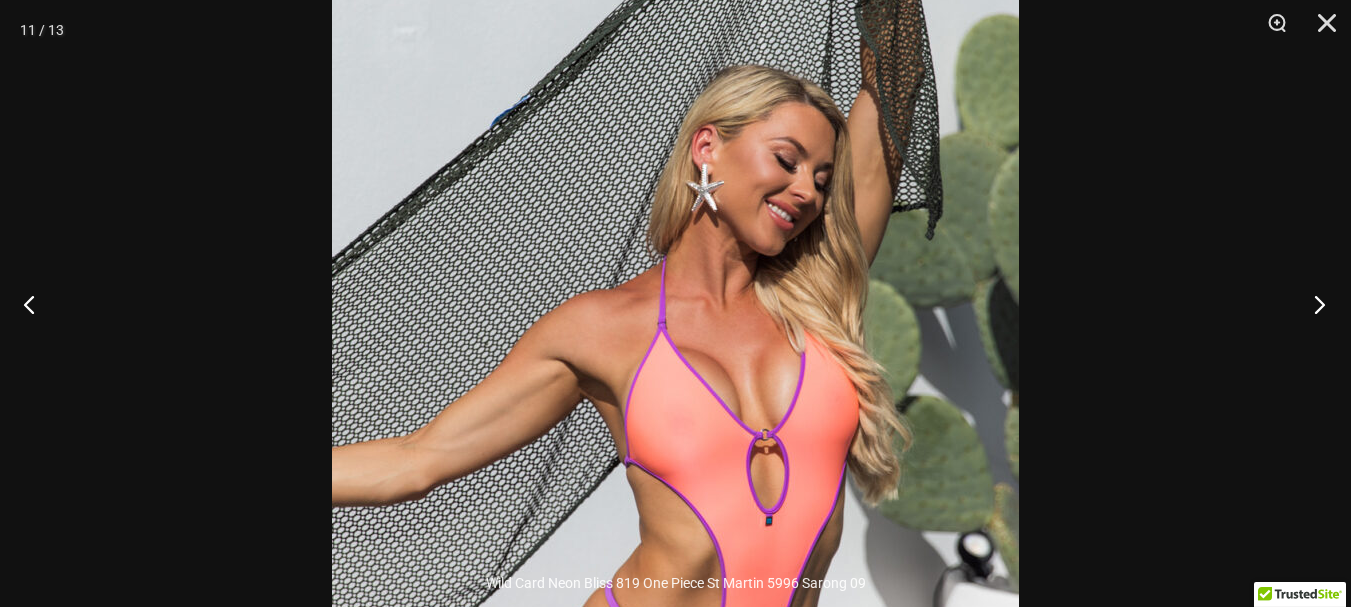 click at bounding box center (1313, 304) 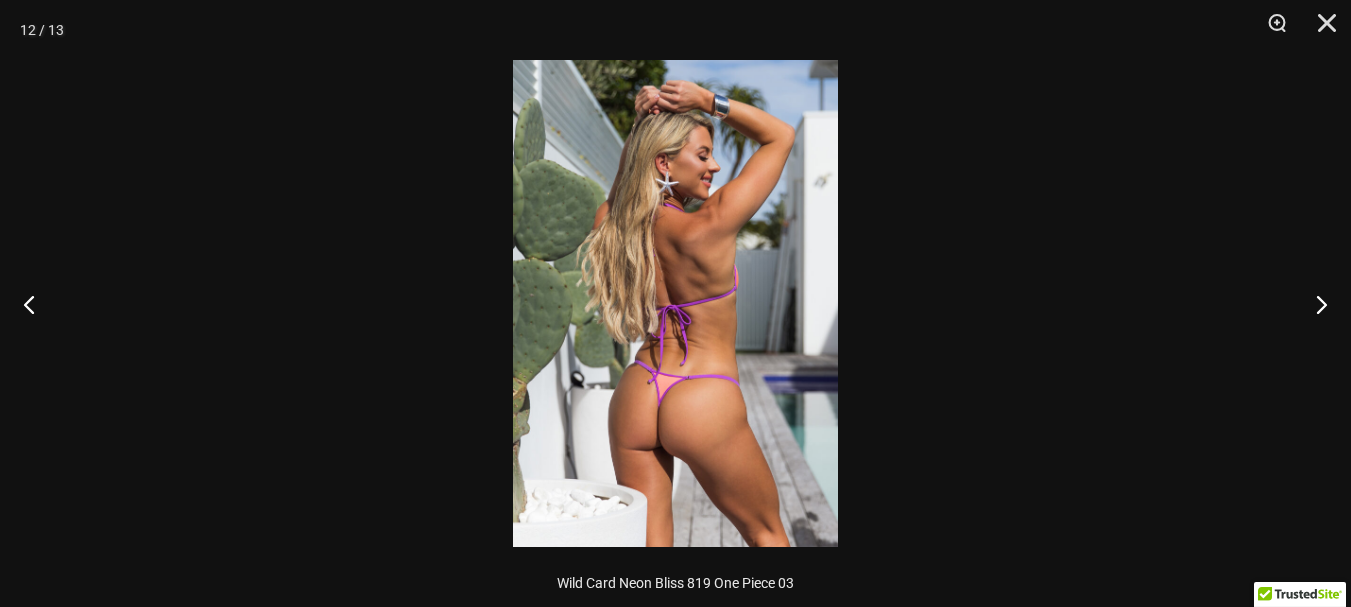 click at bounding box center [675, 303] 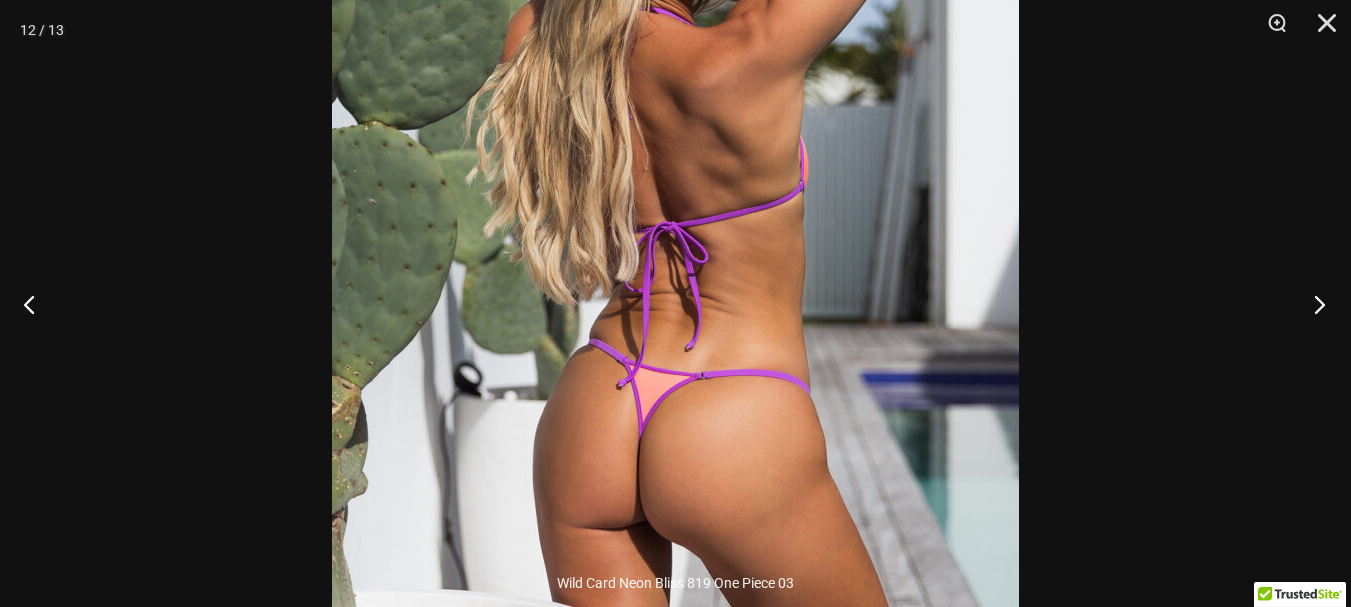 click at bounding box center [1313, 304] 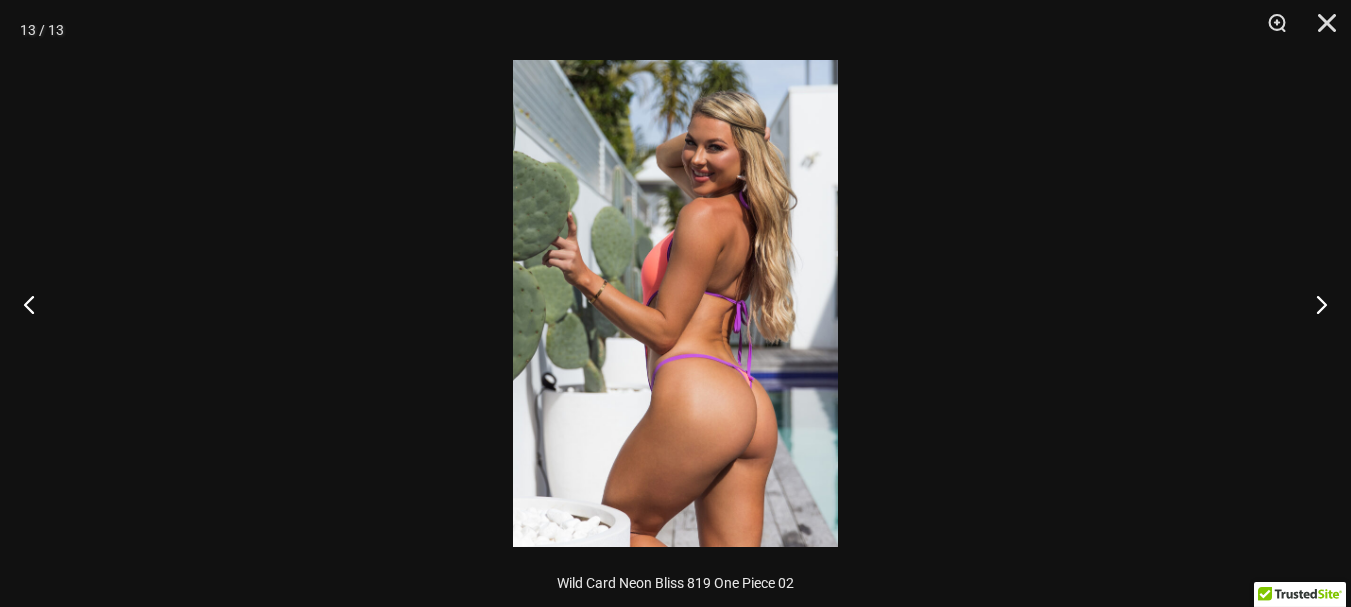 click at bounding box center [675, 303] 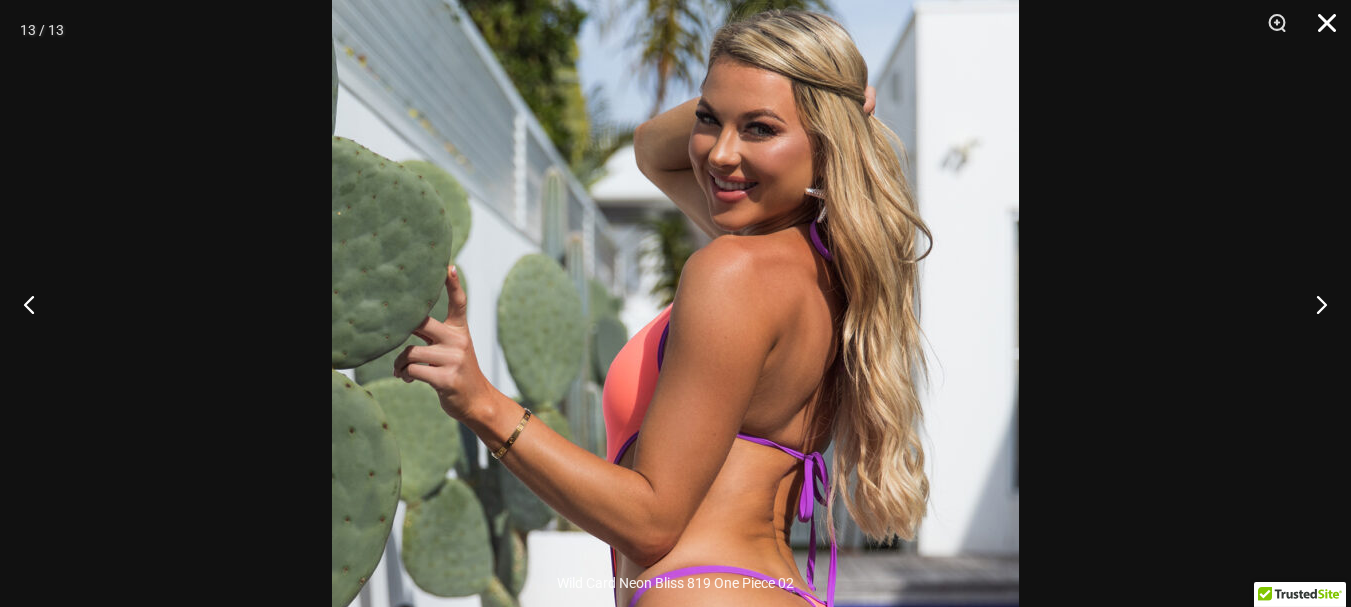 click at bounding box center [1320, 30] 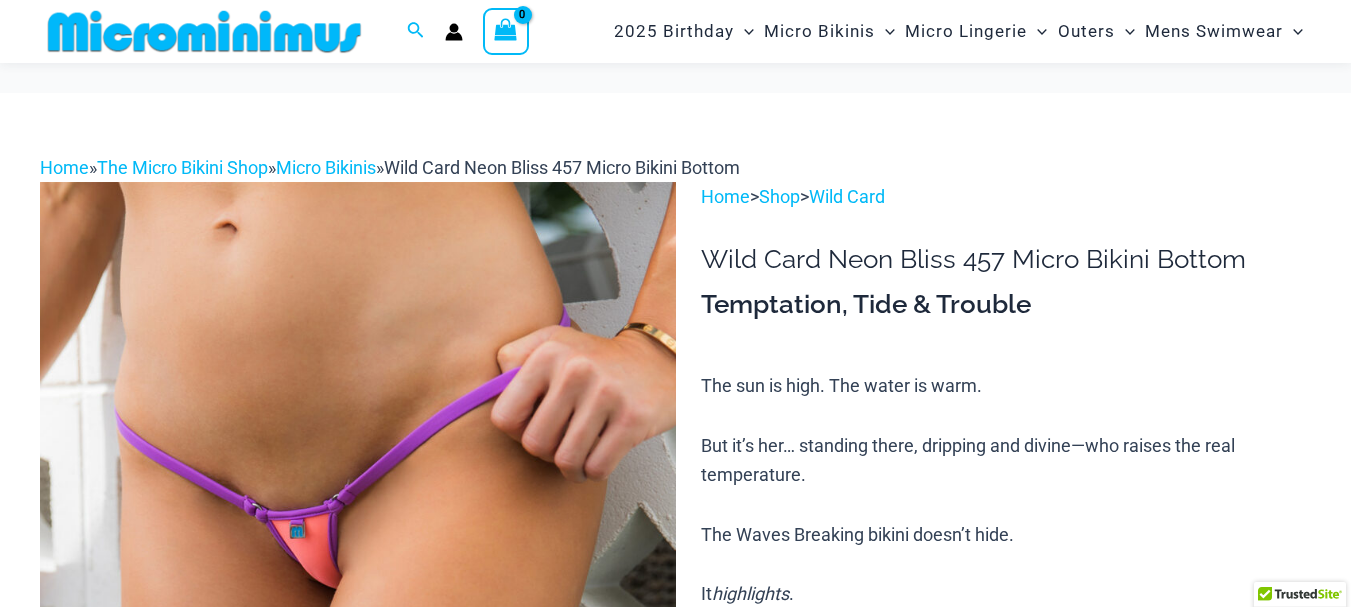 scroll, scrollTop: 282, scrollLeft: 0, axis: vertical 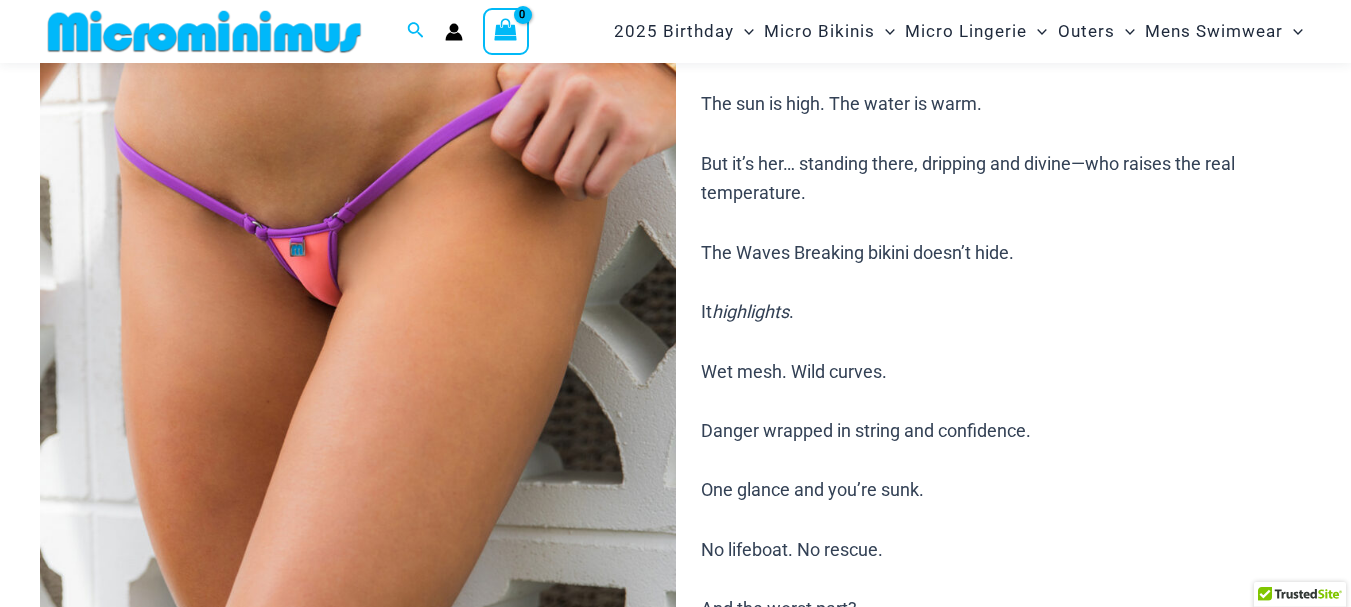 click at bounding box center [358, 376] 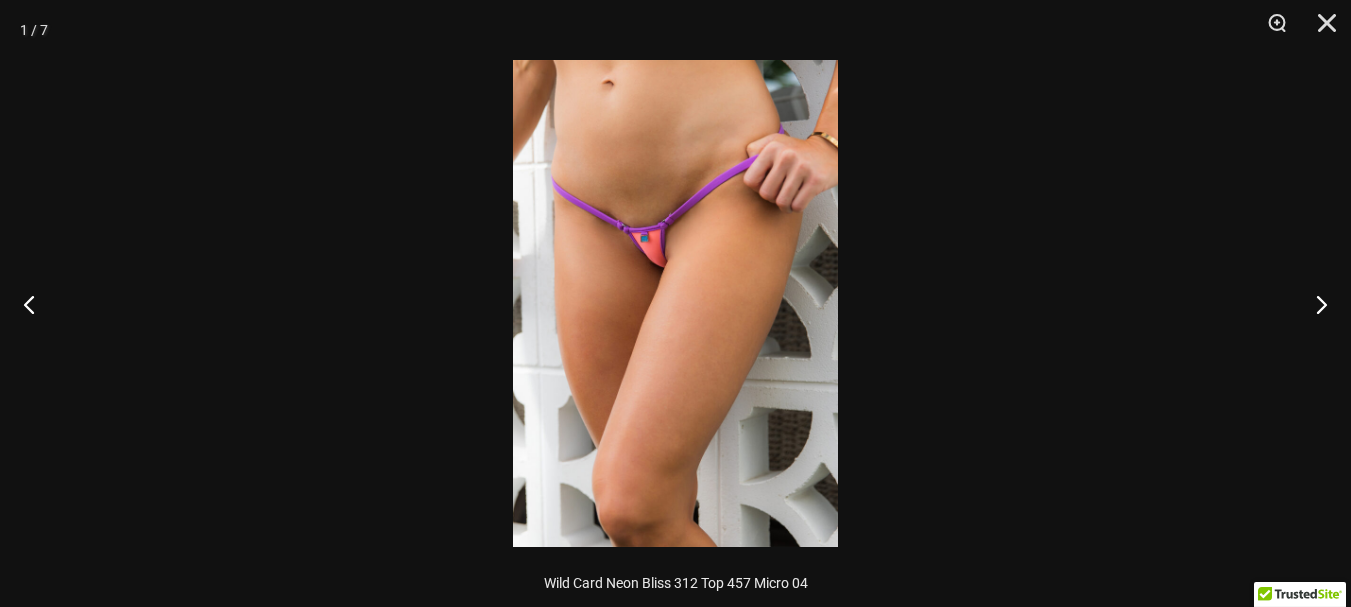 click at bounding box center (675, 303) 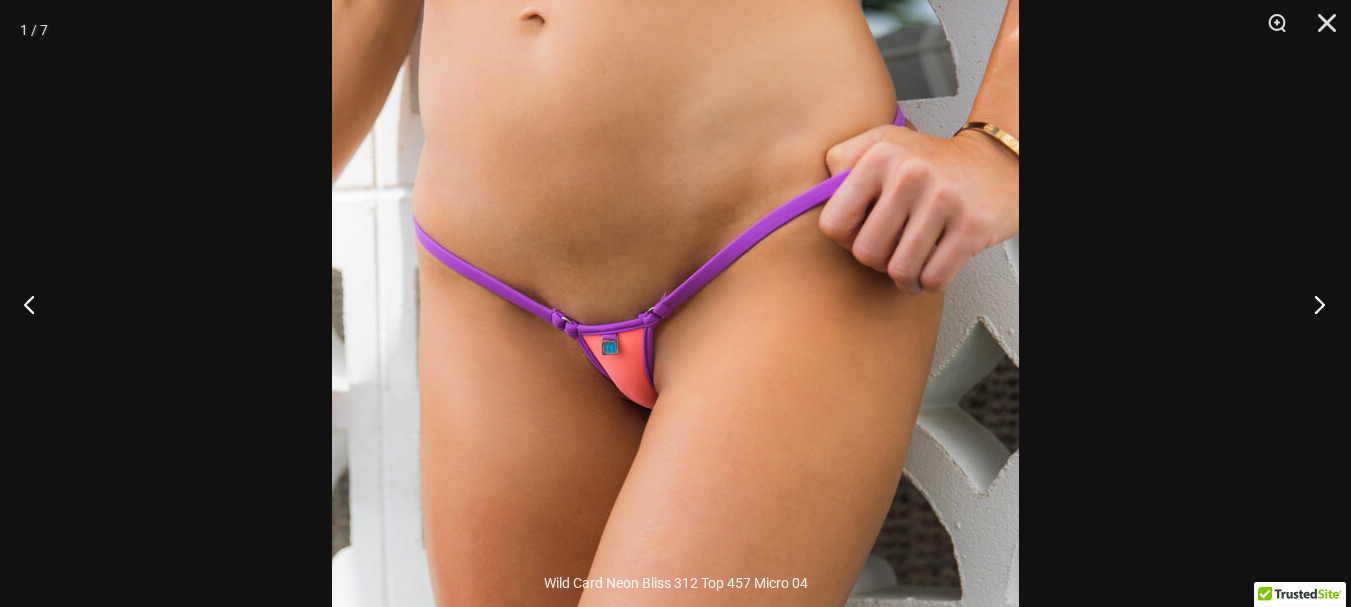 click at bounding box center [1313, 304] 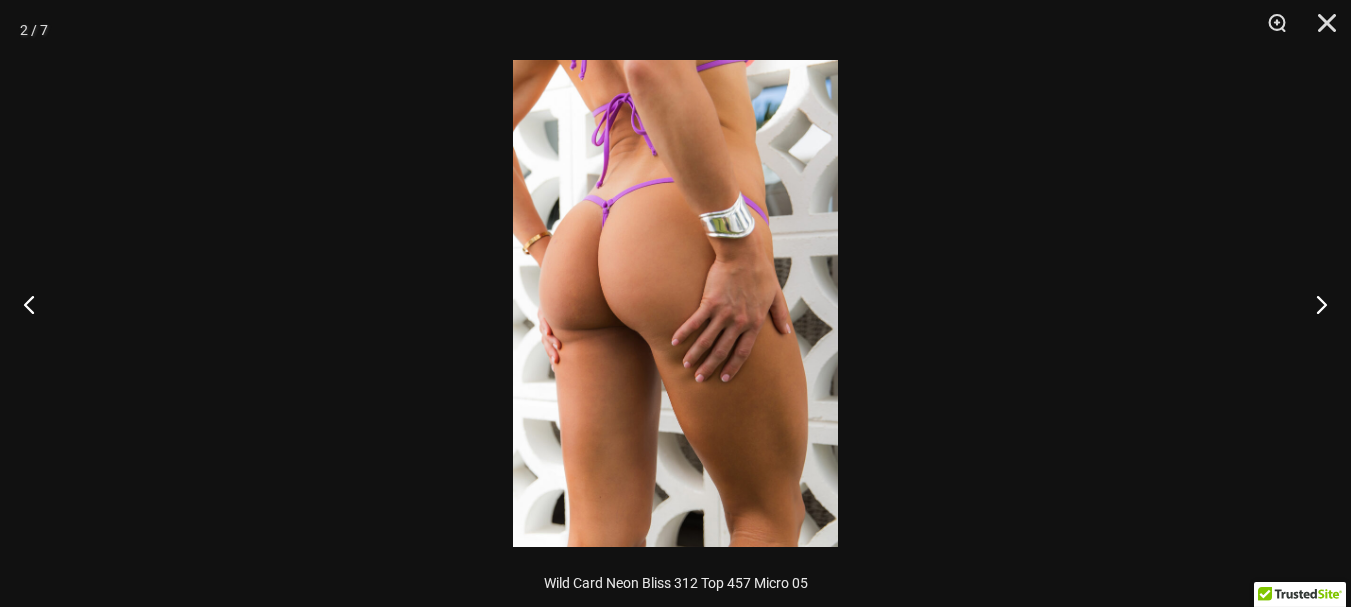 click at bounding box center [675, 303] 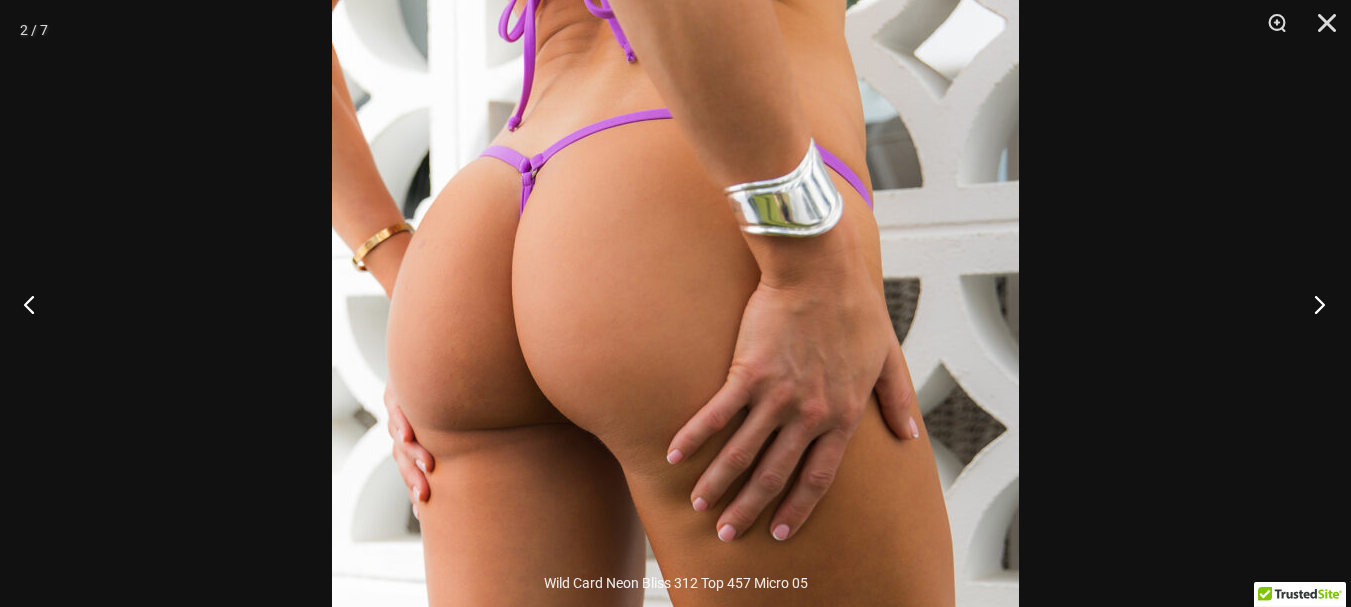 click at bounding box center (1313, 304) 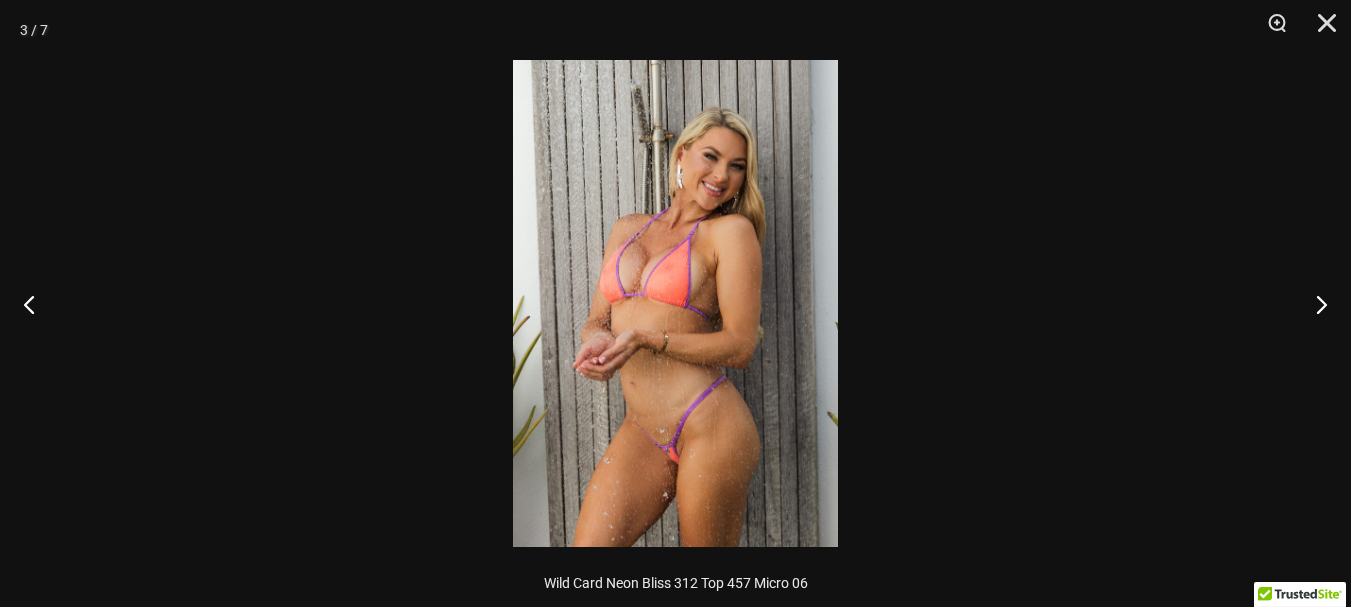 click at bounding box center [675, 303] 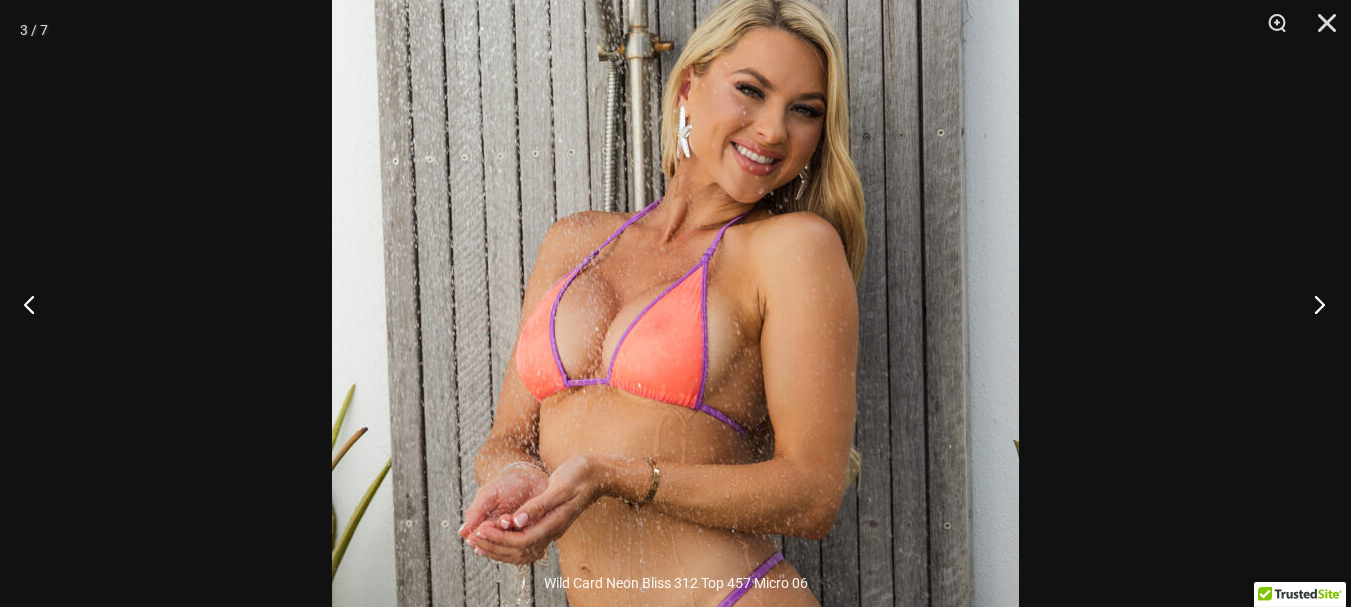 click at bounding box center [1313, 304] 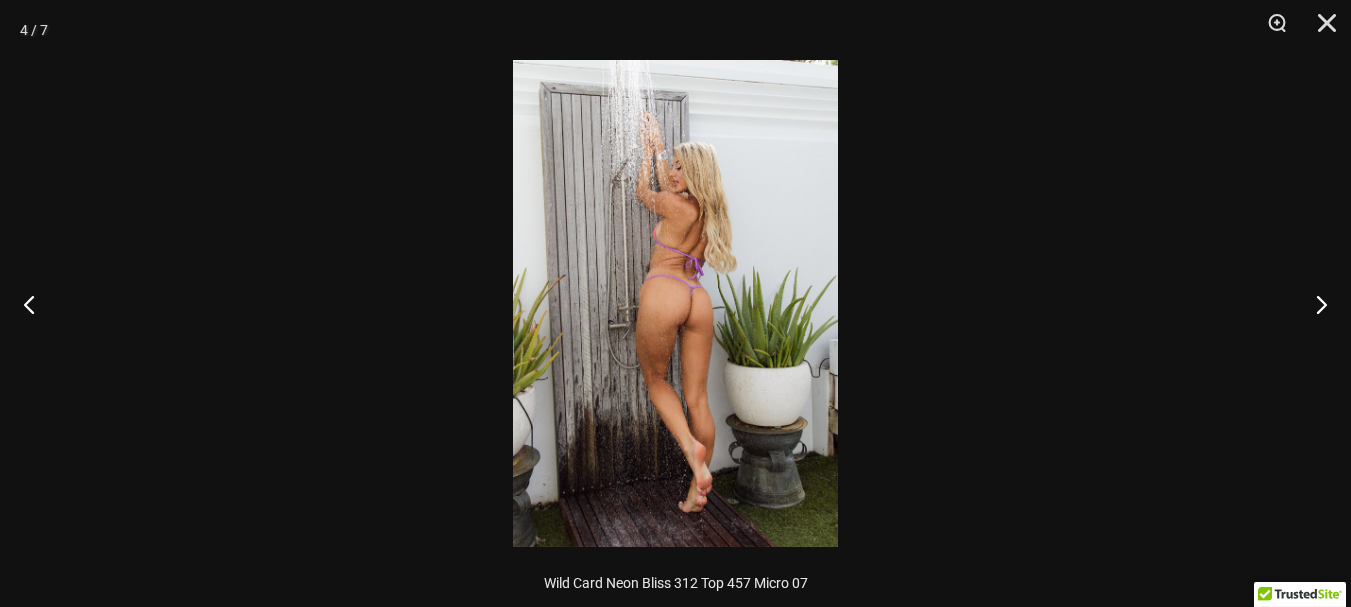 click at bounding box center [675, 303] 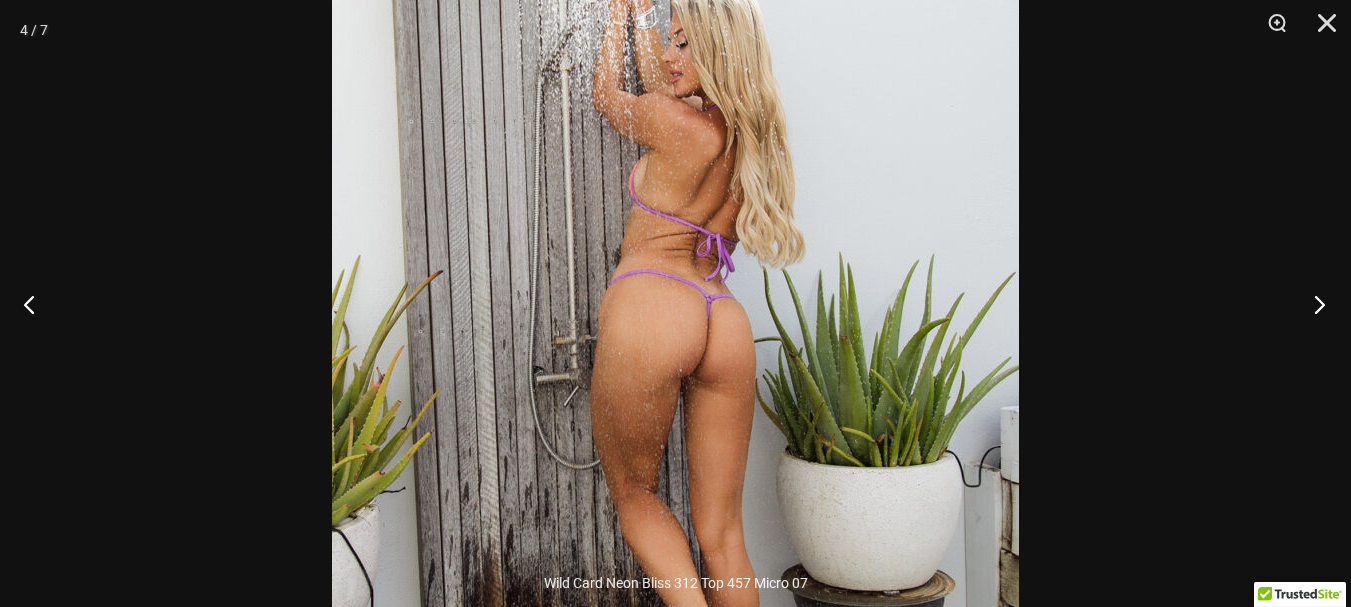 click at bounding box center [1313, 304] 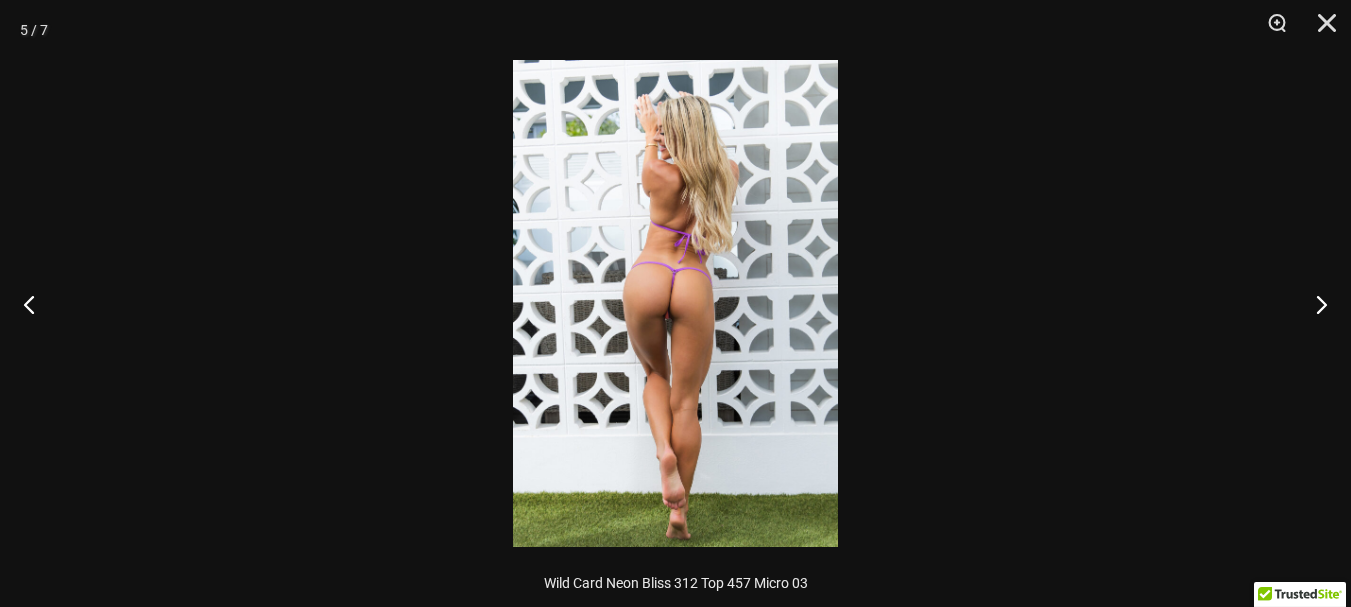 click at bounding box center [675, 303] 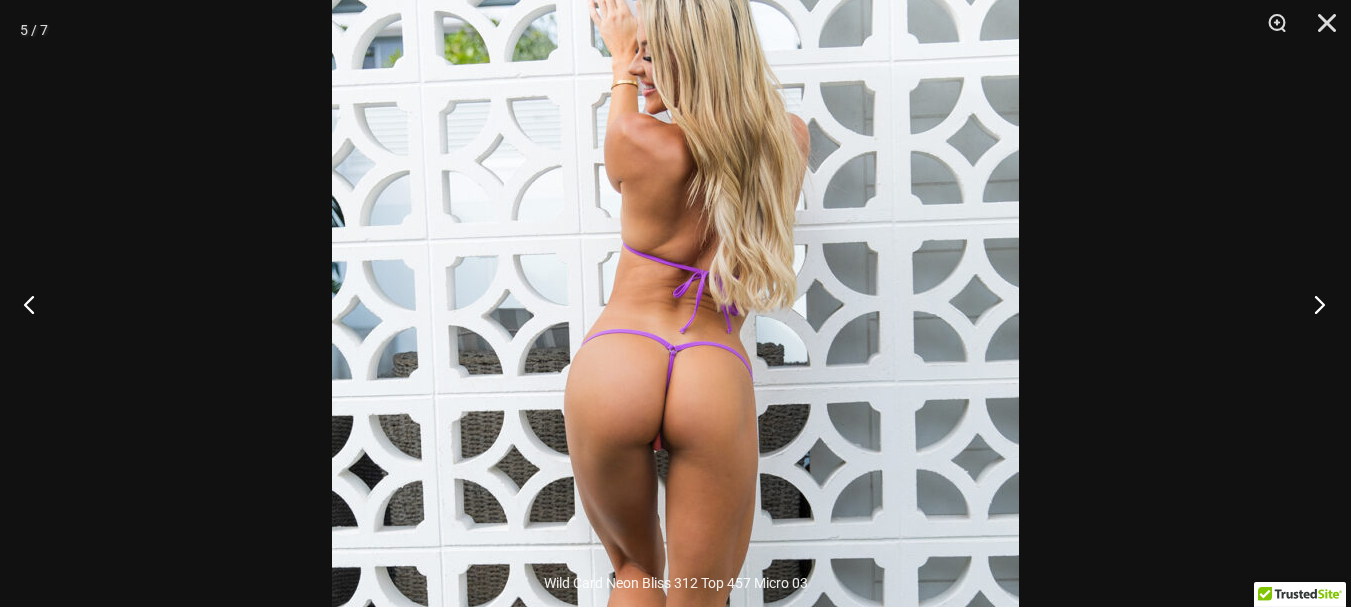 click at bounding box center [1313, 304] 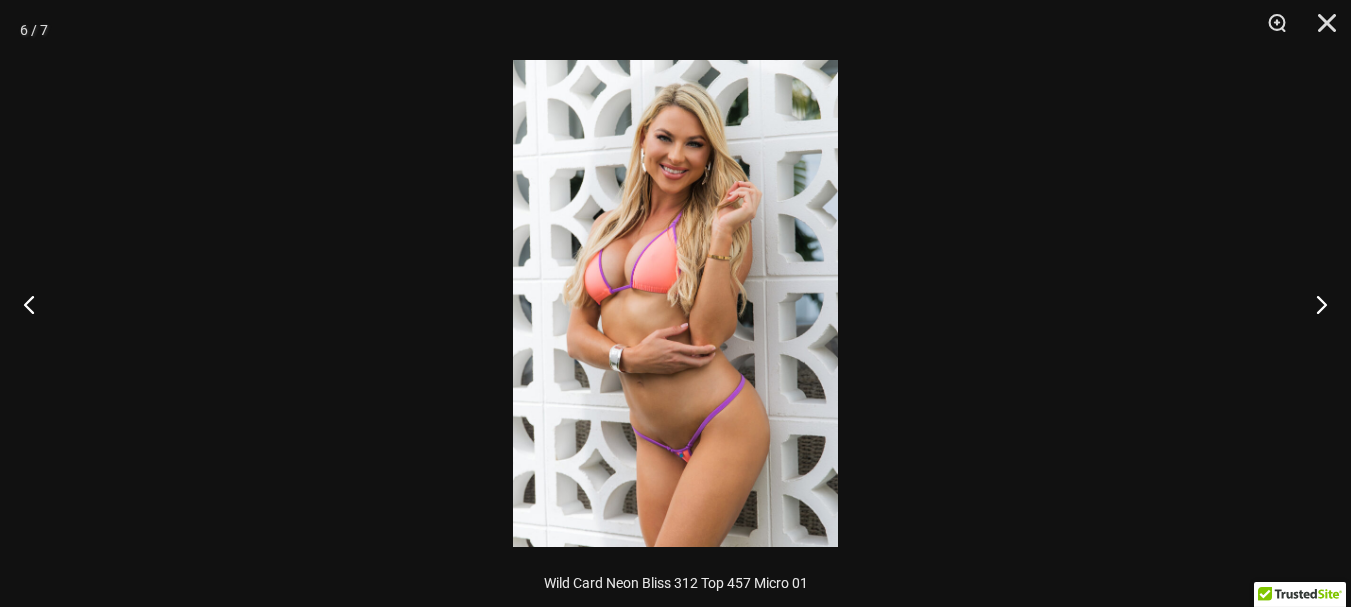 click at bounding box center (675, 303) 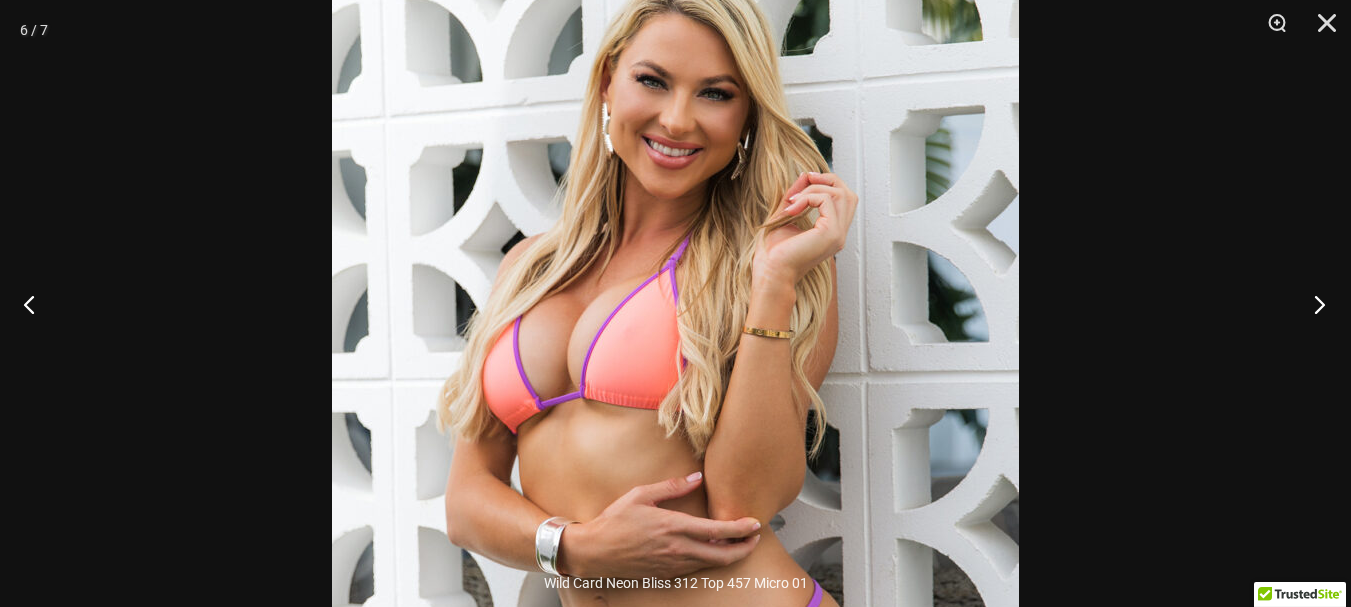 click at bounding box center (1313, 304) 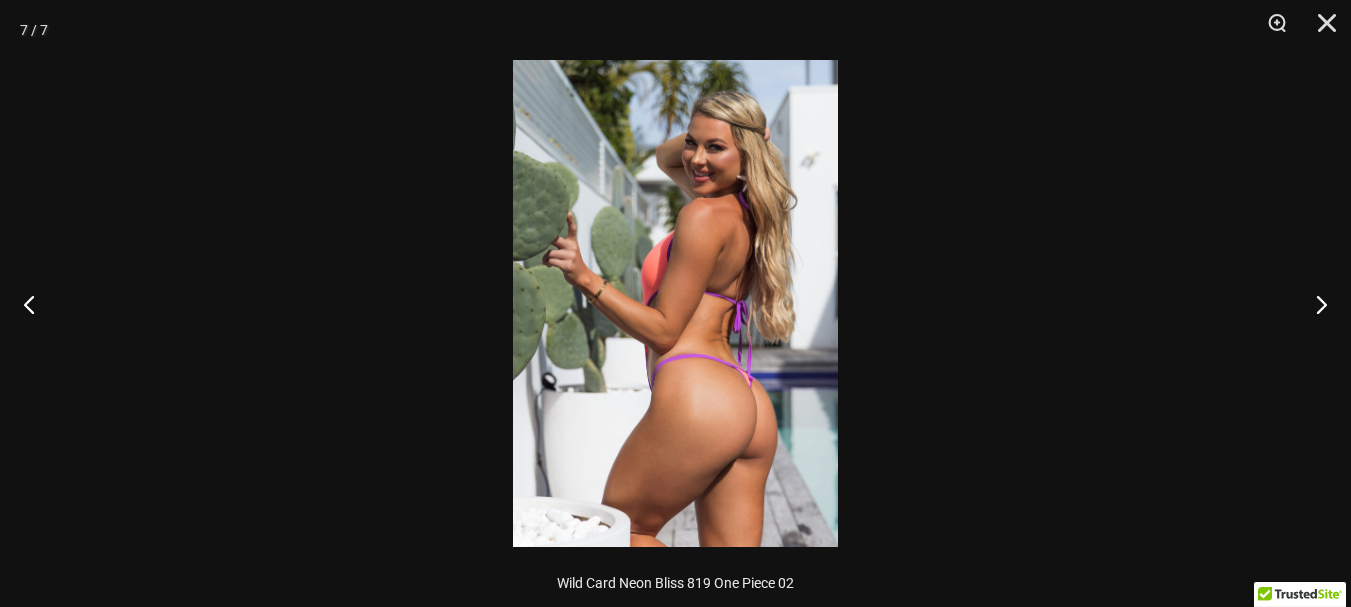 click at bounding box center [675, 303] 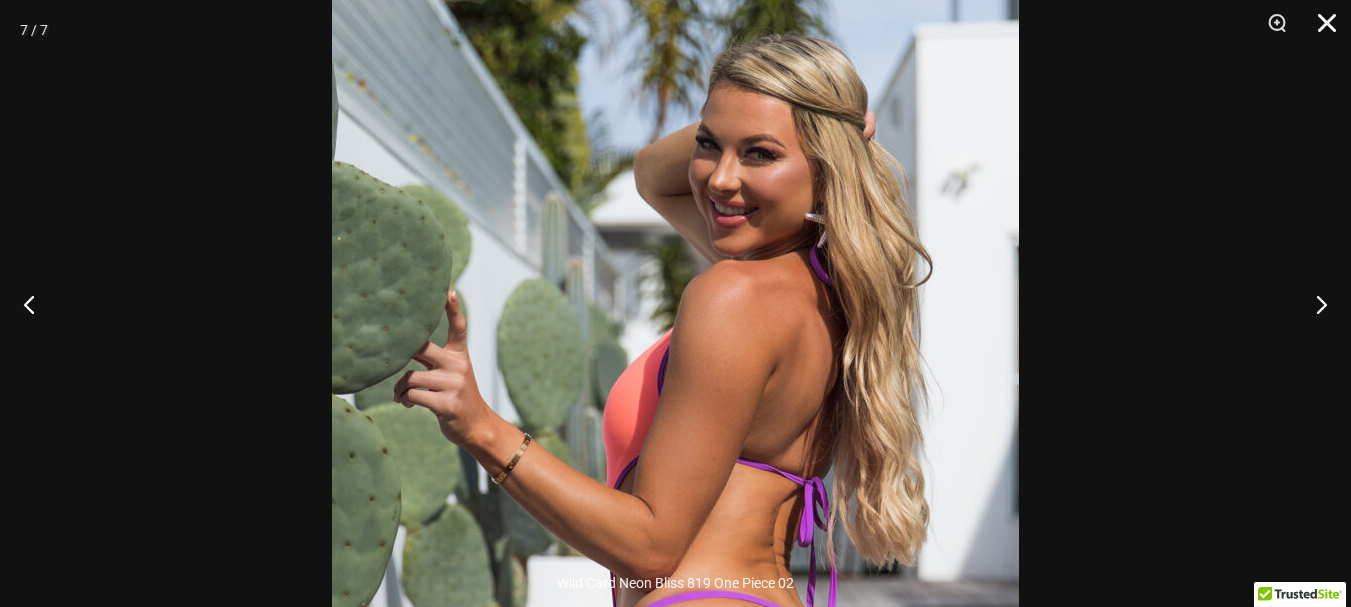 click at bounding box center [1320, 30] 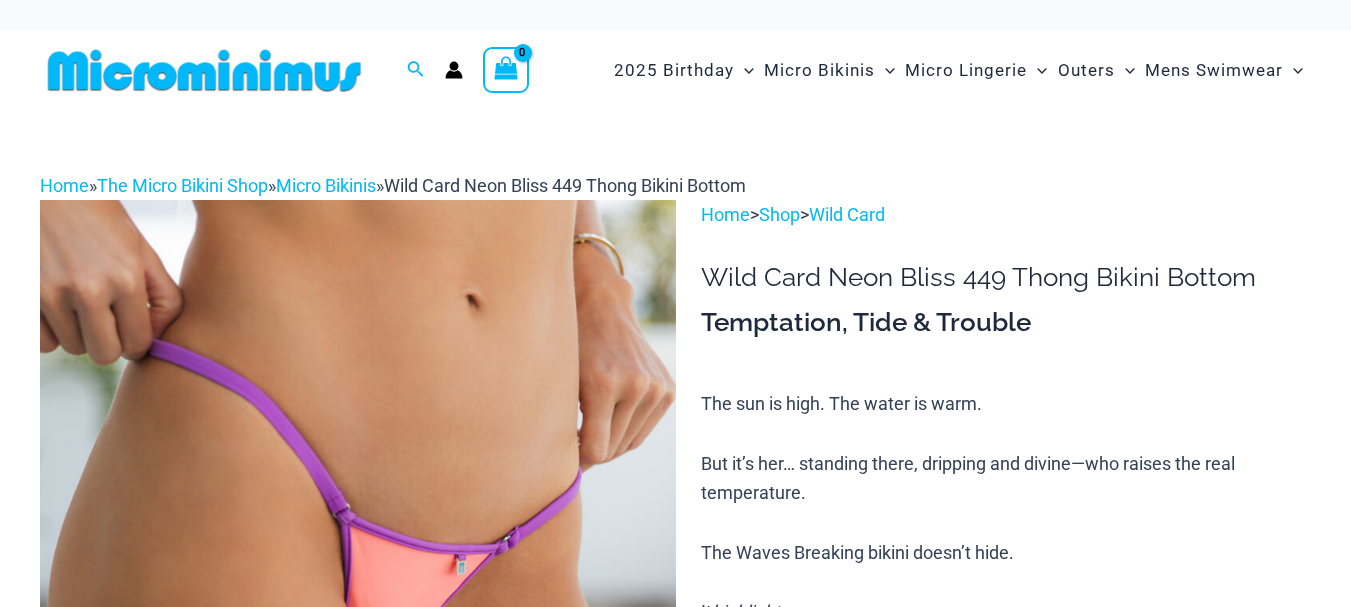 scroll, scrollTop: 0, scrollLeft: 0, axis: both 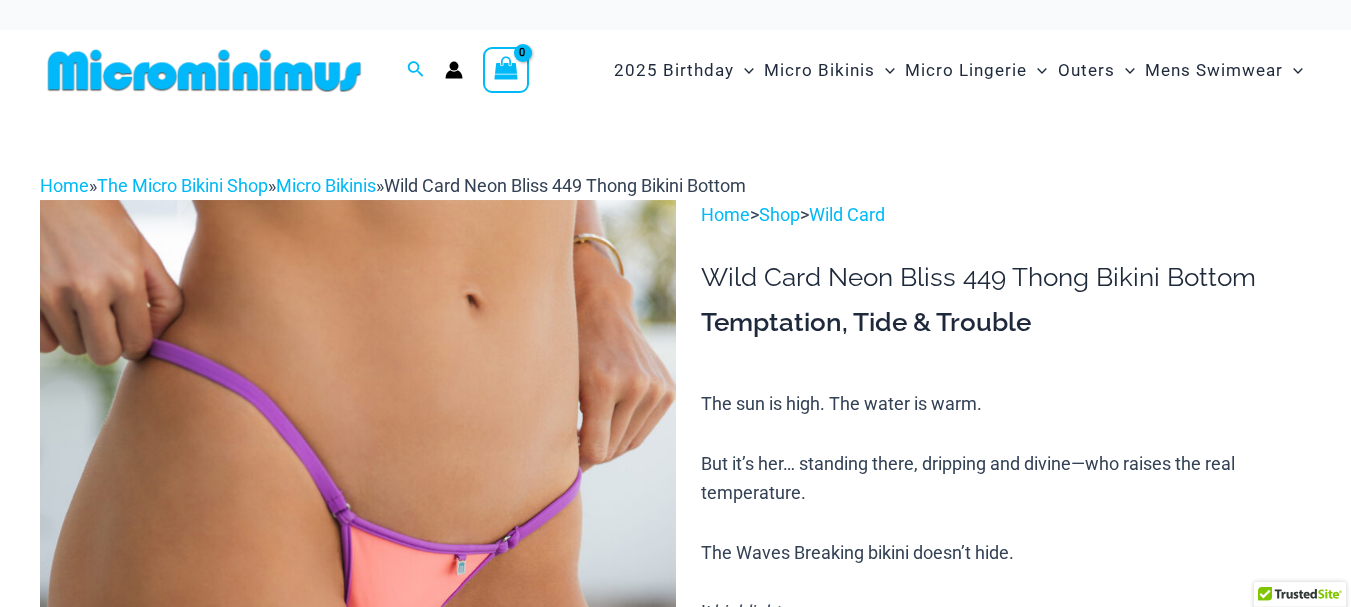 click at bounding box center (358, 676) 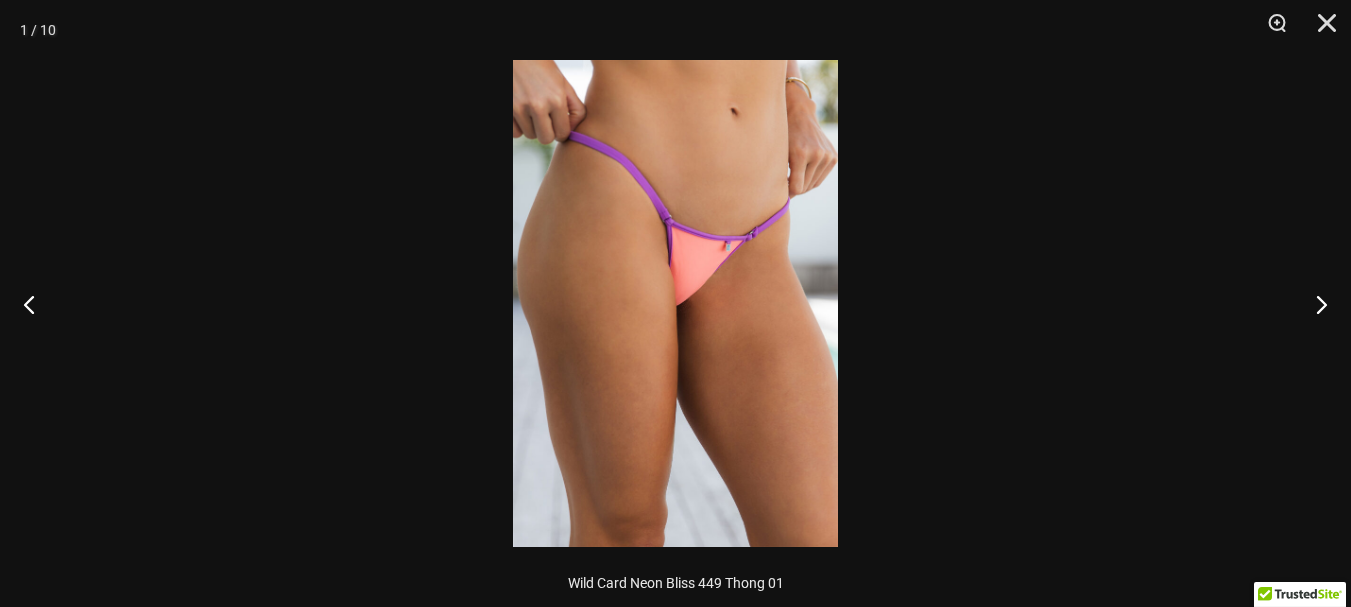click at bounding box center (675, 303) 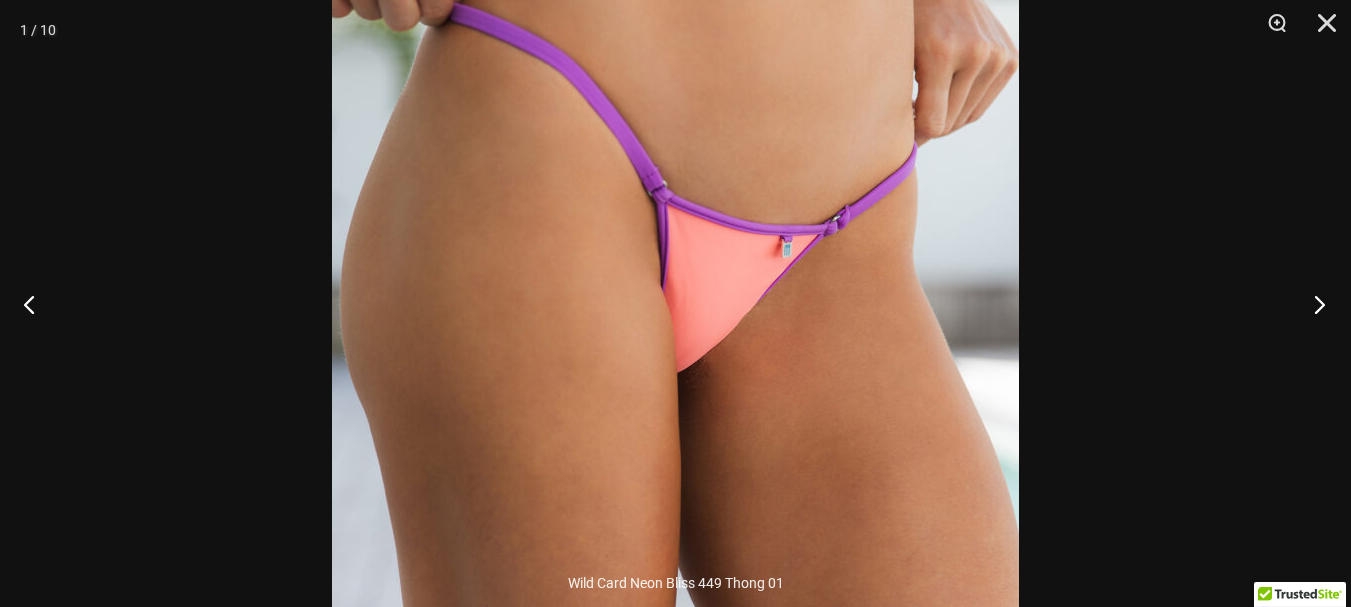 click at bounding box center [1313, 304] 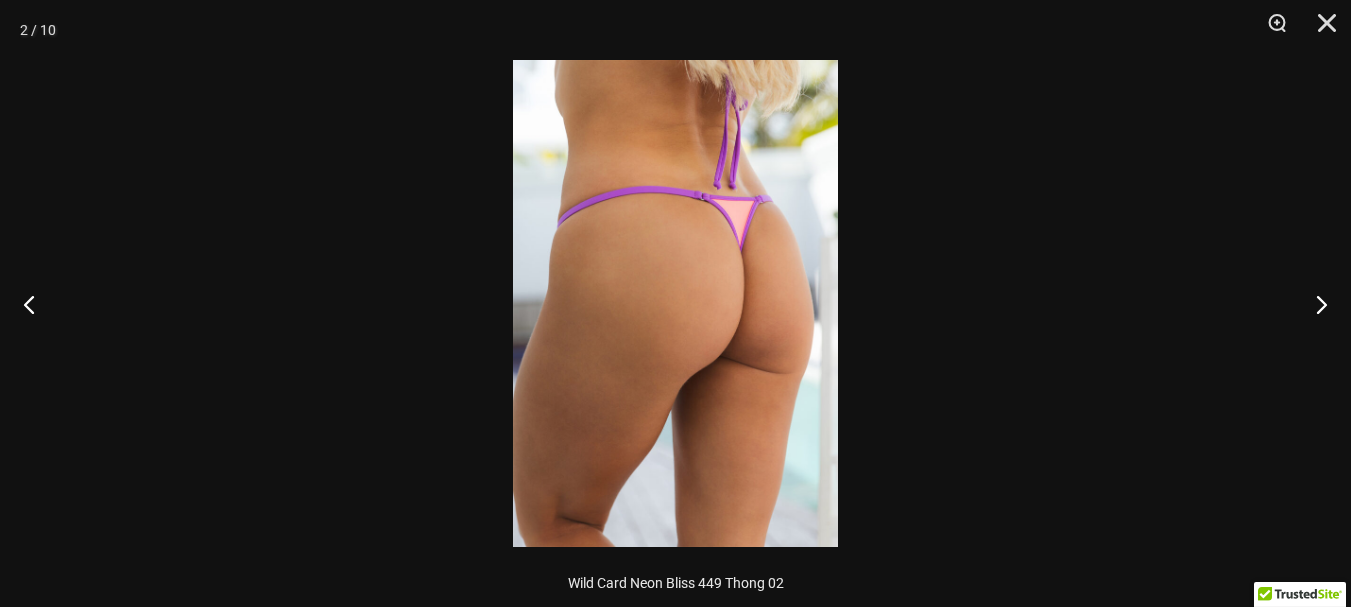 click at bounding box center (675, 303) 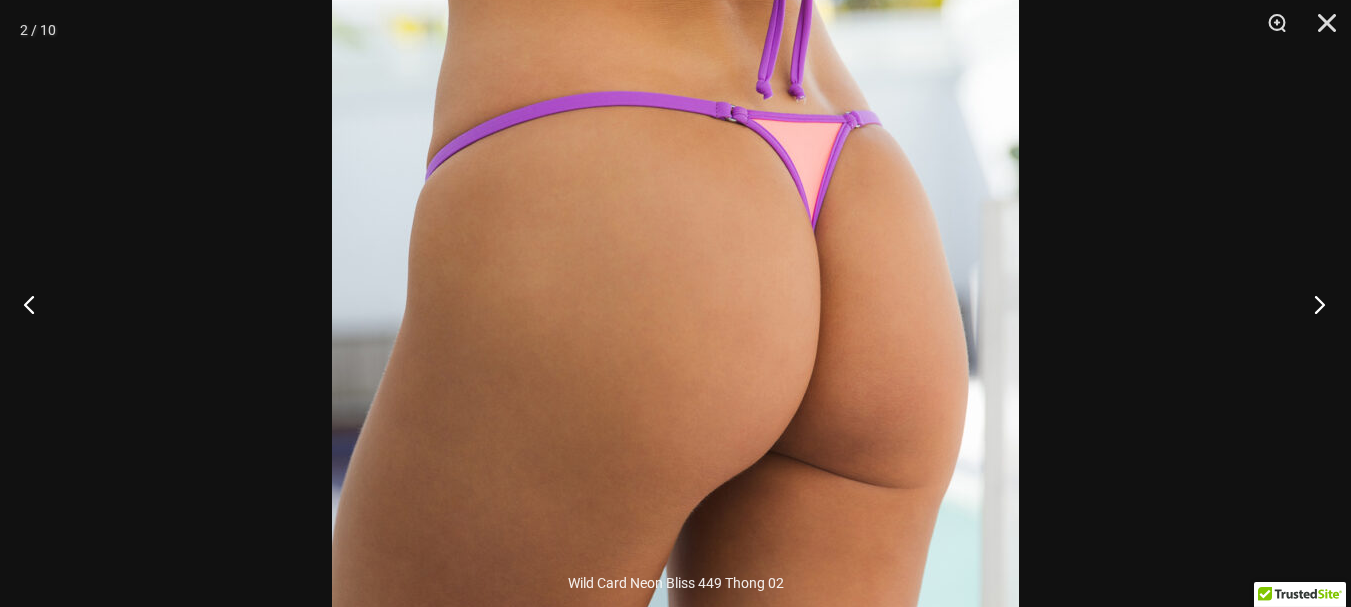 click at bounding box center [1313, 304] 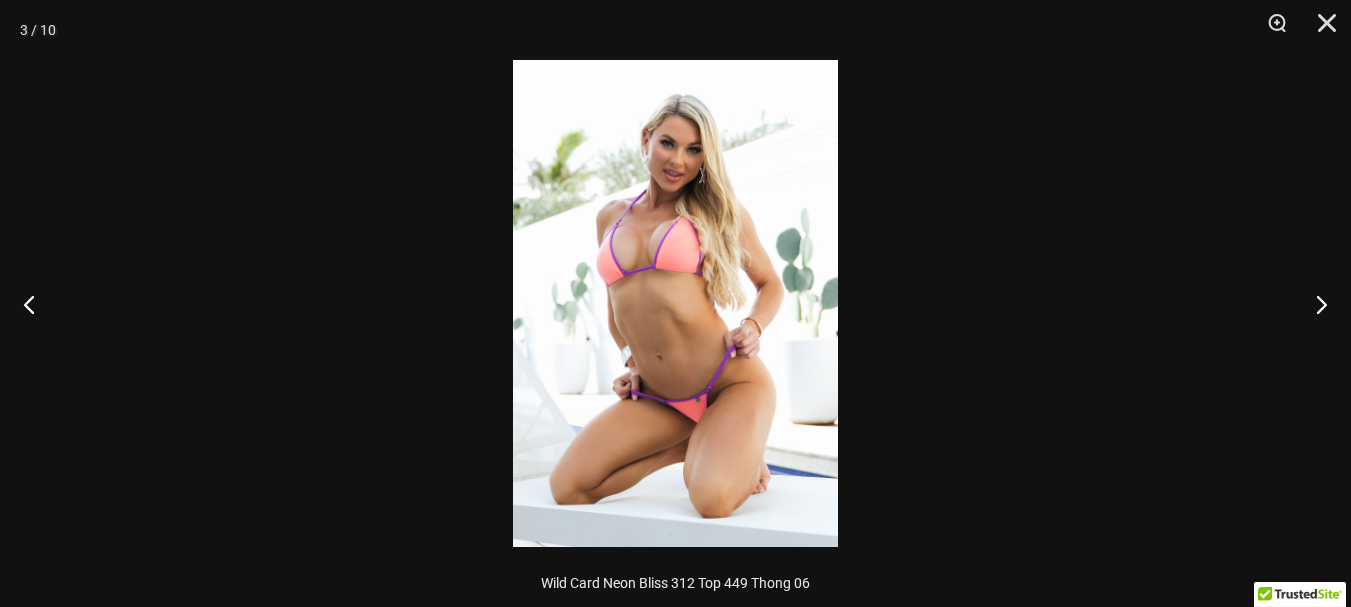 click at bounding box center [675, 303] 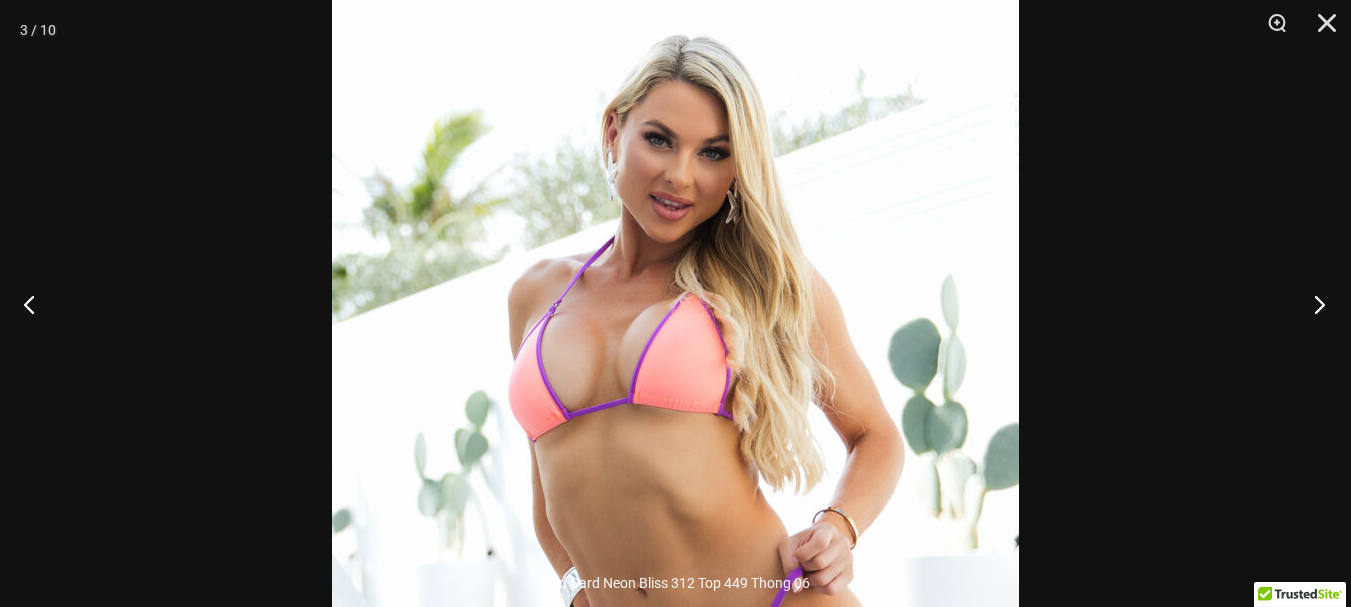 click at bounding box center (1313, 304) 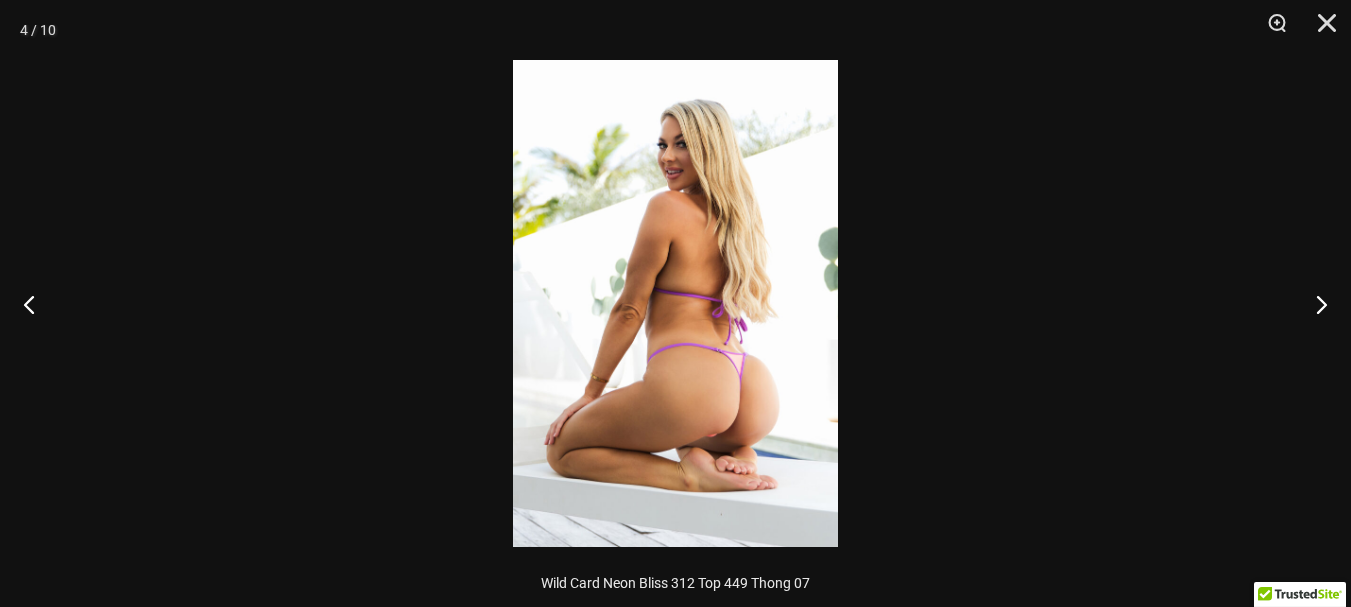 click at bounding box center [675, 303] 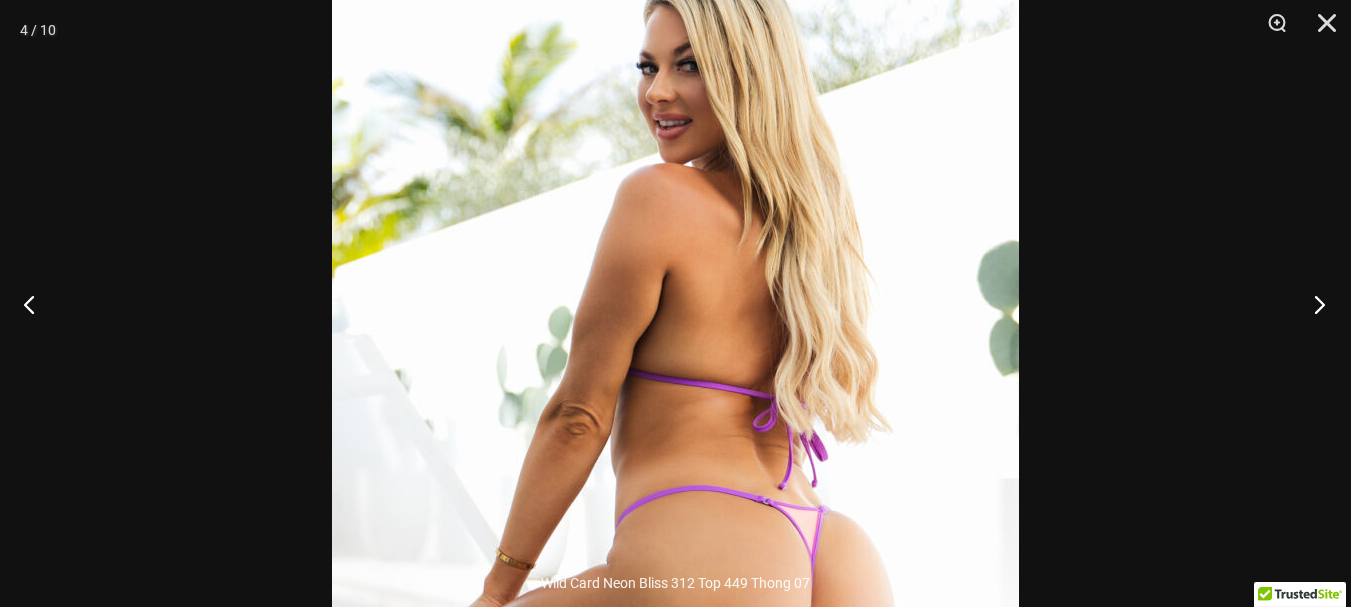 click at bounding box center [1313, 304] 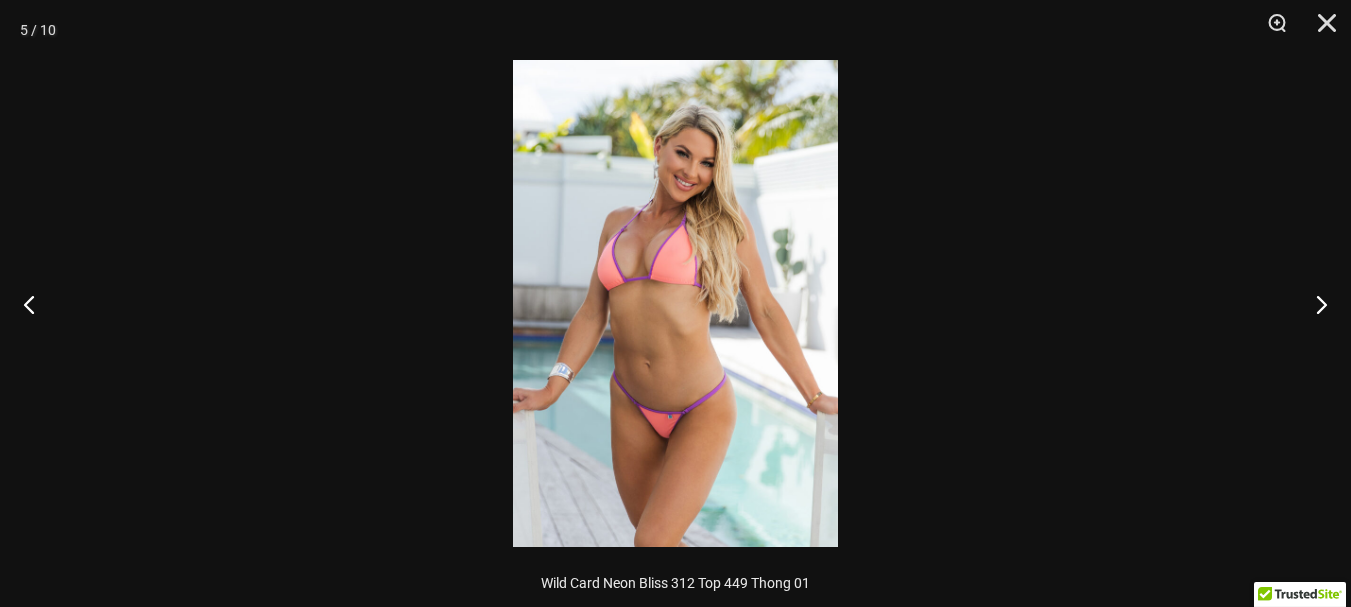 click at bounding box center (675, 303) 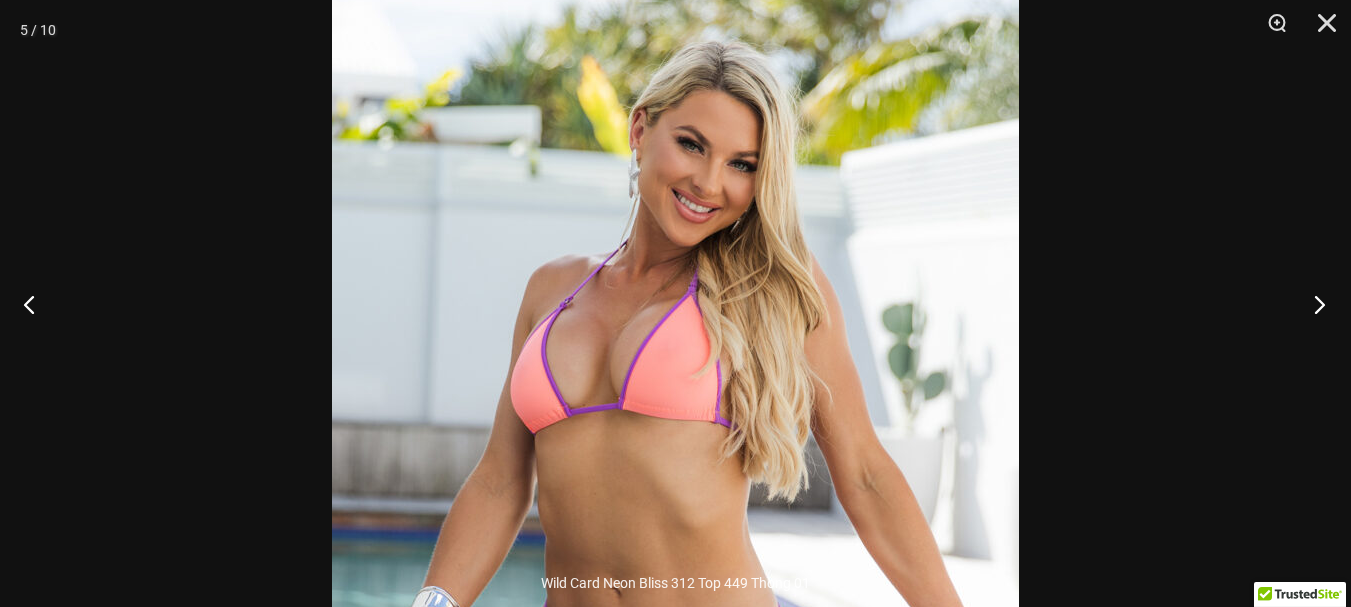 click at bounding box center [1313, 304] 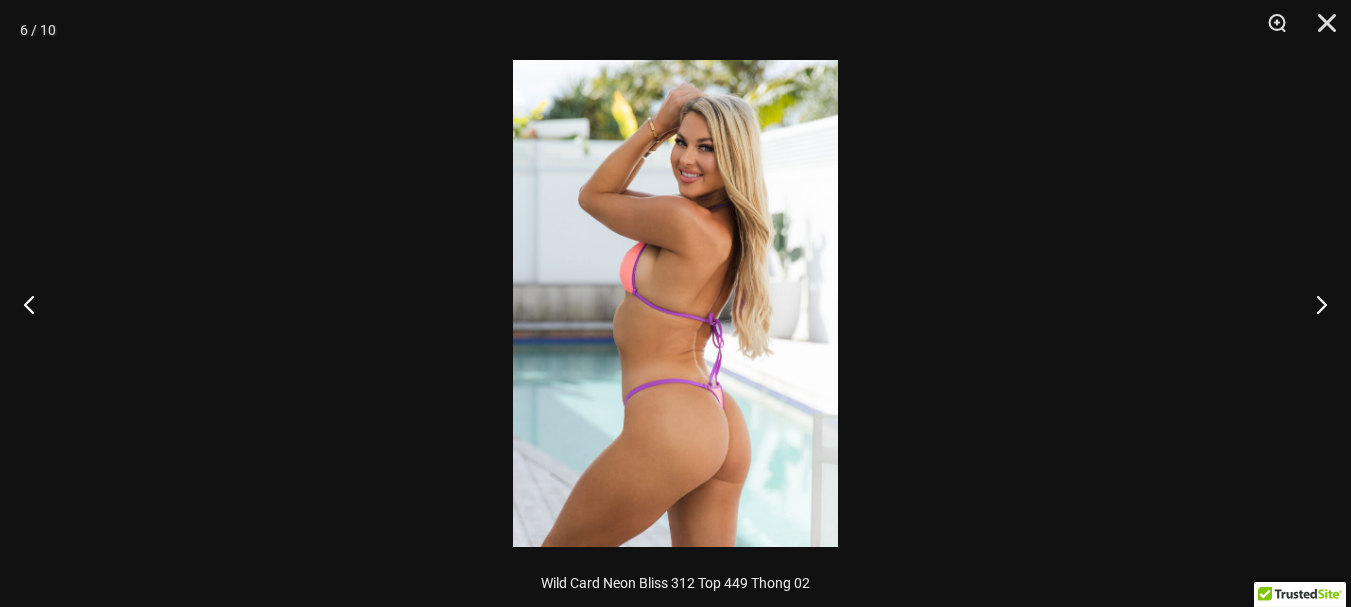click at bounding box center (675, 303) 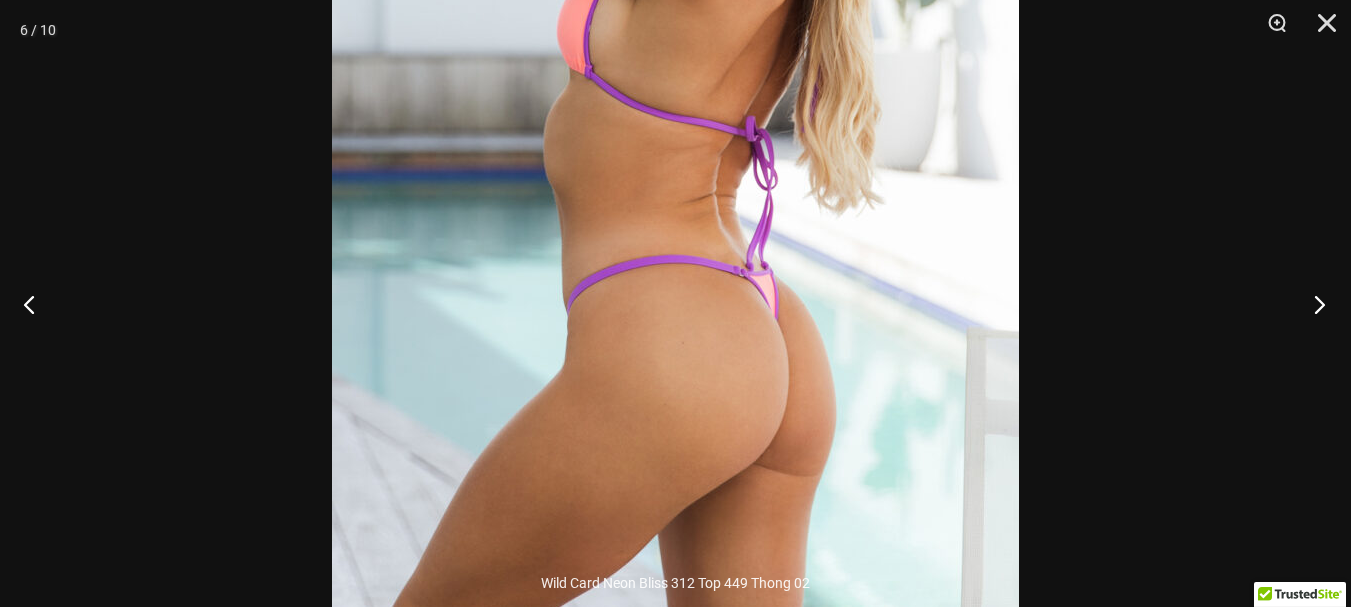 click at bounding box center (1313, 304) 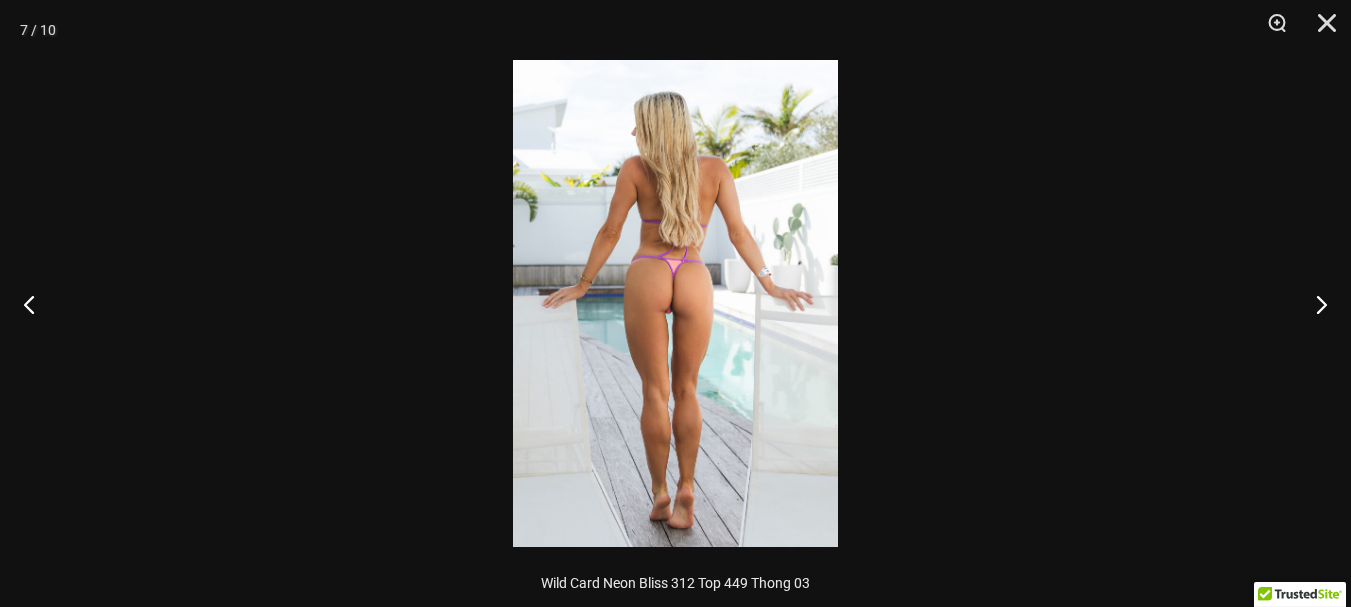 click at bounding box center (675, 303) 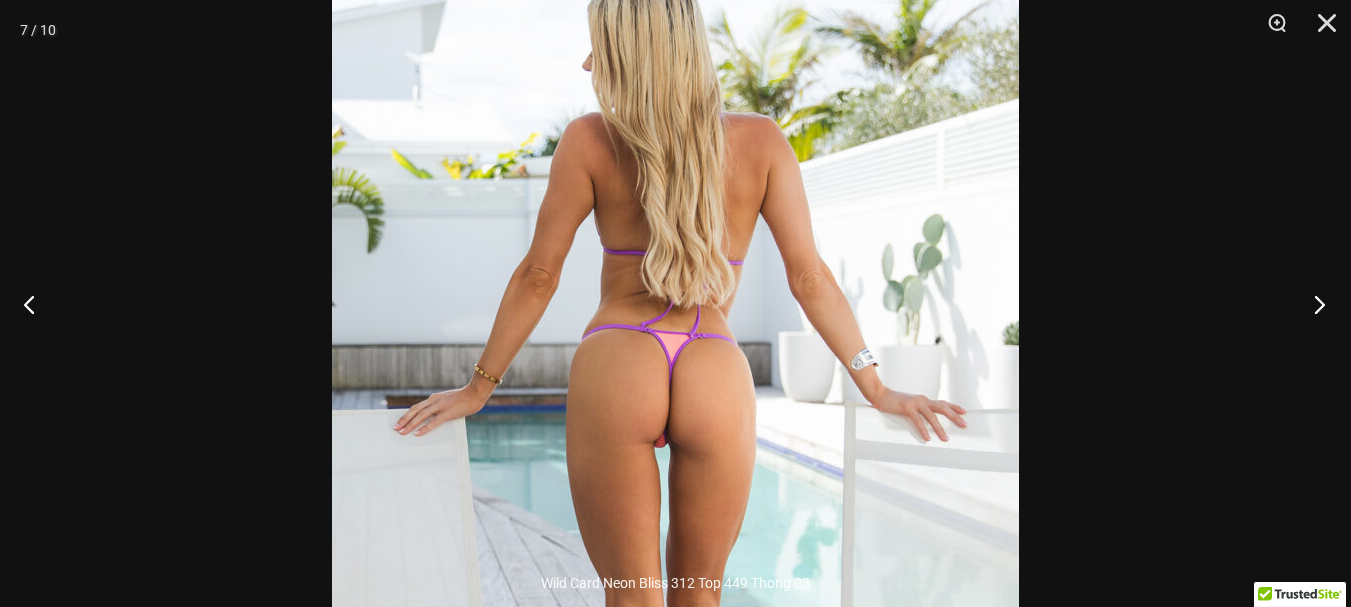 click at bounding box center [1313, 304] 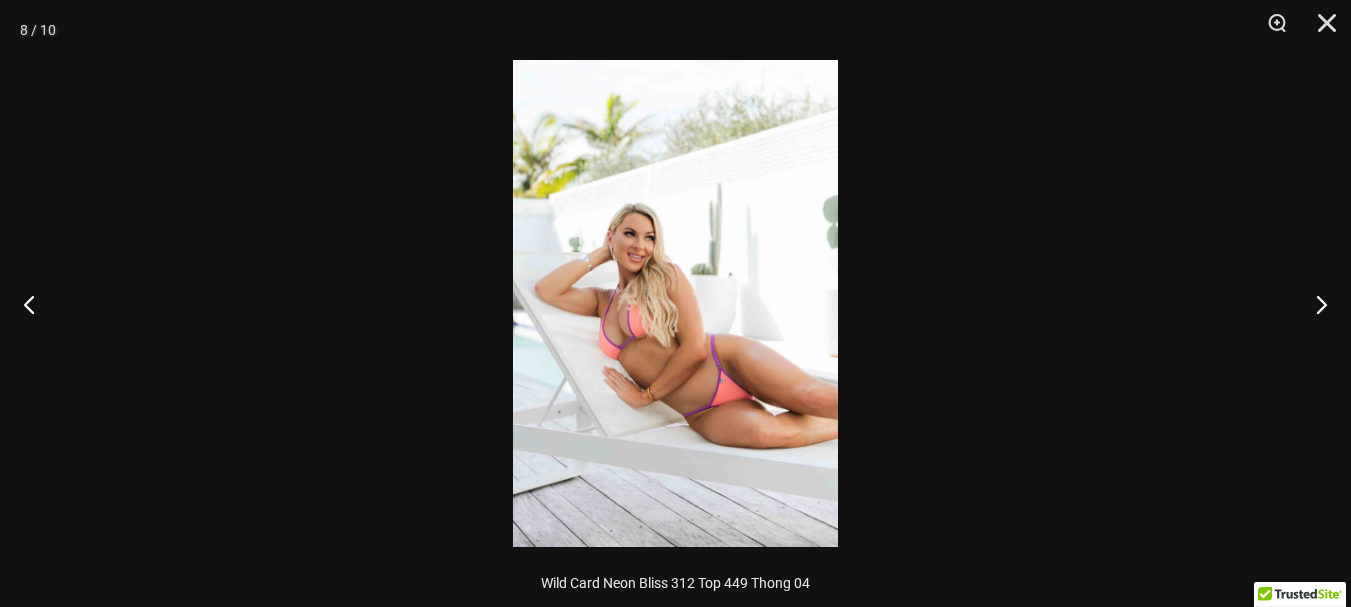 click at bounding box center (675, 303) 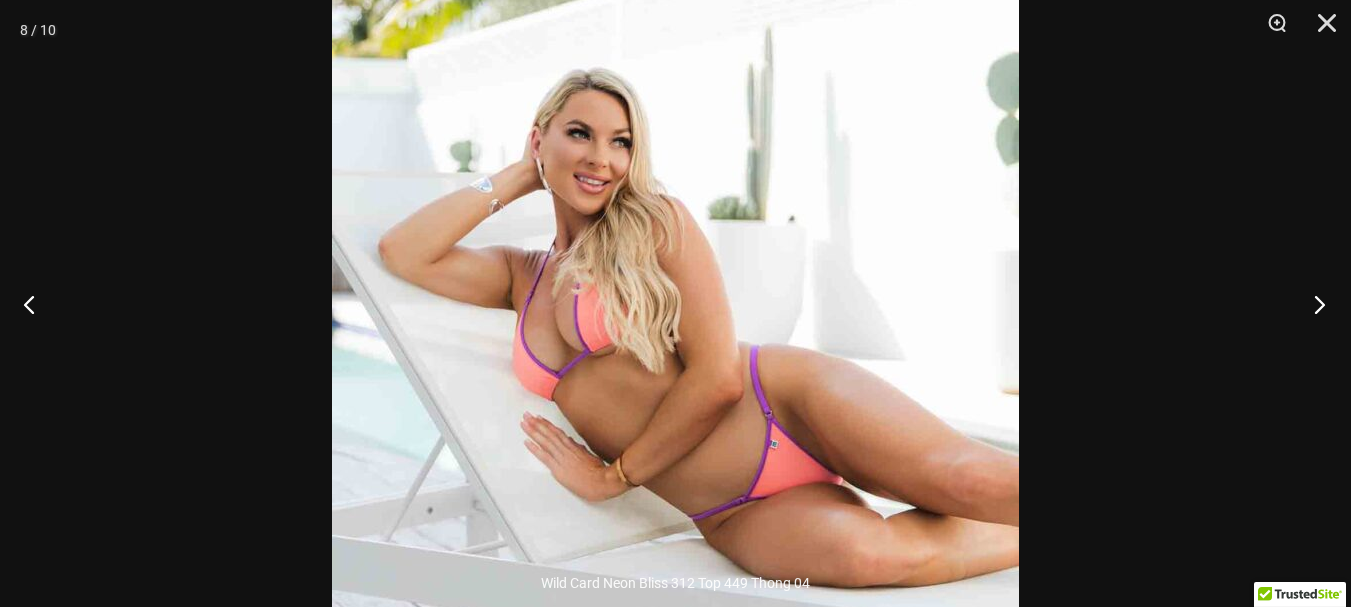 click at bounding box center (1313, 304) 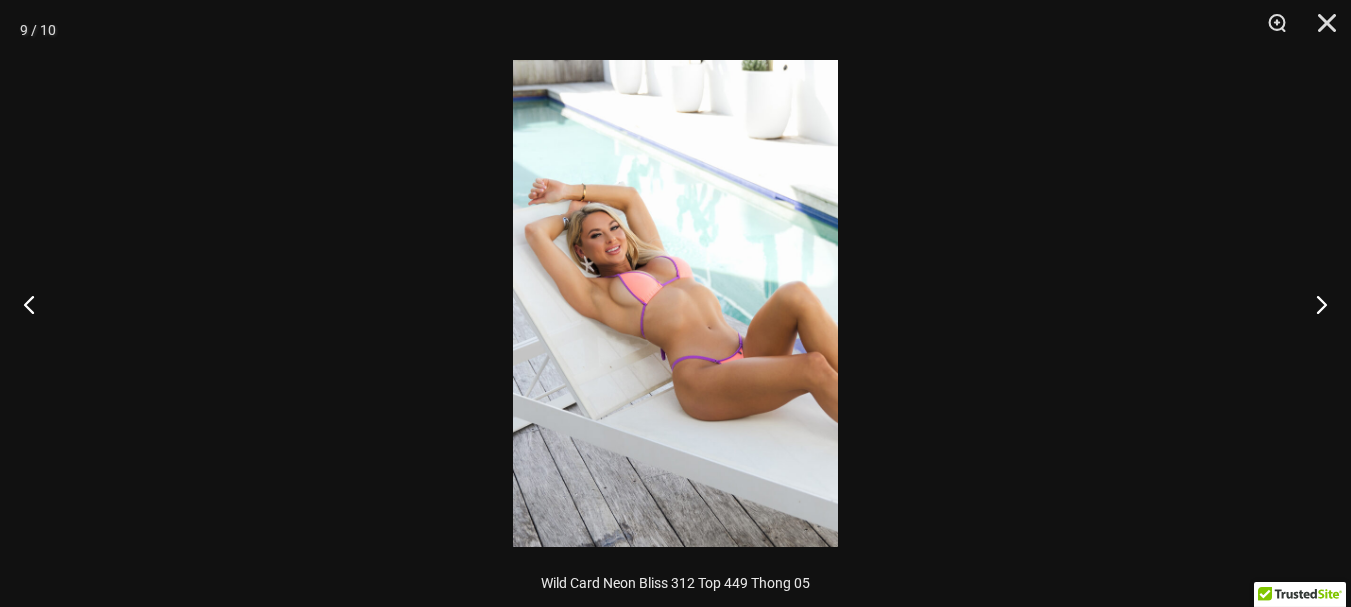 click at bounding box center [675, 303] 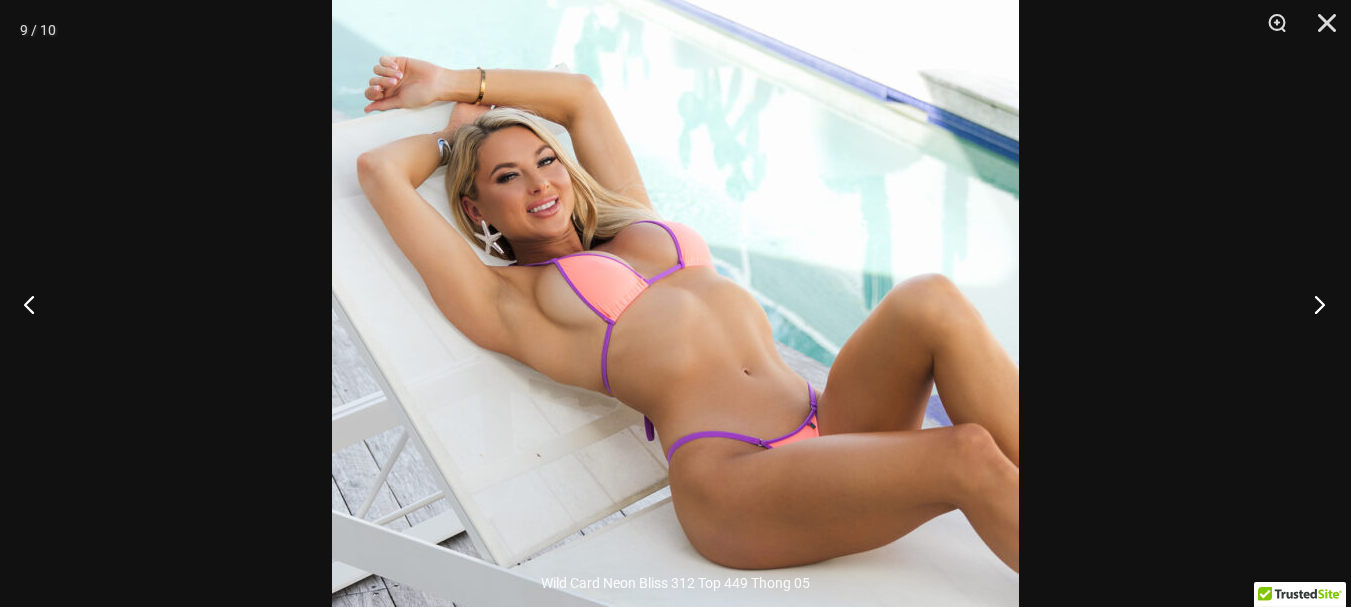click at bounding box center [1313, 304] 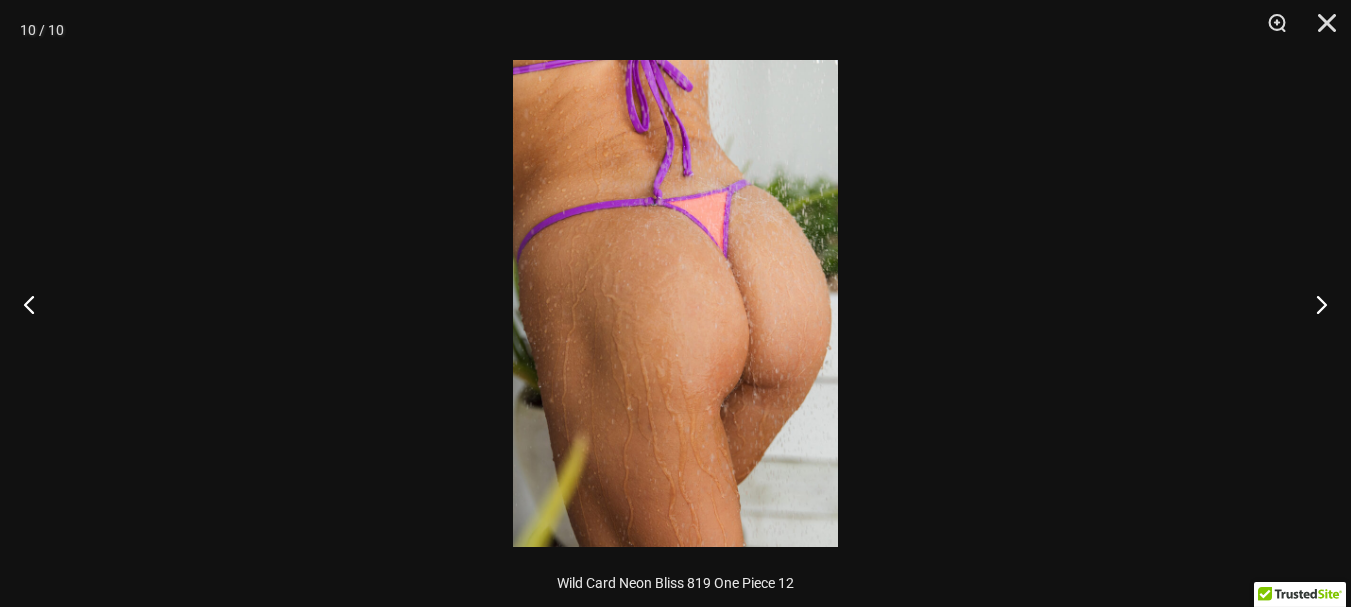 click at bounding box center [675, 303] 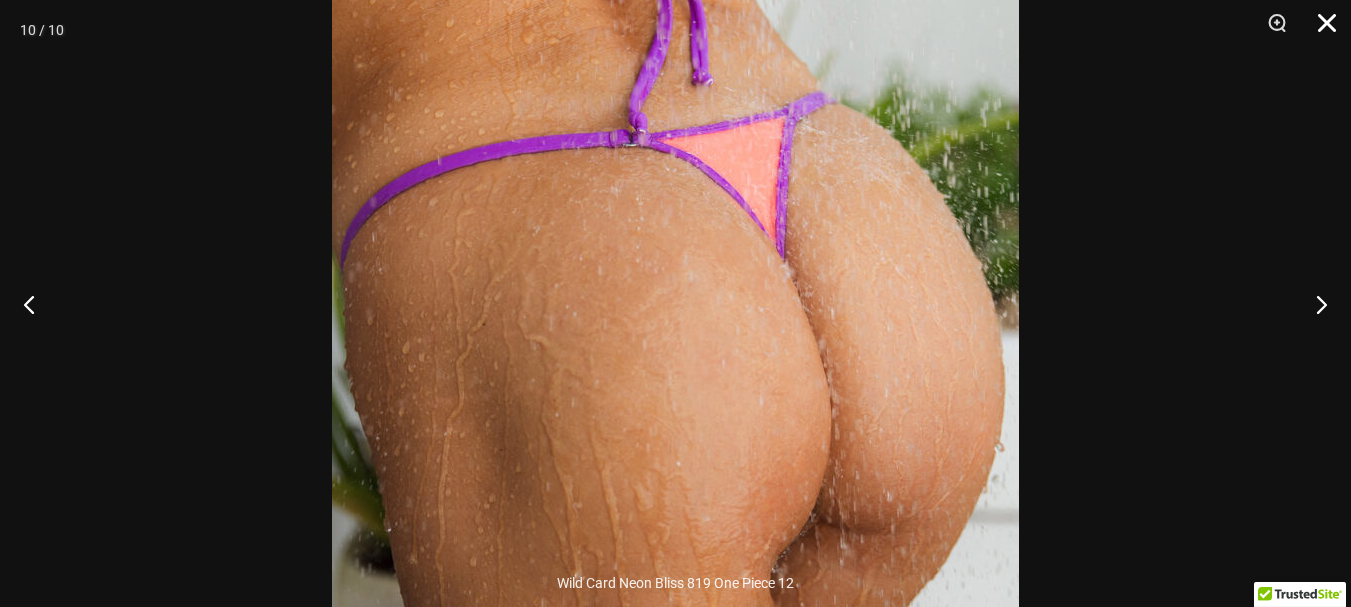 click at bounding box center (1320, 30) 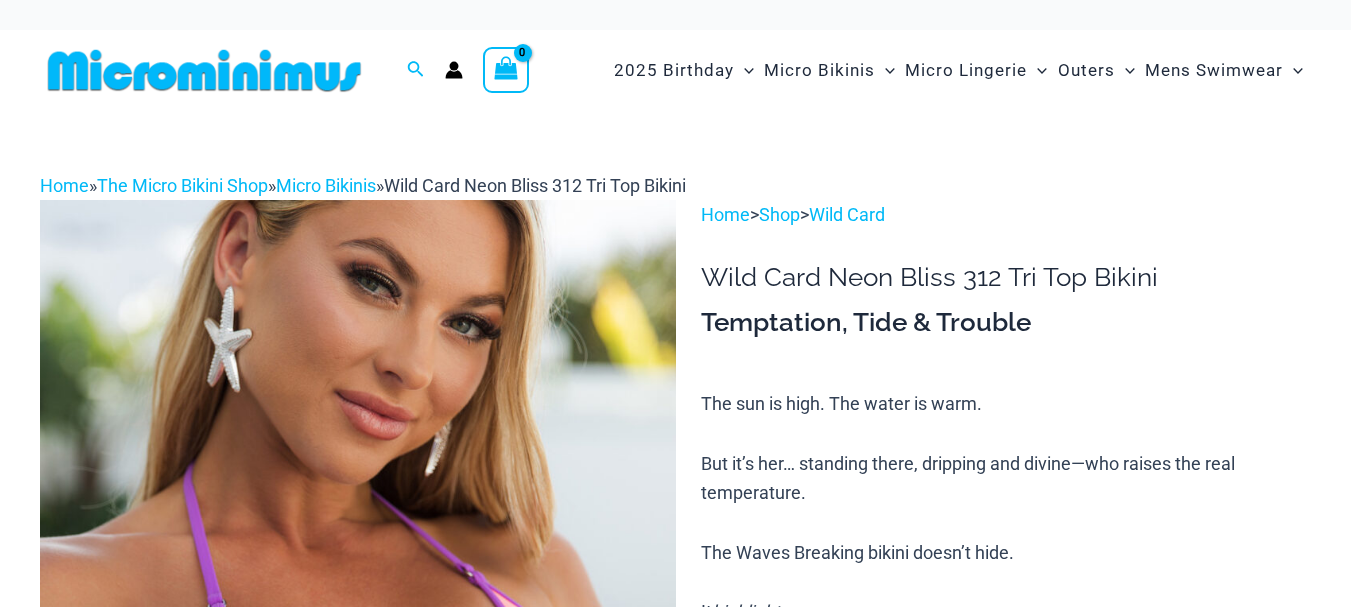 scroll, scrollTop: 0, scrollLeft: 0, axis: both 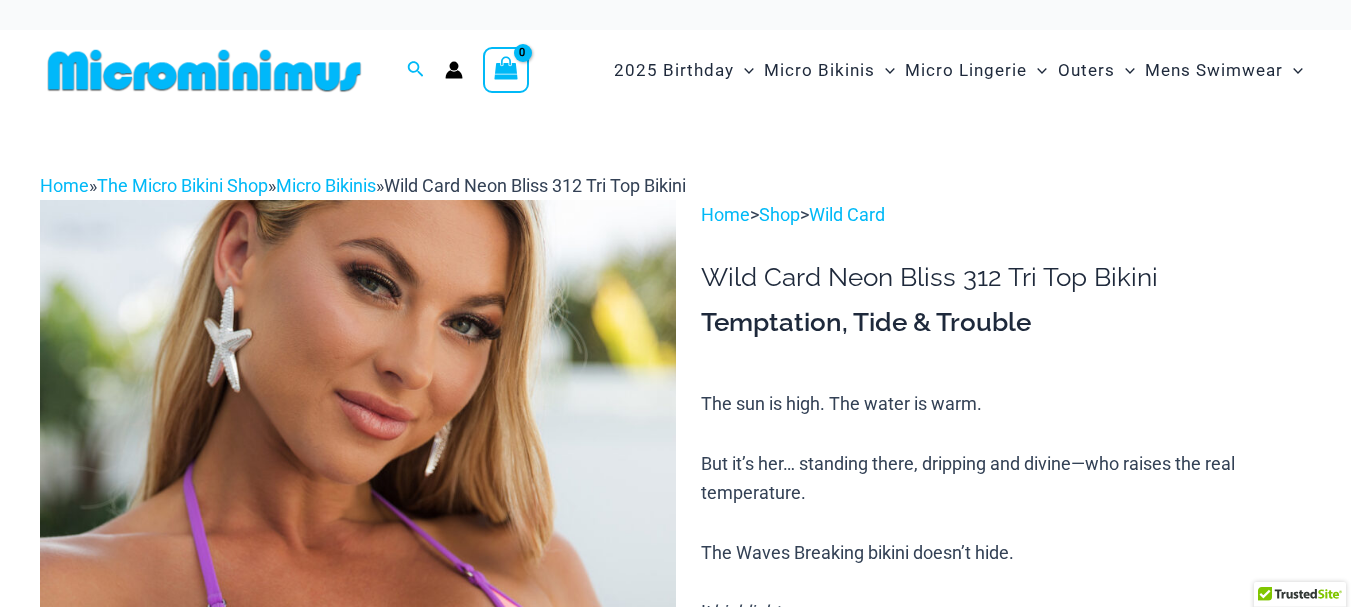click at bounding box center [358, 676] 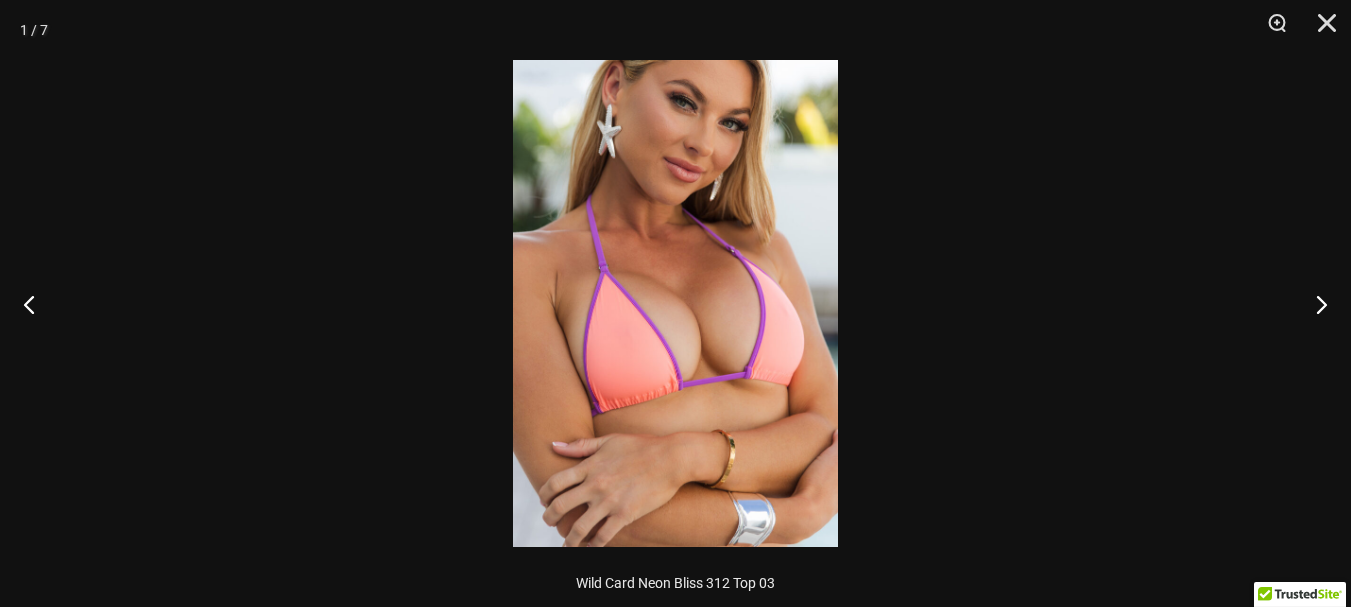 click at bounding box center [675, 303] 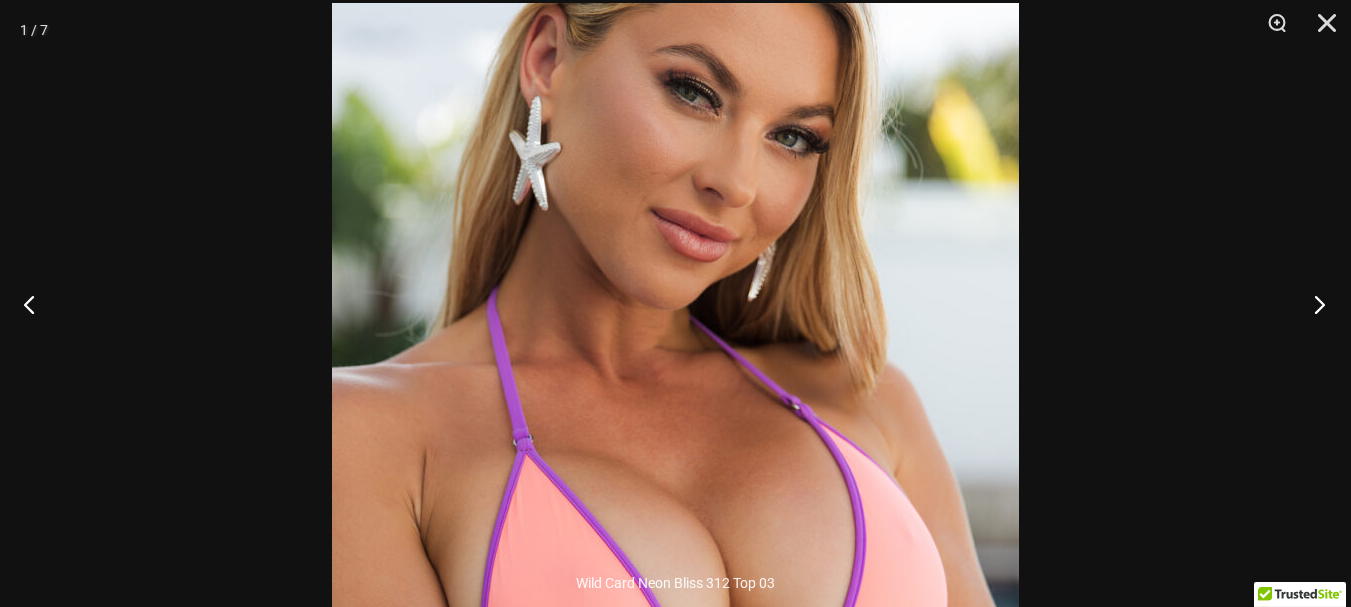 click at bounding box center [1313, 304] 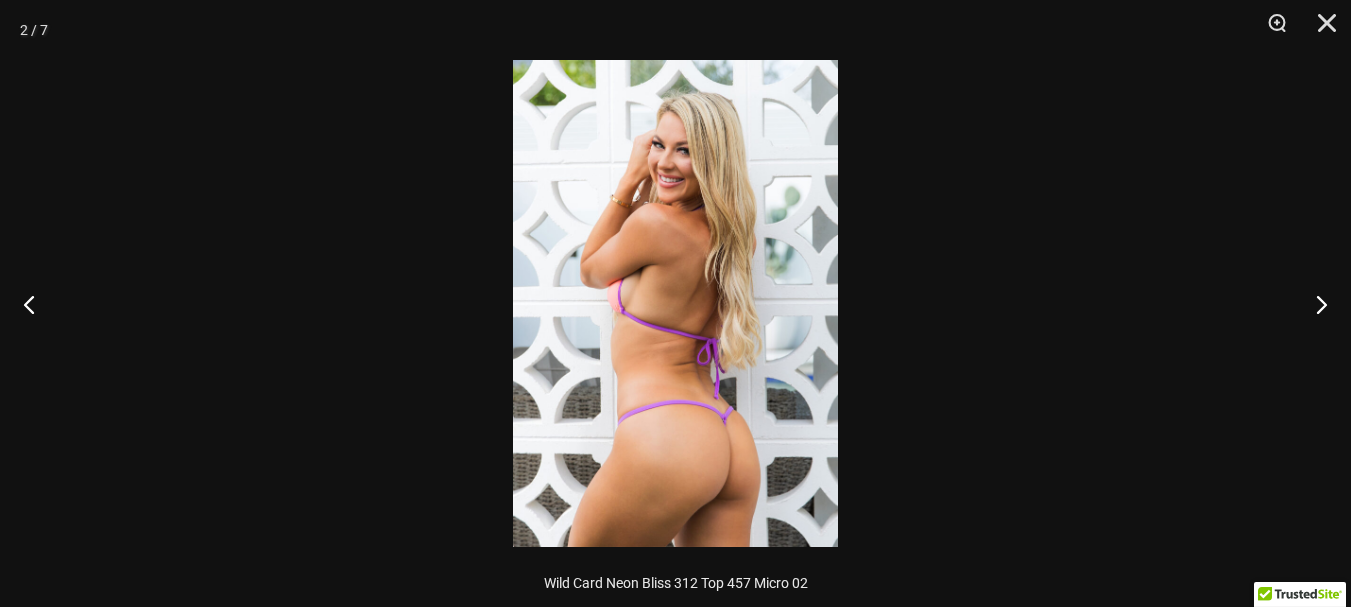 click at bounding box center (675, 303) 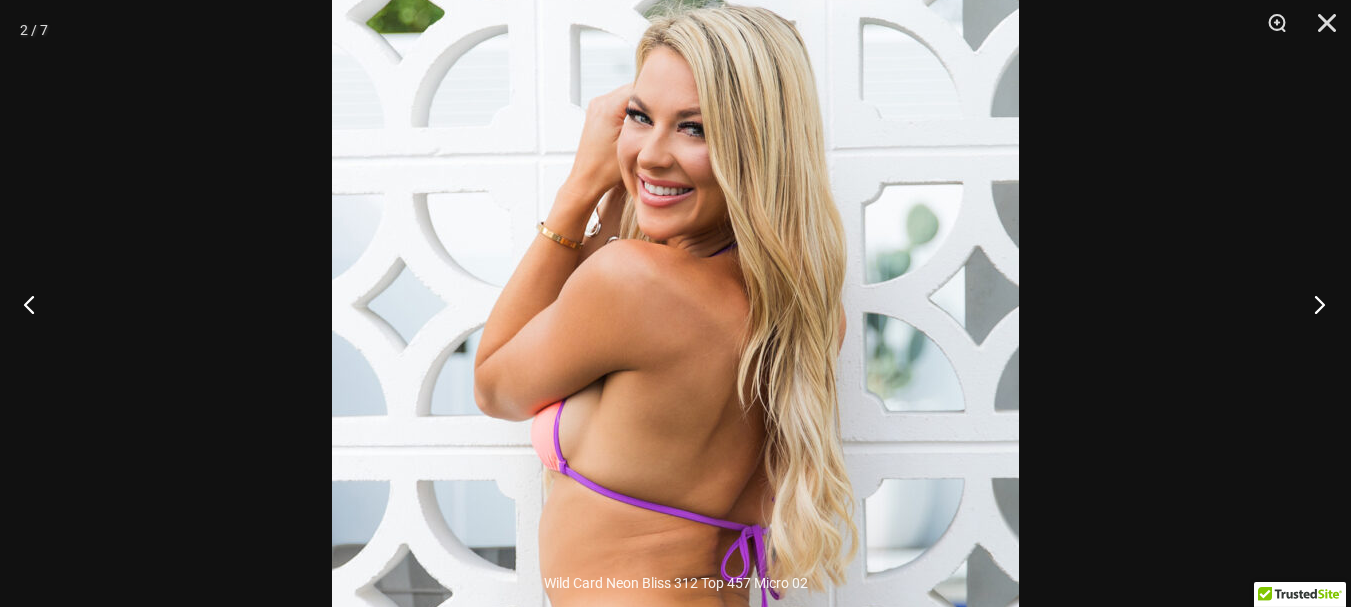 click at bounding box center [1313, 304] 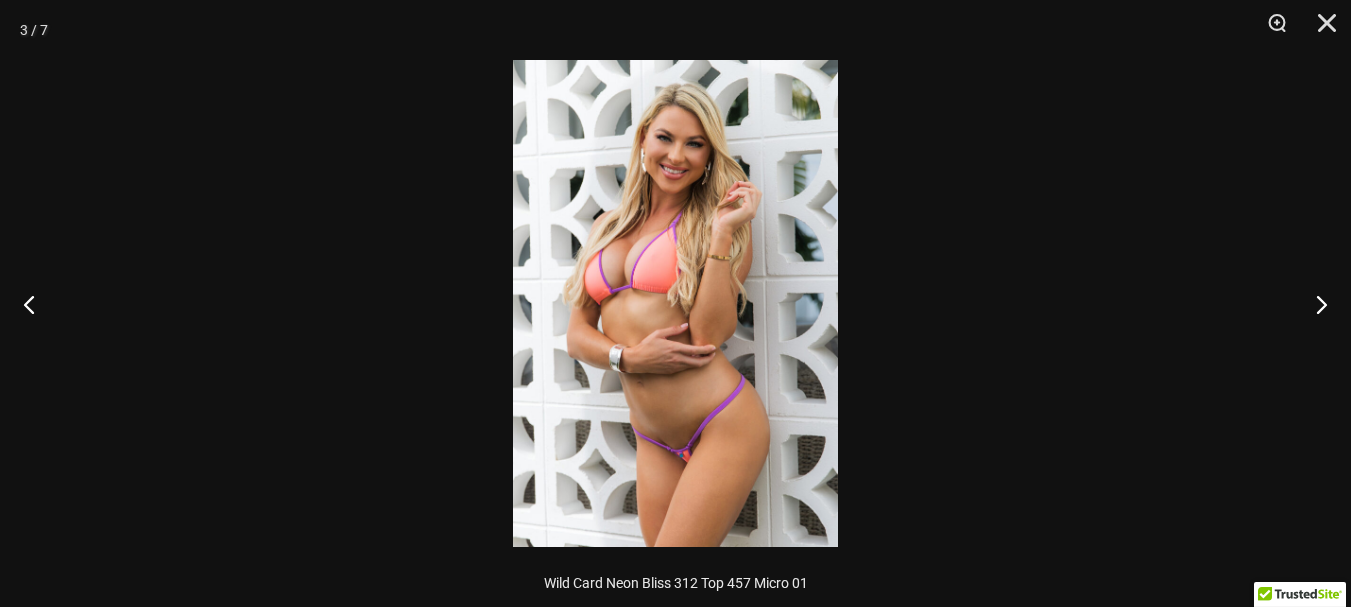 click at bounding box center (675, 303) 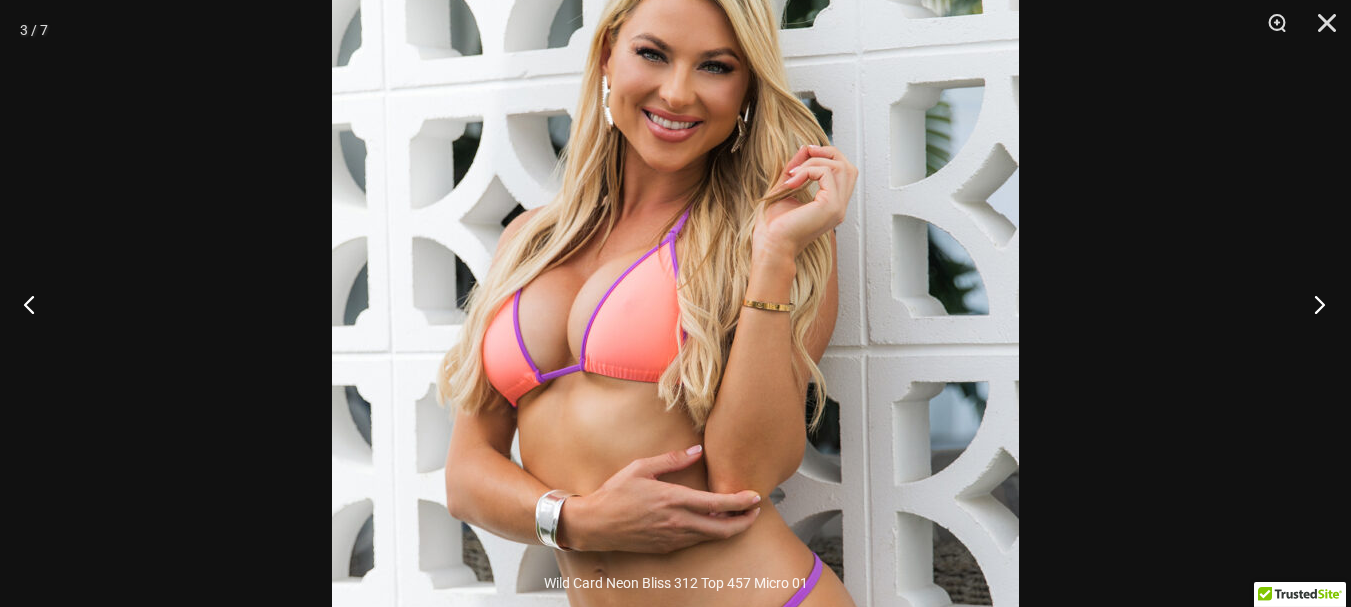 click at bounding box center (1313, 304) 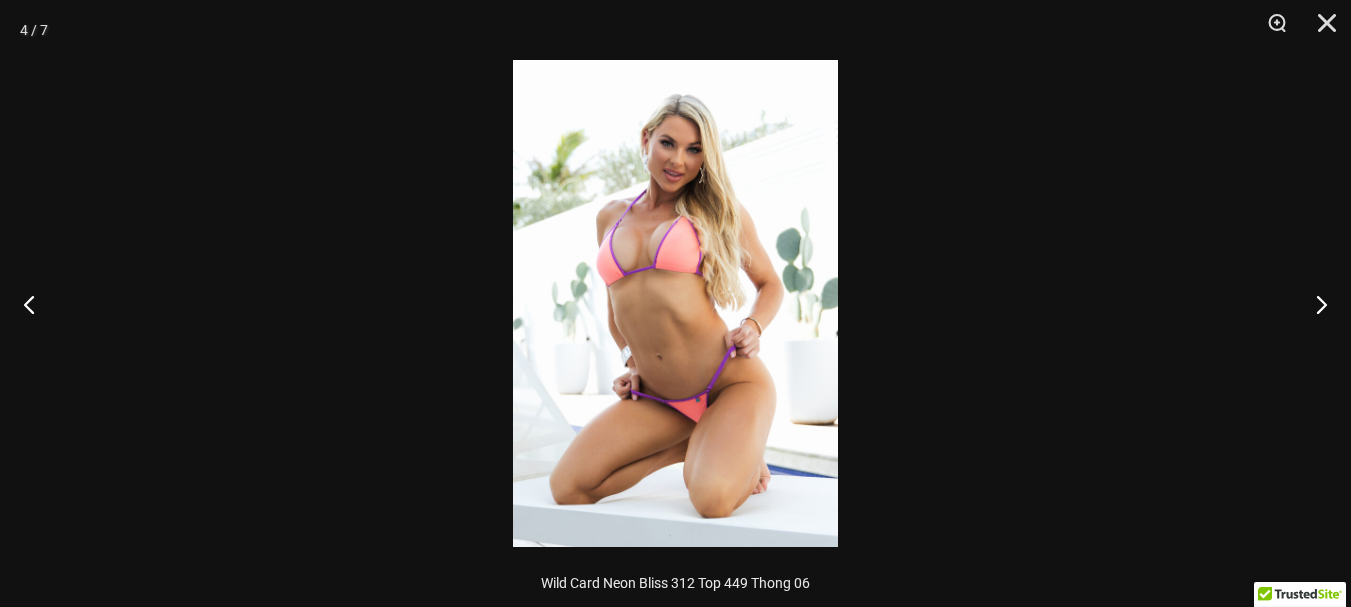 click at bounding box center (675, 303) 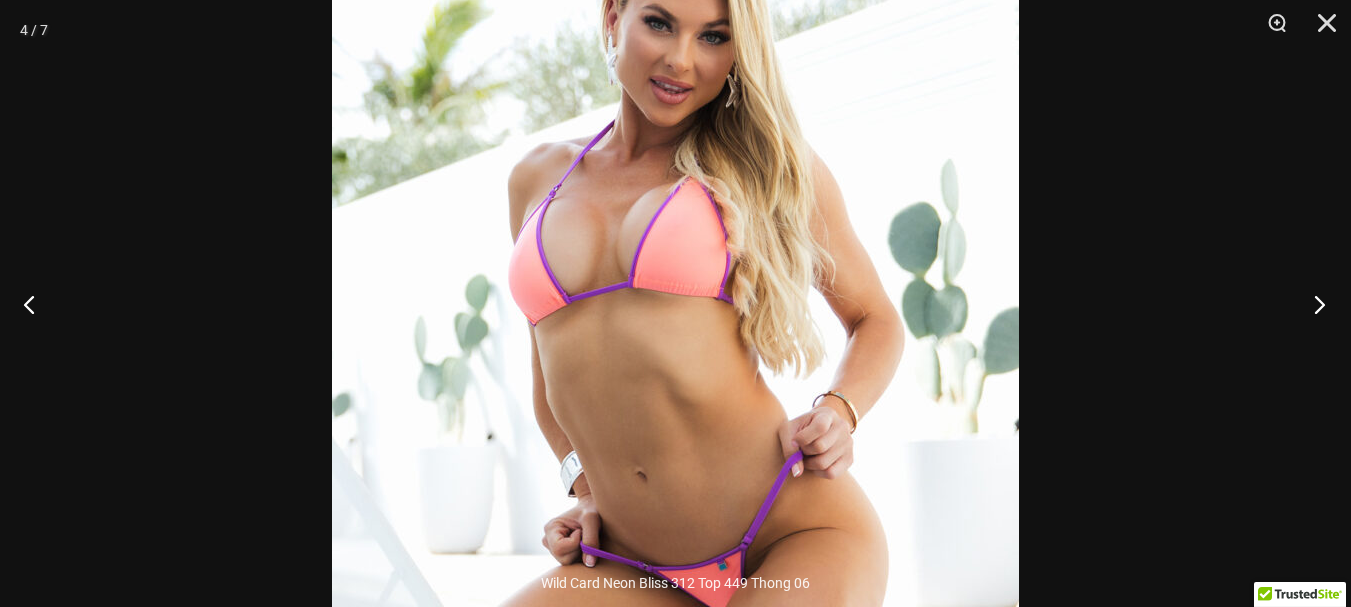 click at bounding box center [1313, 304] 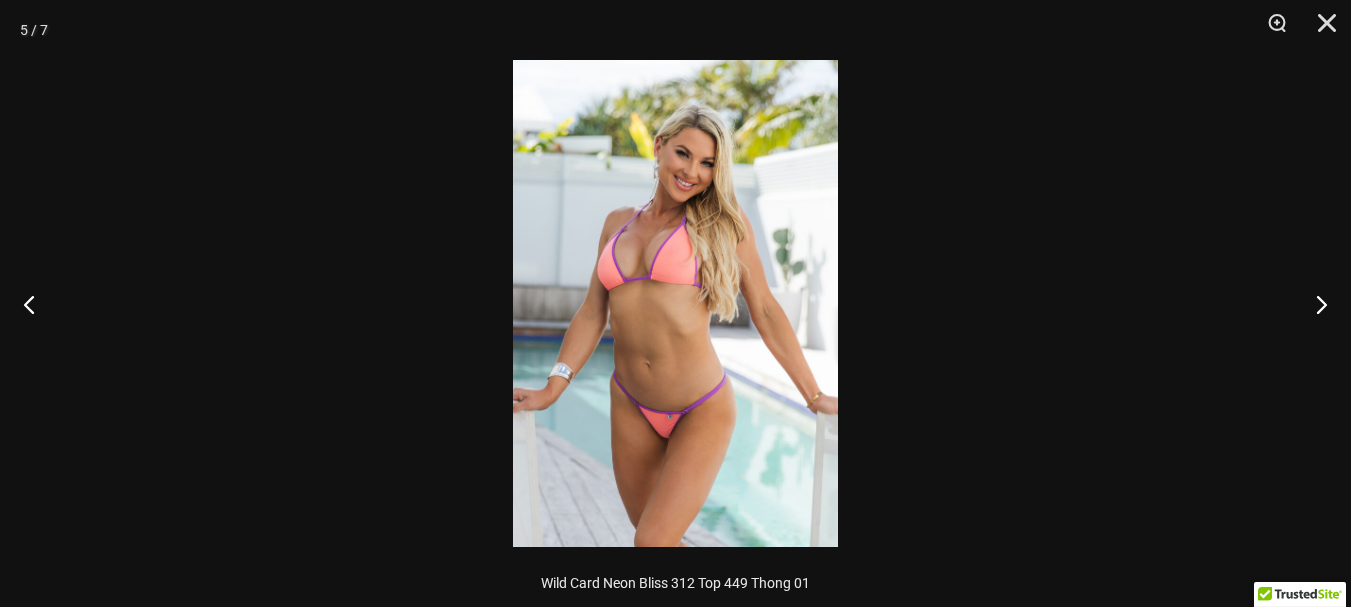 click at bounding box center [675, 303] 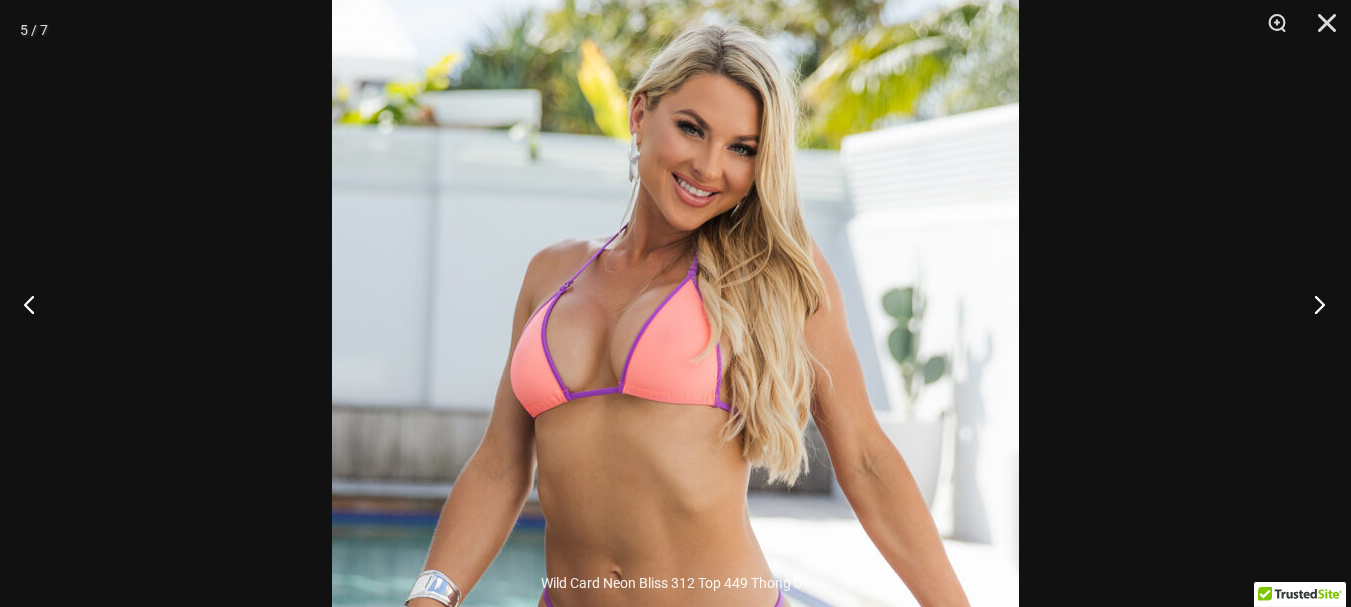 click at bounding box center [1313, 304] 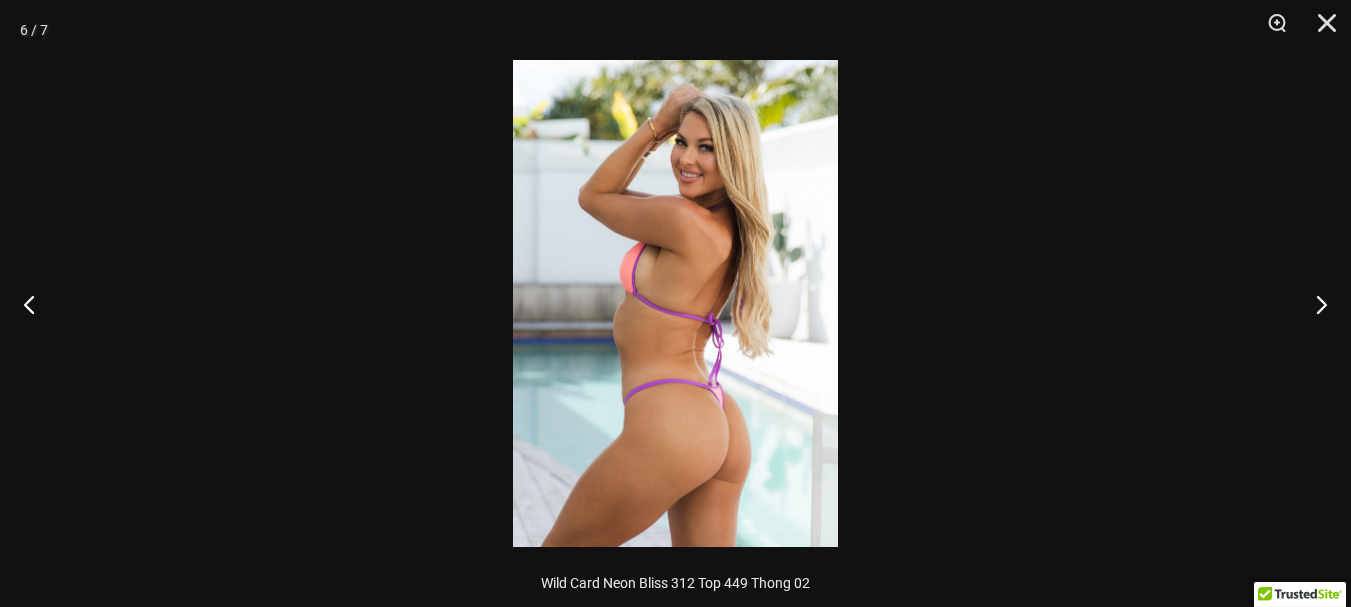 click at bounding box center (675, 303) 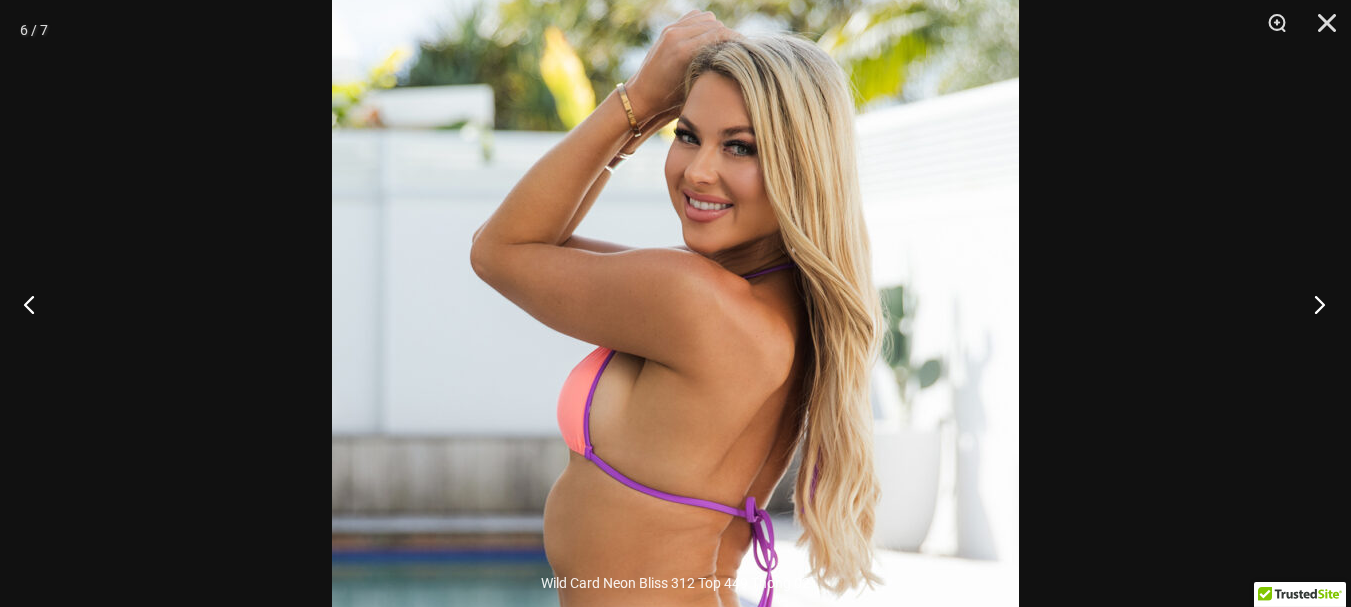 click at bounding box center [1313, 304] 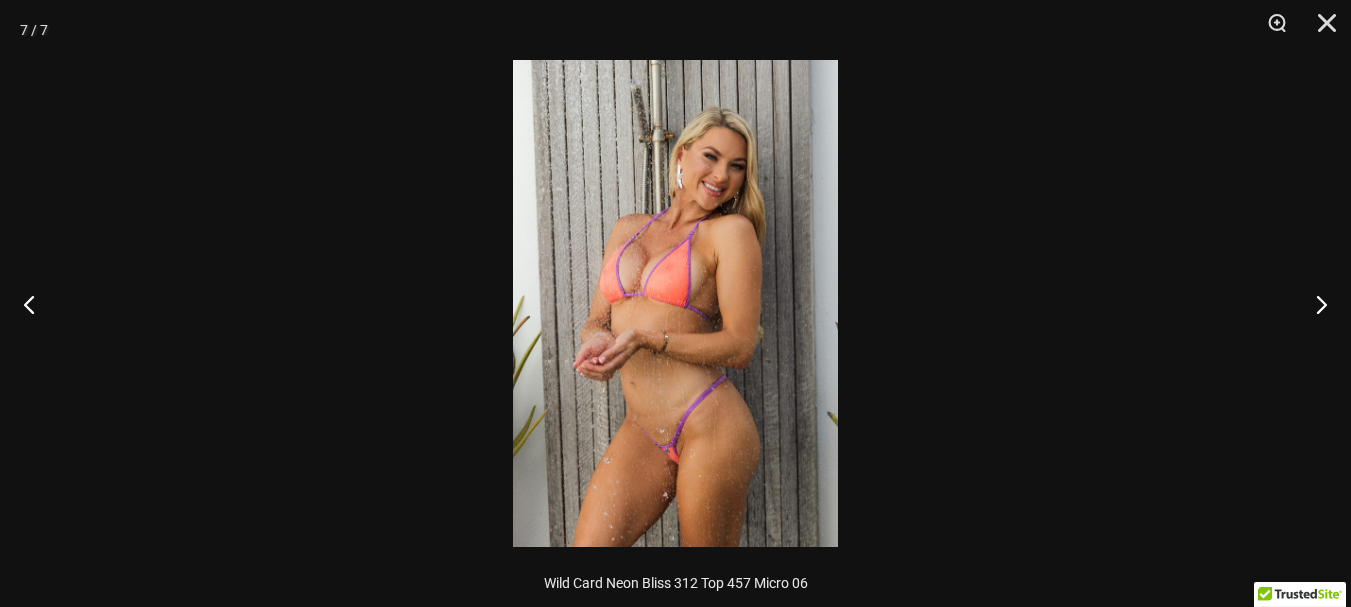 click at bounding box center (675, 303) 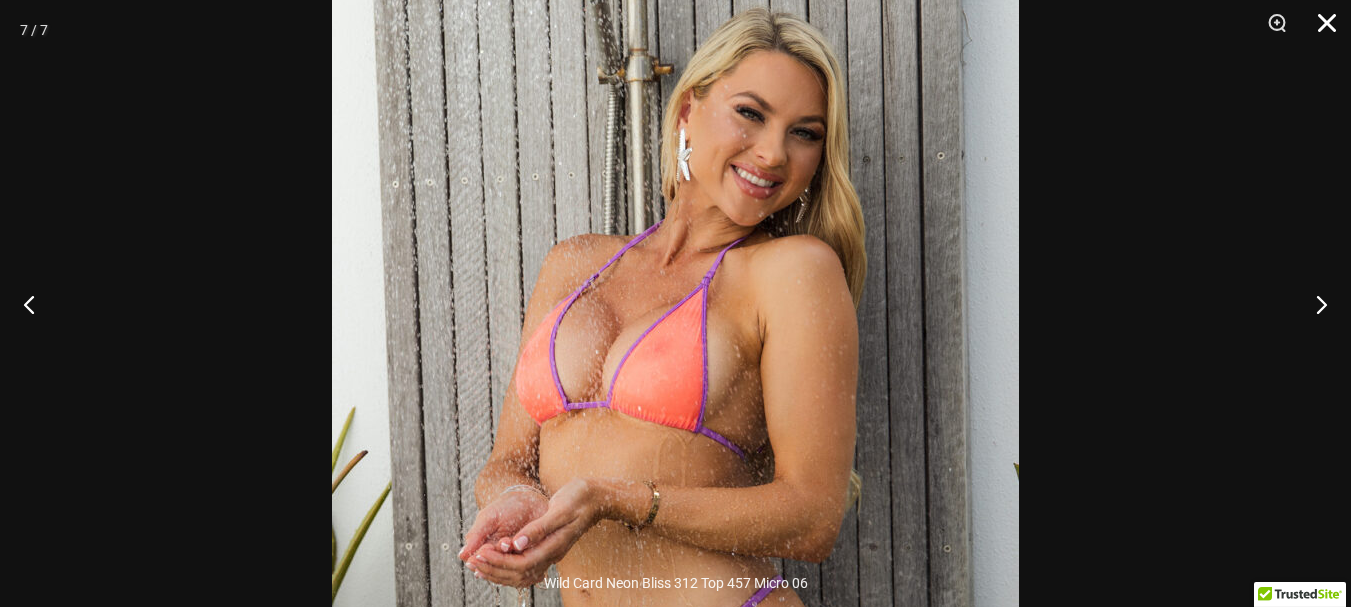 click at bounding box center [1320, 30] 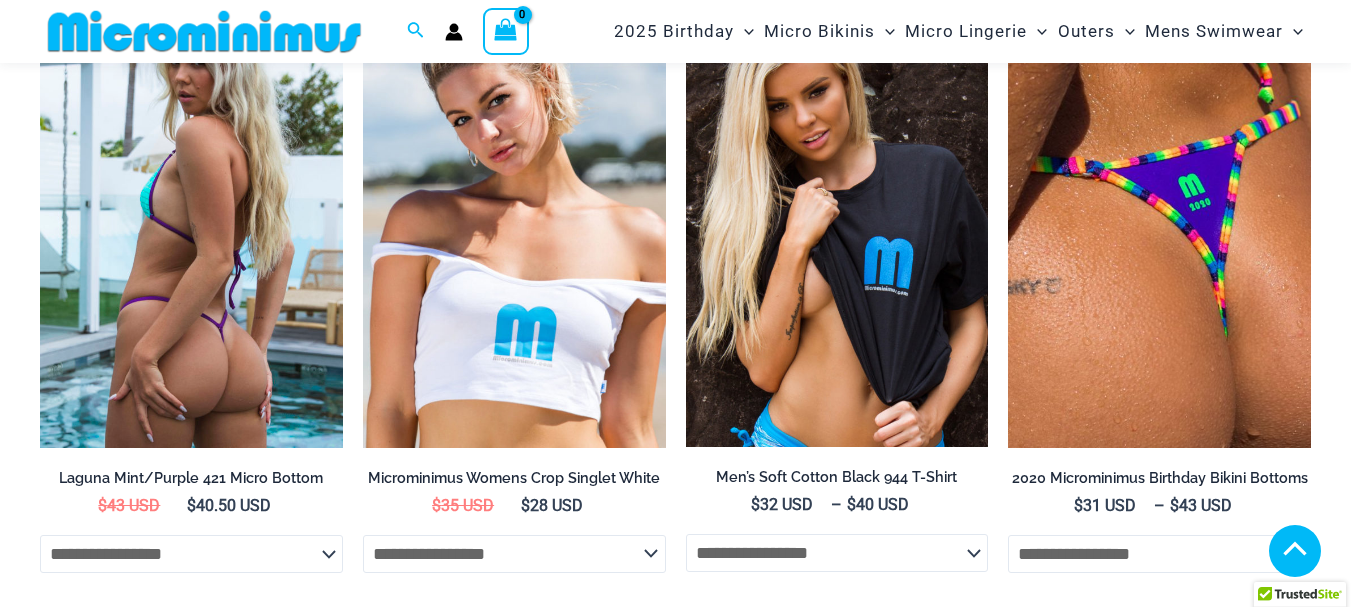 scroll, scrollTop: 4382, scrollLeft: 0, axis: vertical 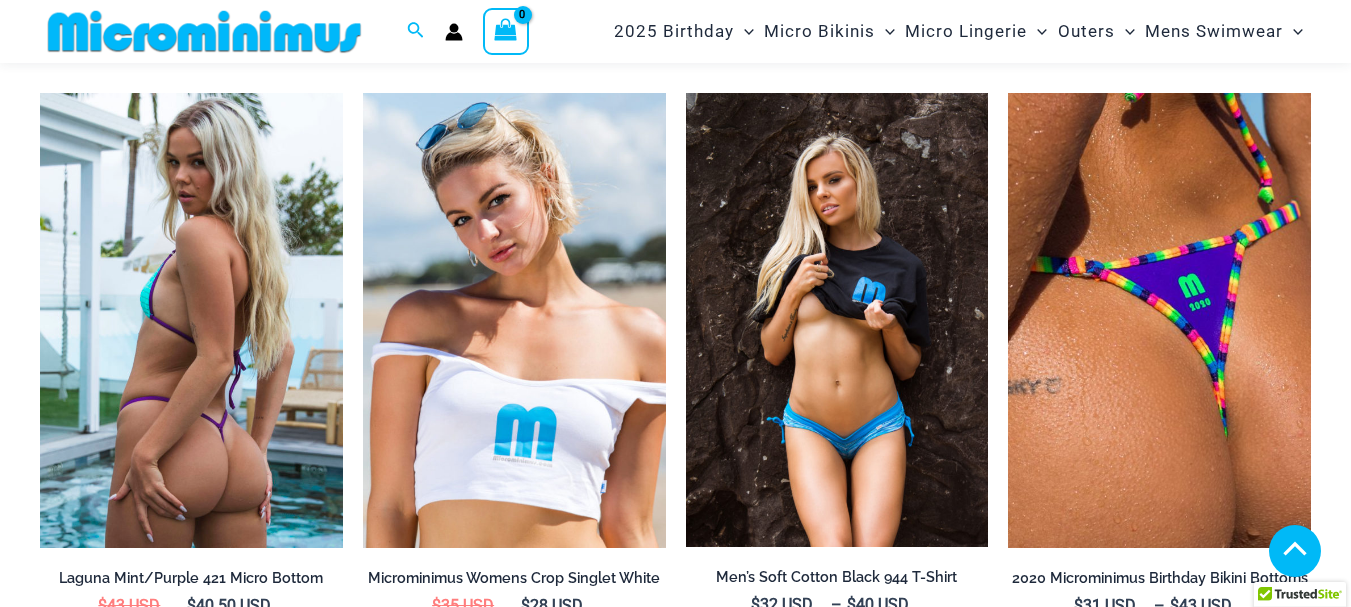 click at bounding box center (837, 320) 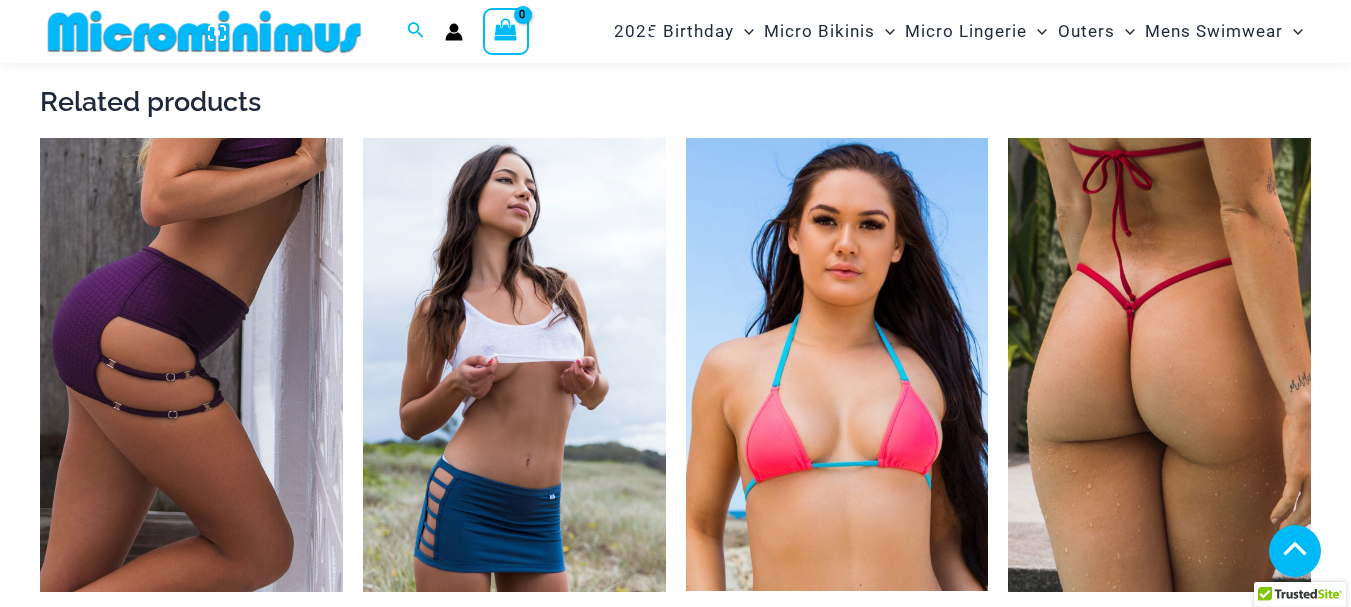 scroll, scrollTop: 1782, scrollLeft: 0, axis: vertical 